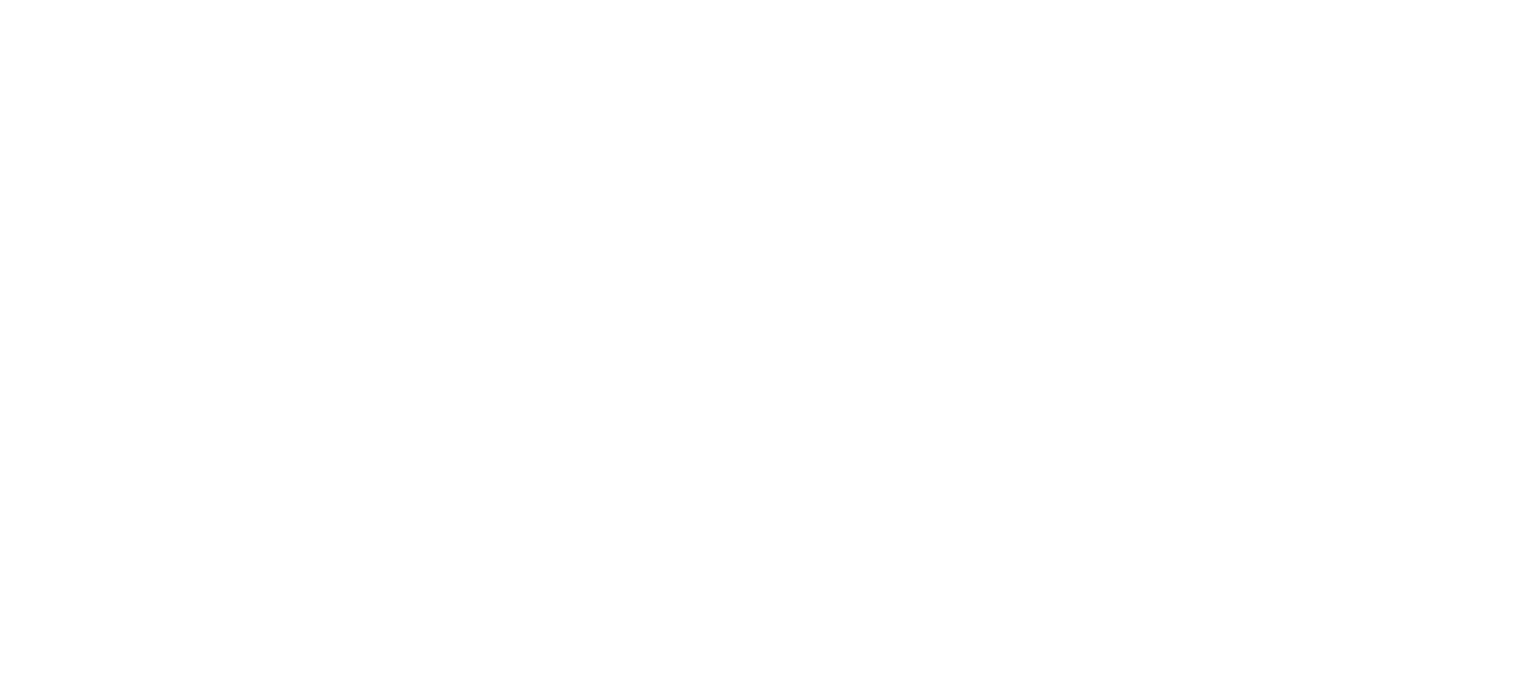 scroll, scrollTop: 0, scrollLeft: 0, axis: both 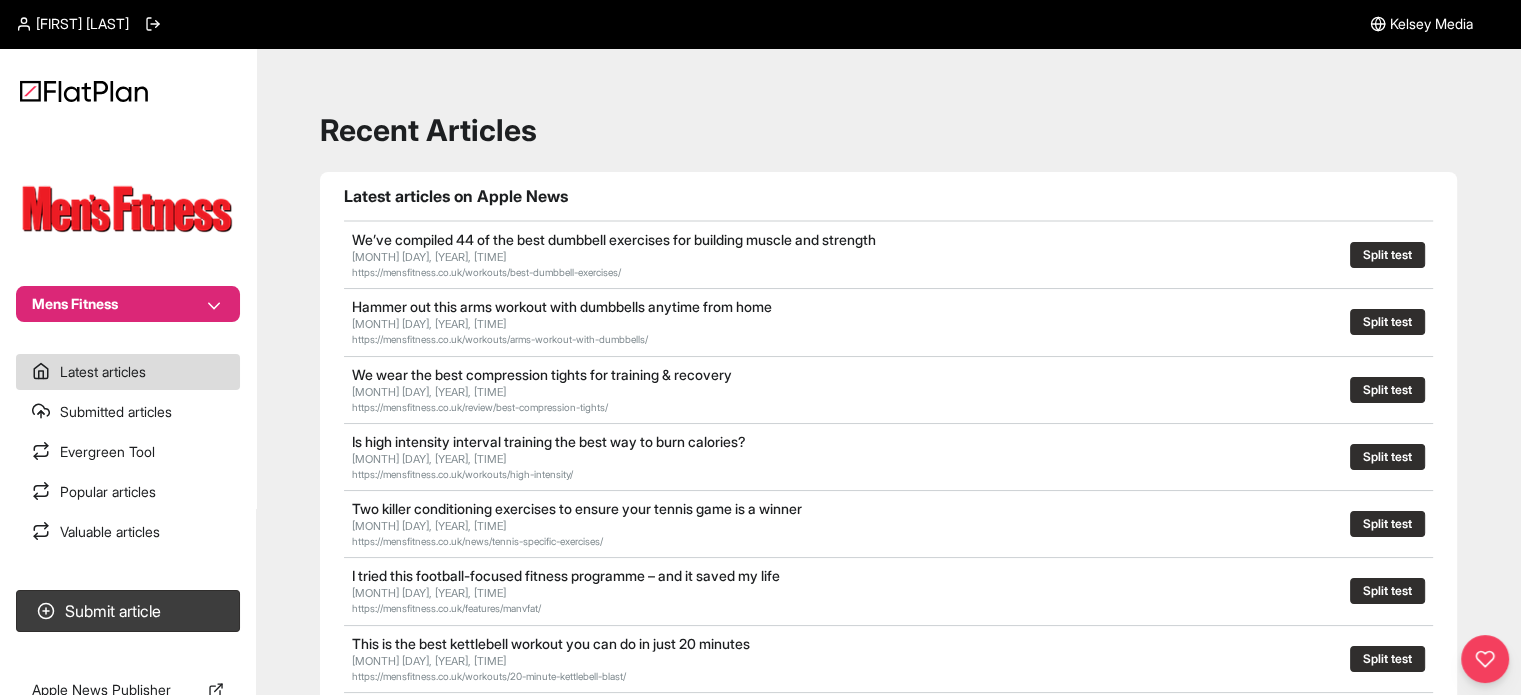 click on "Mens Fitness" at bounding box center (128, 304) 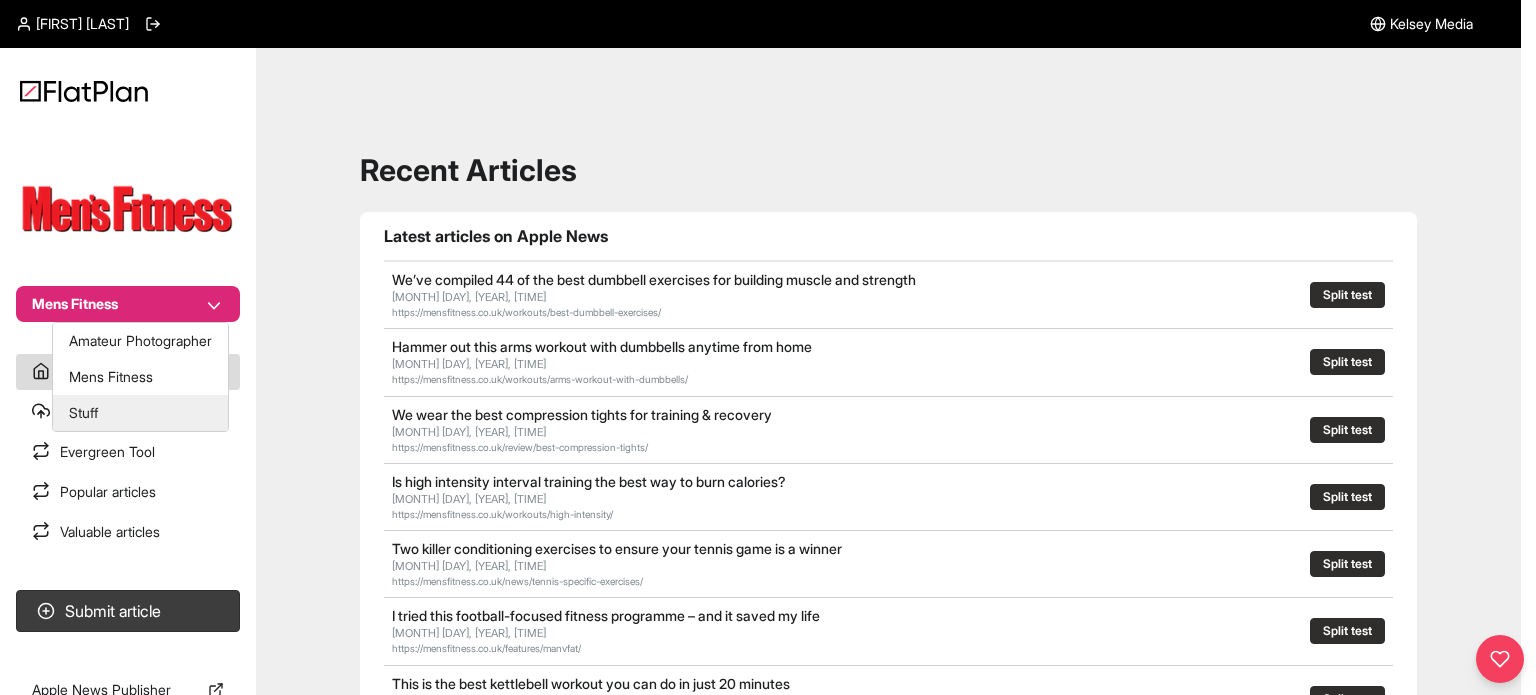 click on "Stuff" at bounding box center (140, 413) 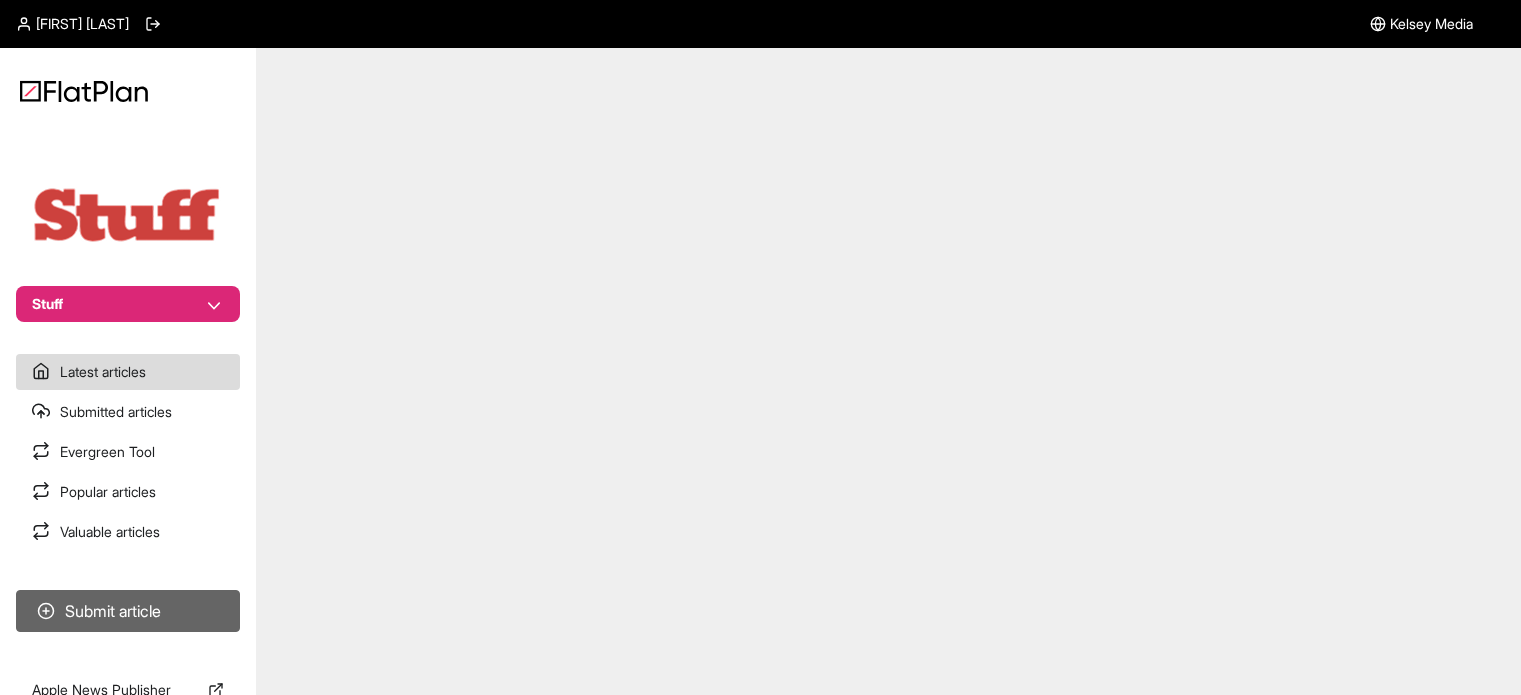 scroll, scrollTop: 0, scrollLeft: 0, axis: both 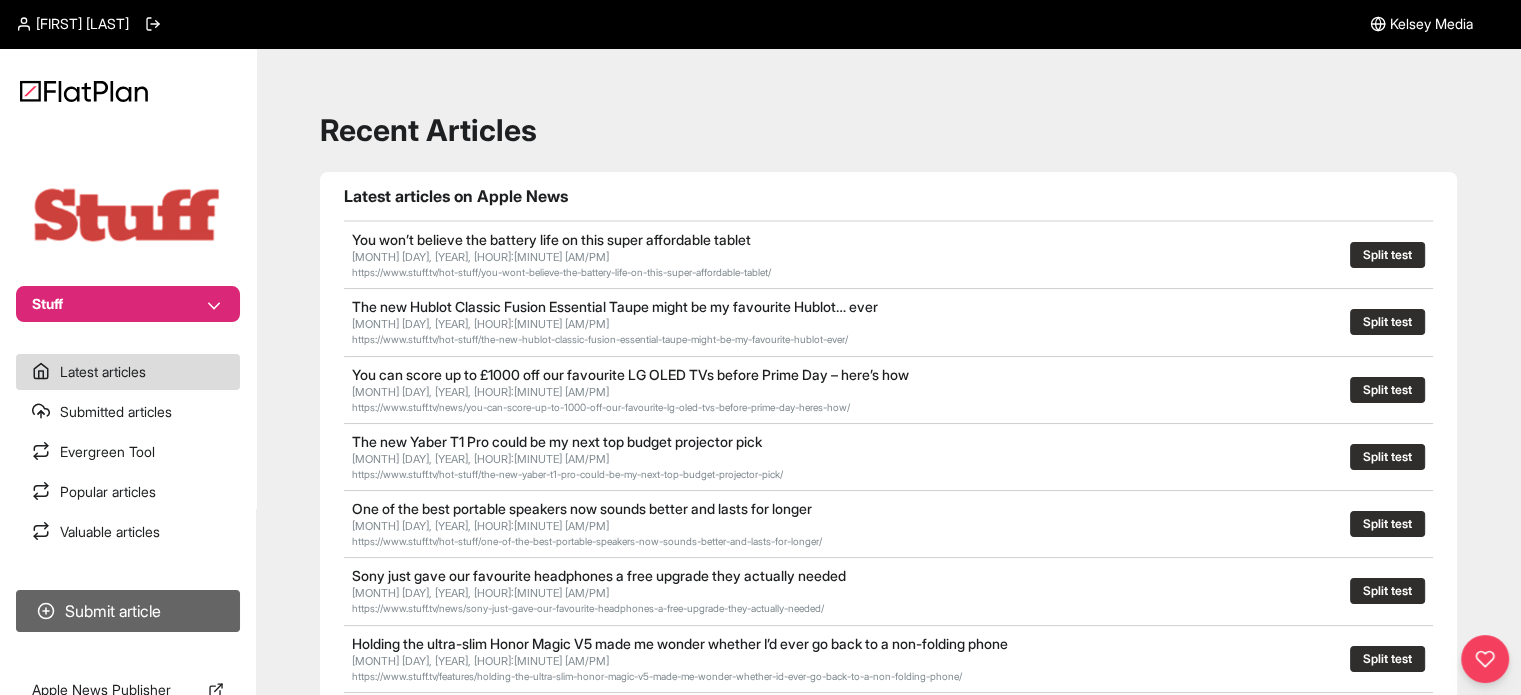 click on "Submit article" at bounding box center [128, 611] 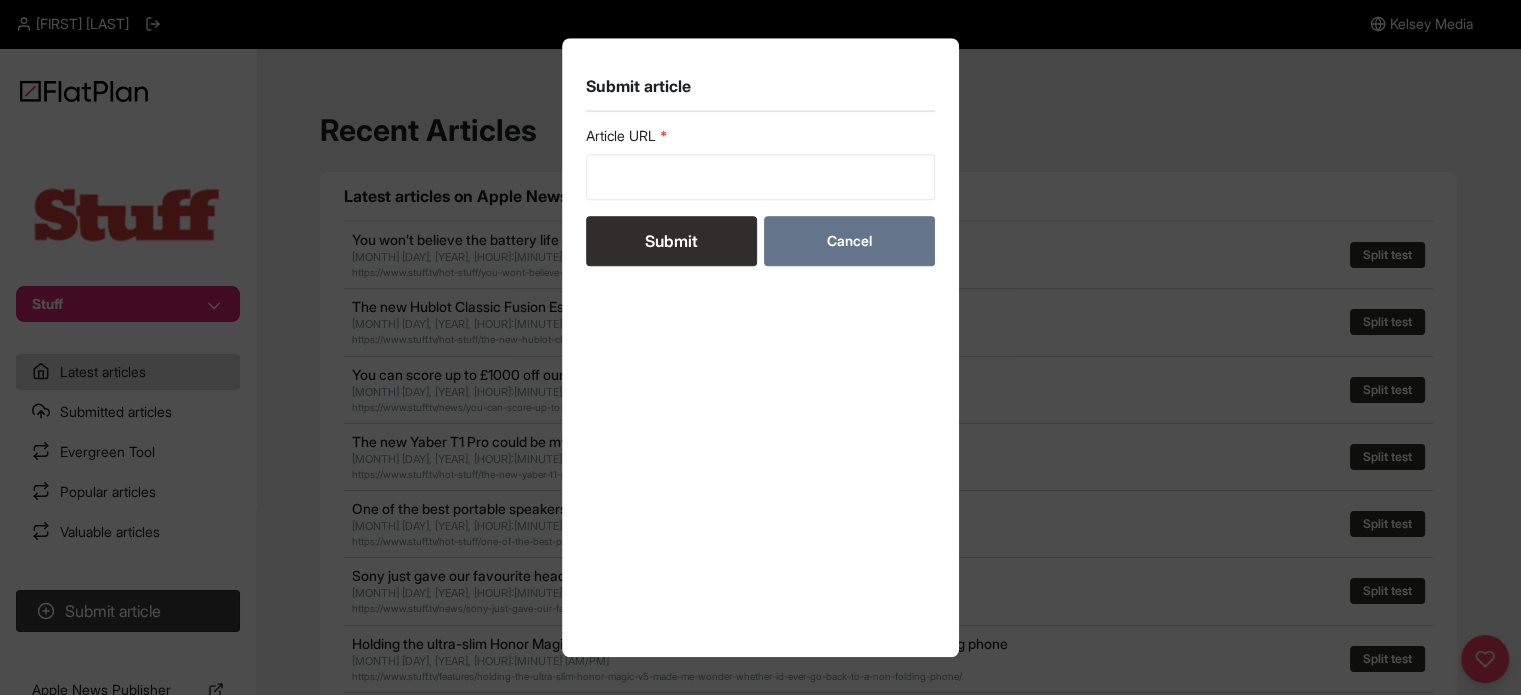 click on "Cancel" at bounding box center [849, 241] 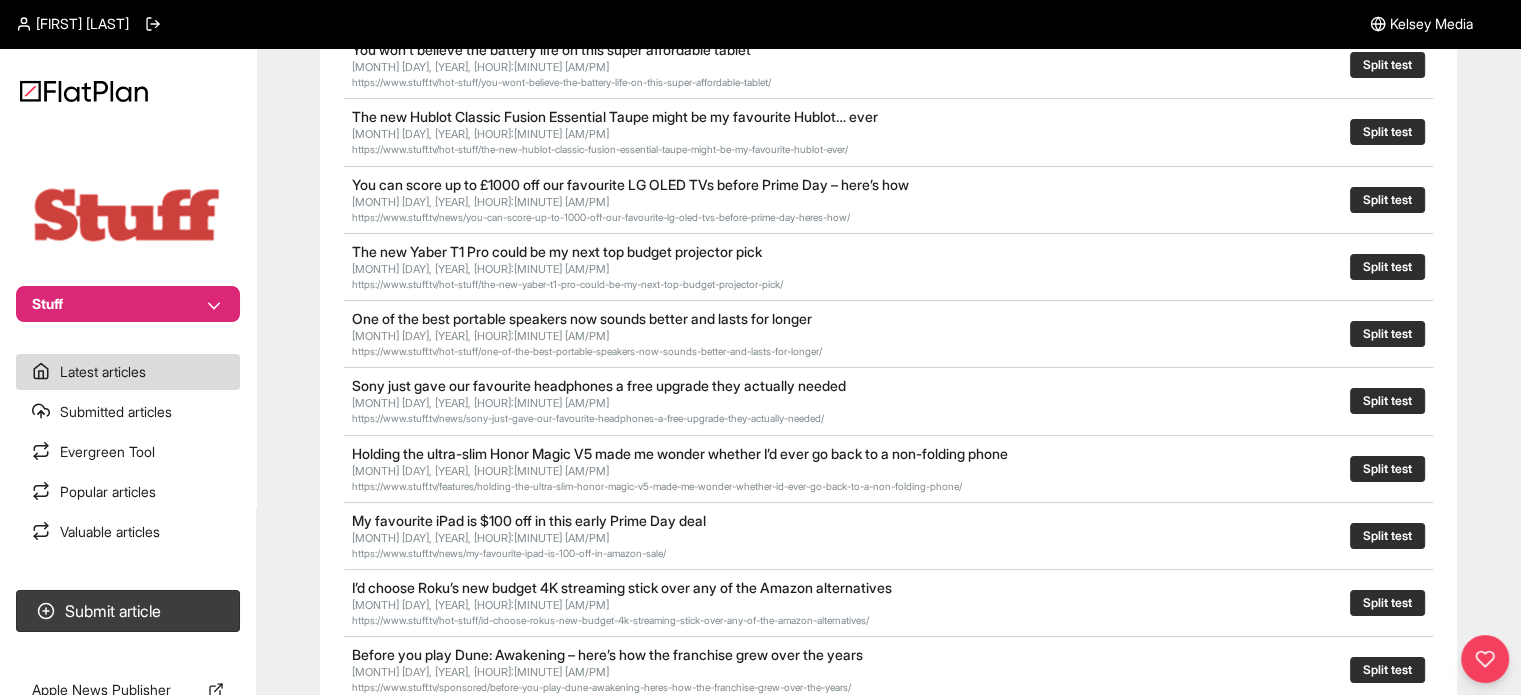 scroll, scrollTop: 0, scrollLeft: 0, axis: both 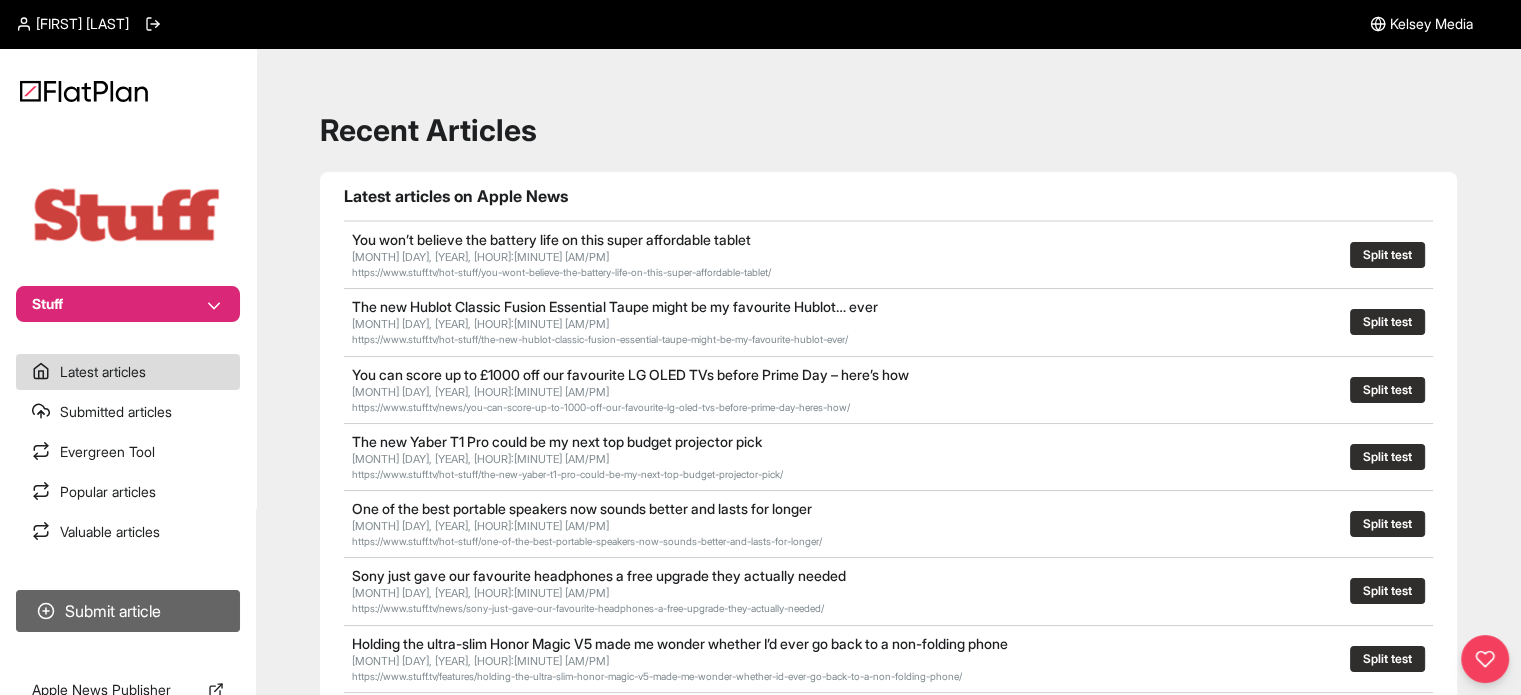 click on "Submit article" at bounding box center (128, 611) 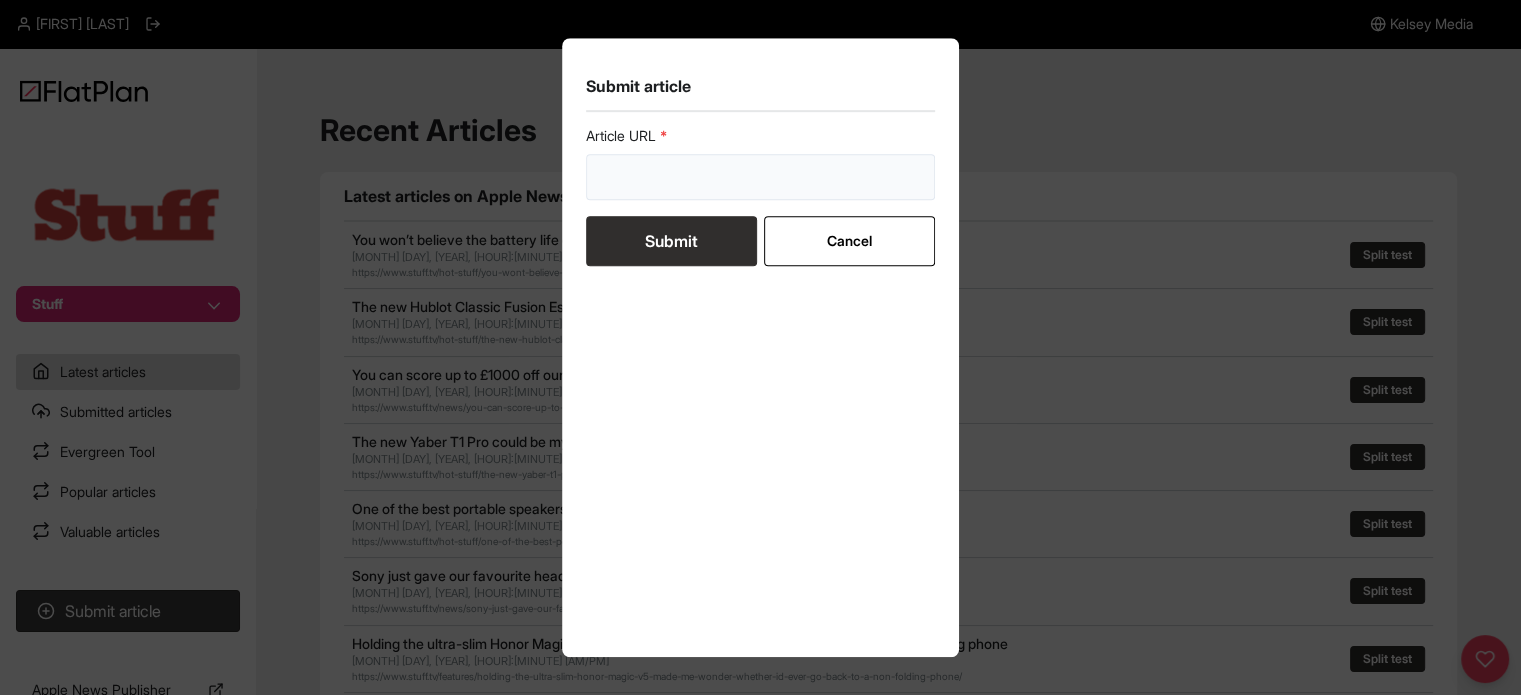 click at bounding box center (761, 177) 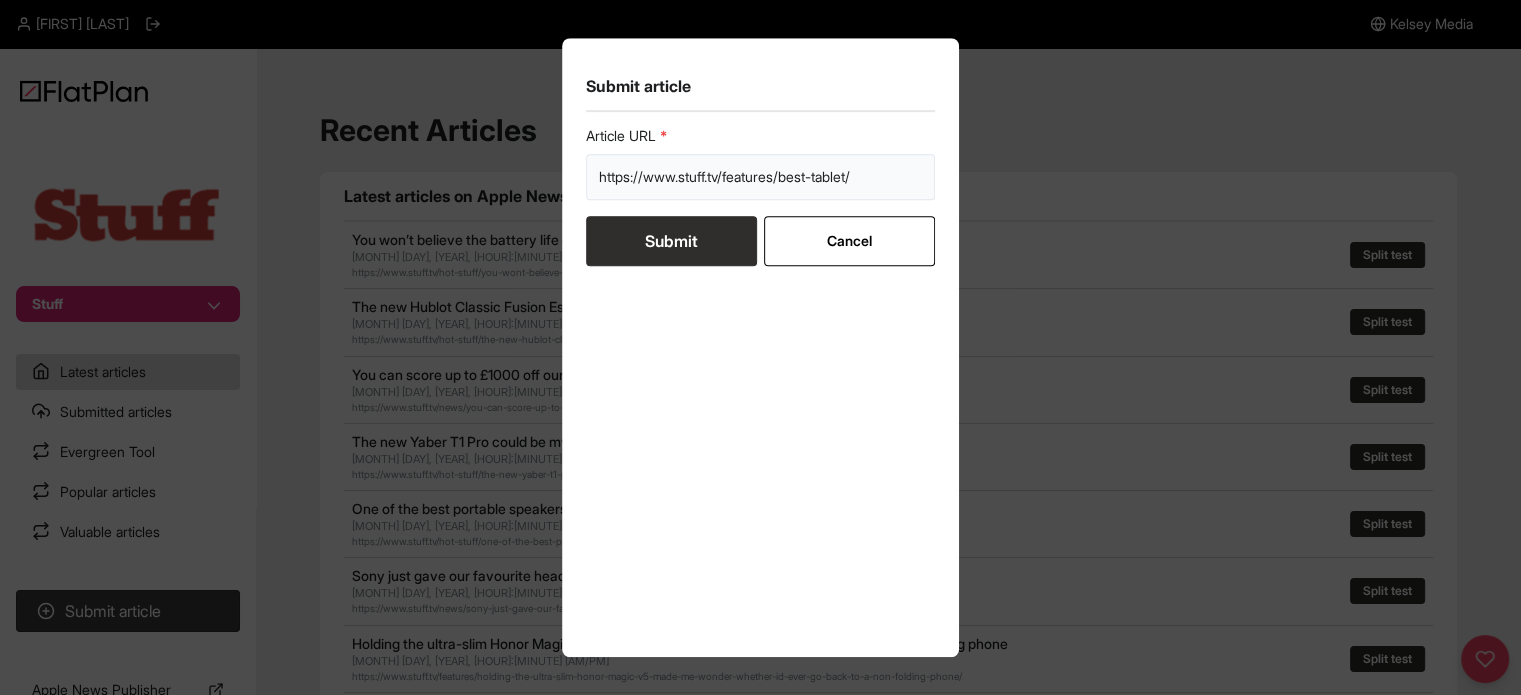 type on "https://www.stuff.tv/features/best-tablet/" 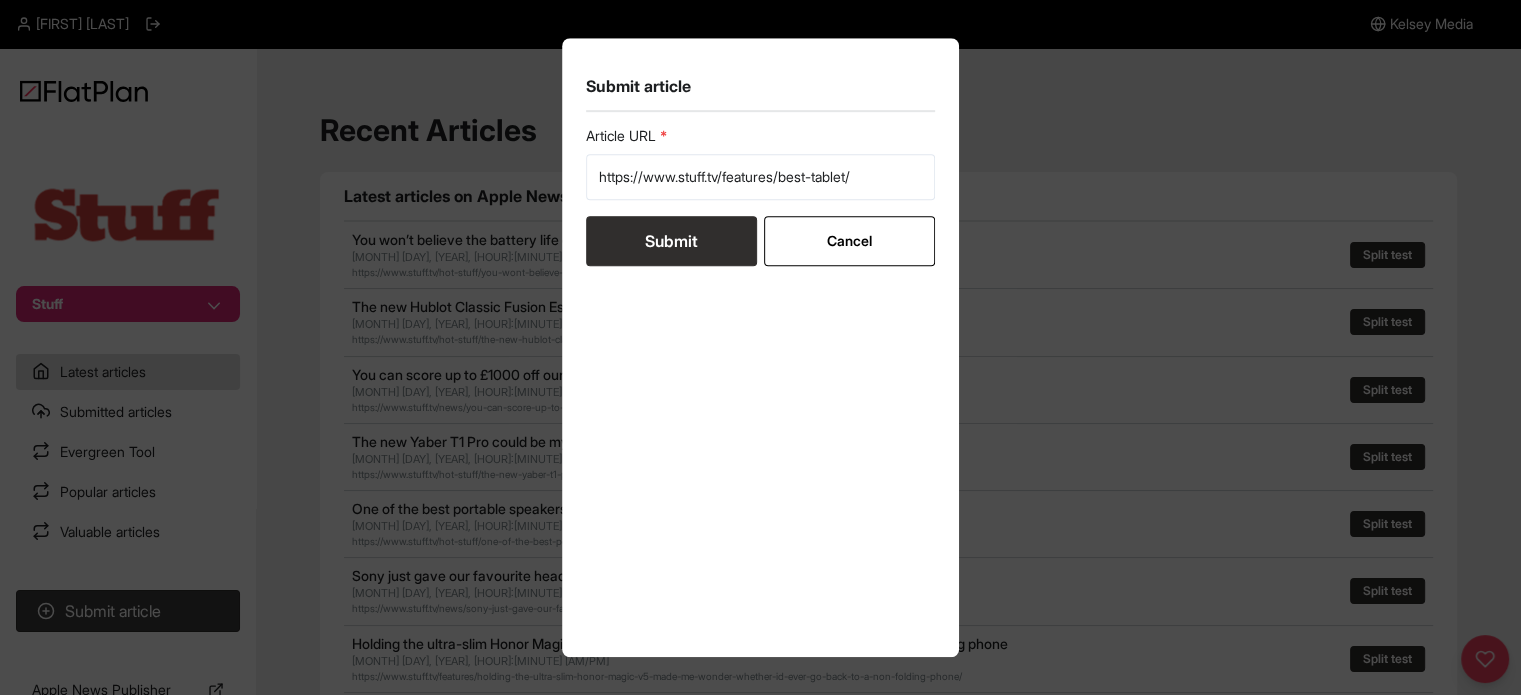 click on "Submit" at bounding box center [671, 241] 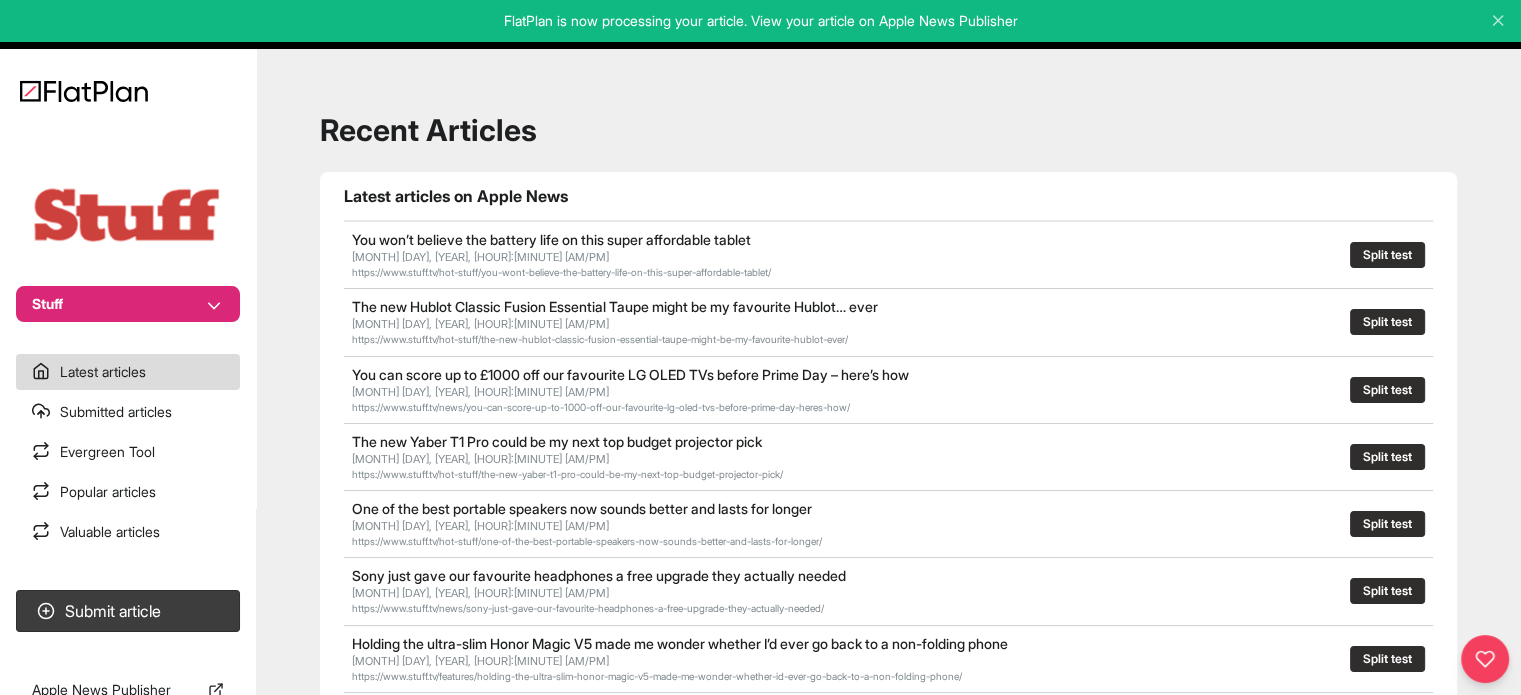click on "Submitted articles" at bounding box center (128, 412) 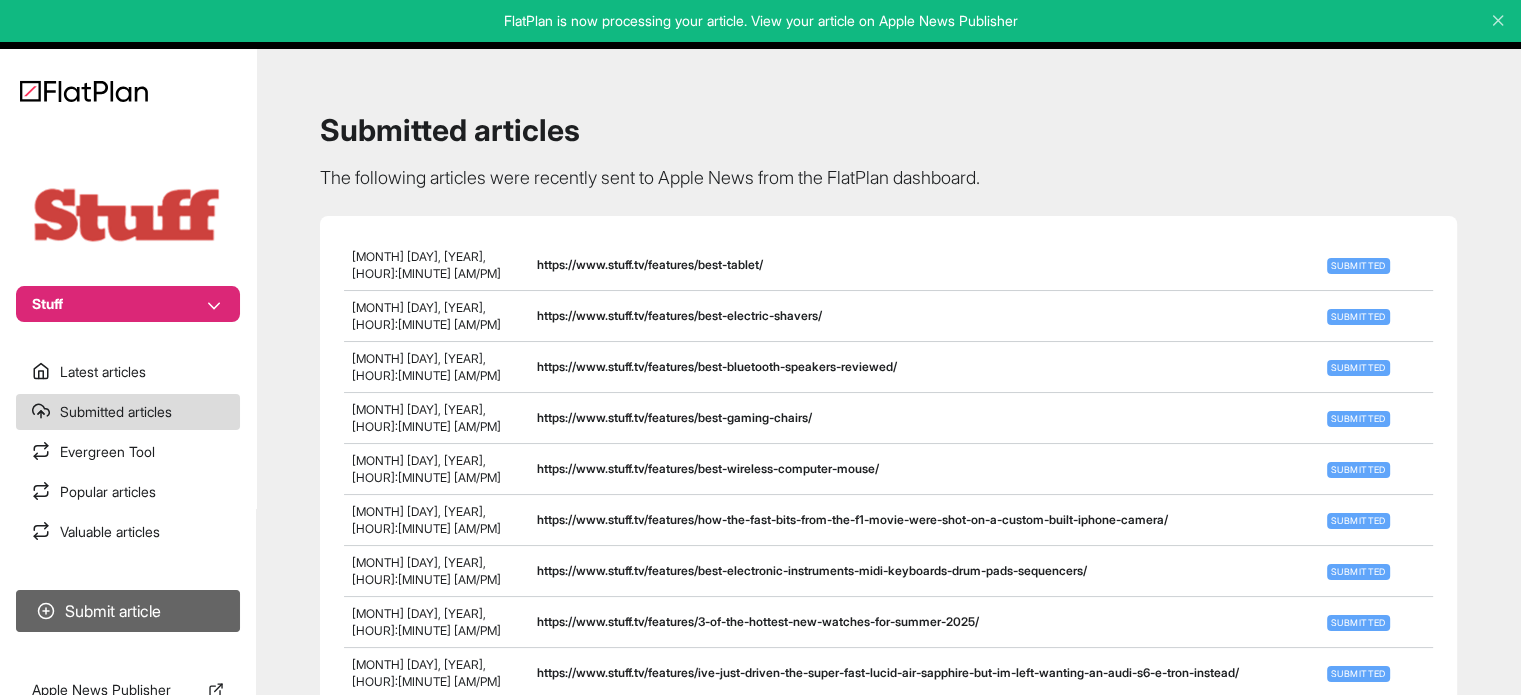 click on "Submit article" at bounding box center [128, 611] 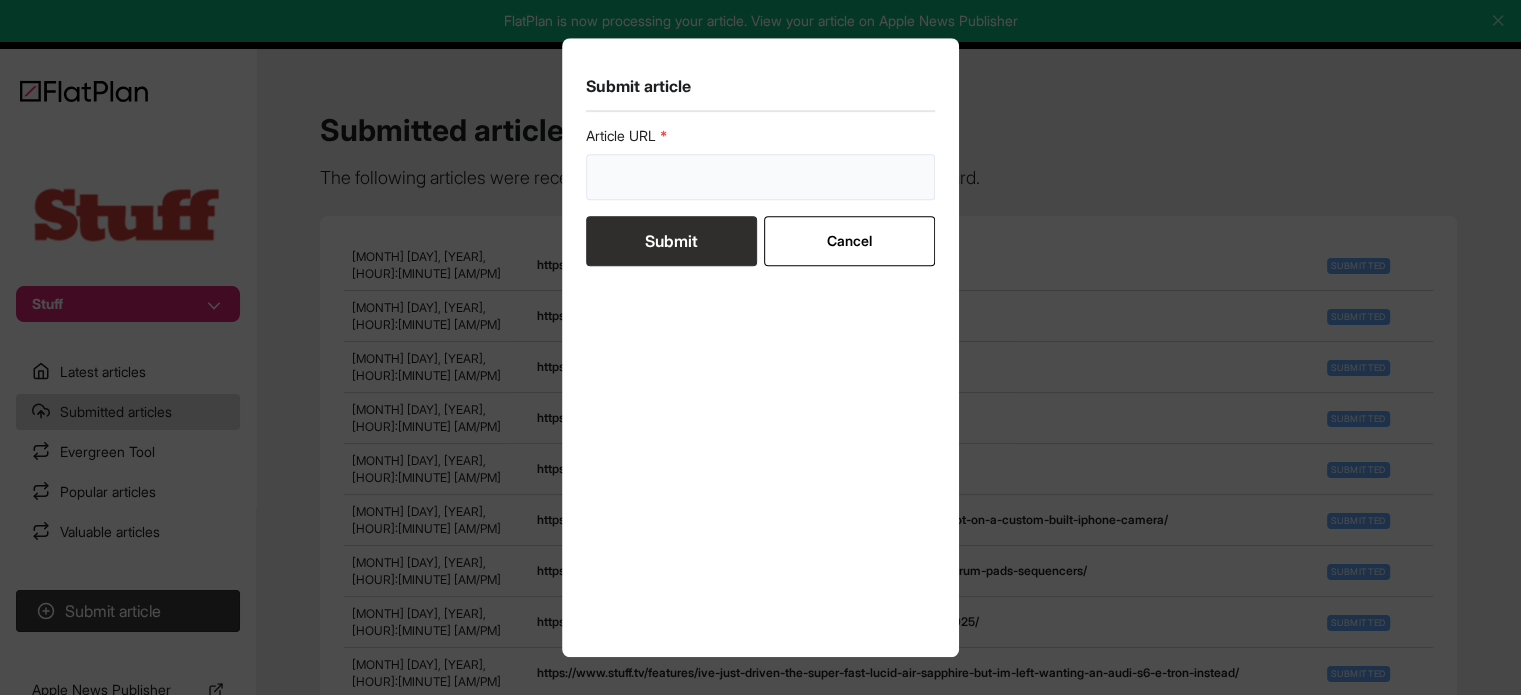 click at bounding box center (761, 177) 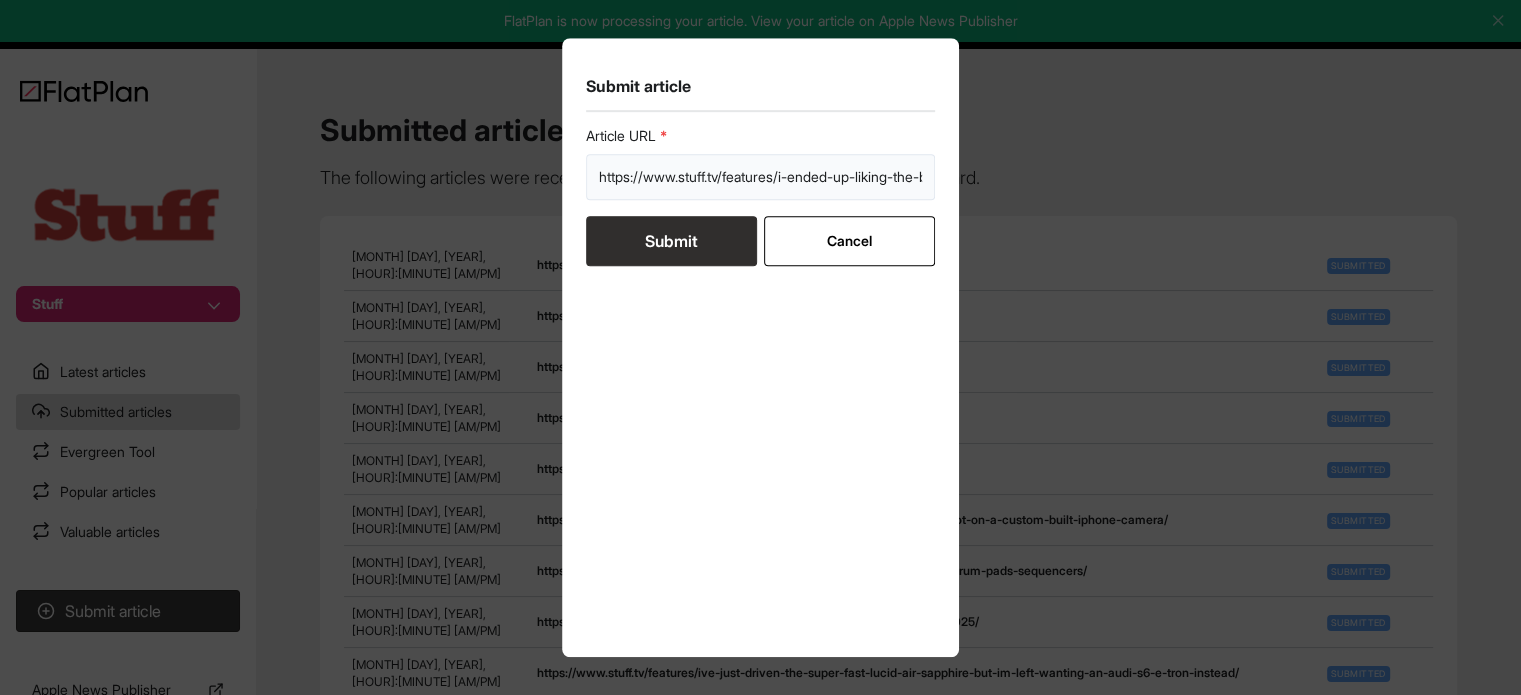 scroll, scrollTop: 0, scrollLeft: 424, axis: horizontal 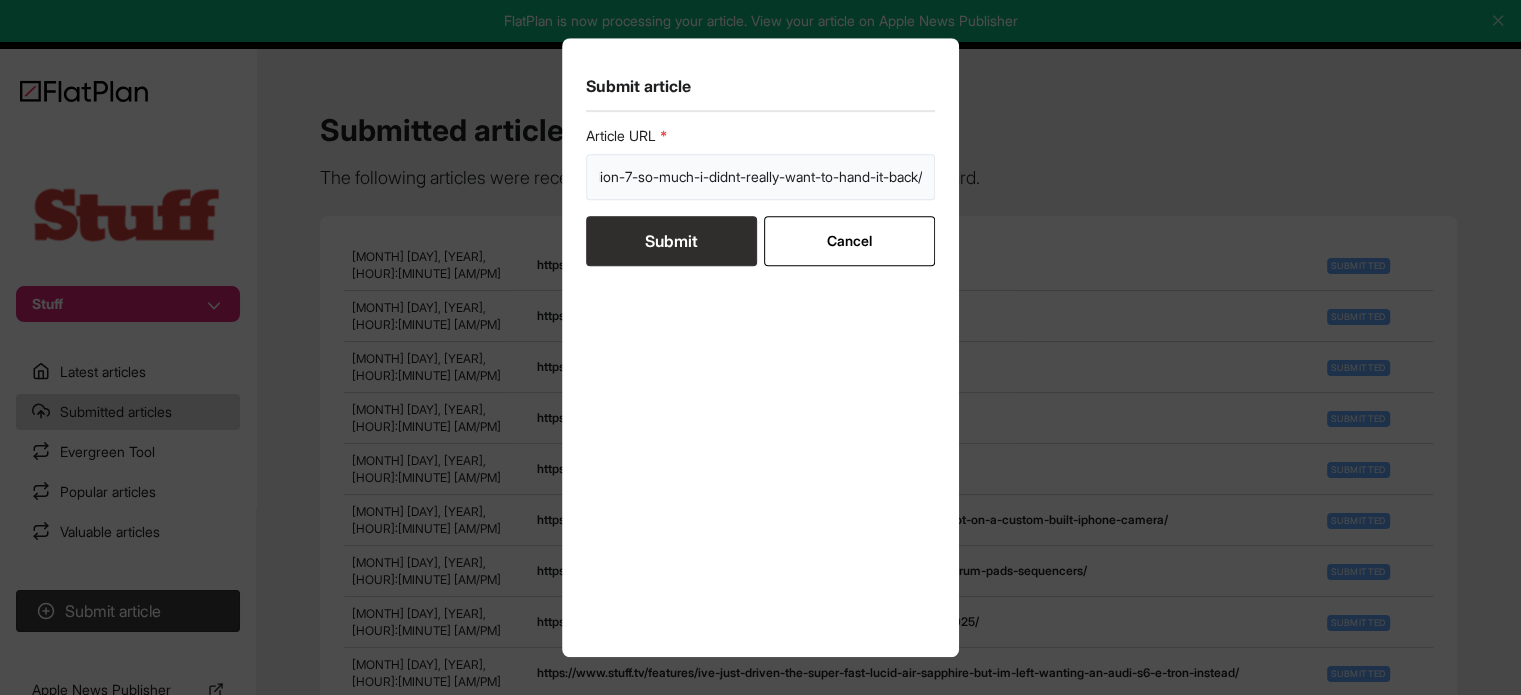 type on "https://www.stuff.tv/features/i-ended-up-liking-the-byd-sealion-7-so-much-i-didnt-really-want-to-hand-it-back/" 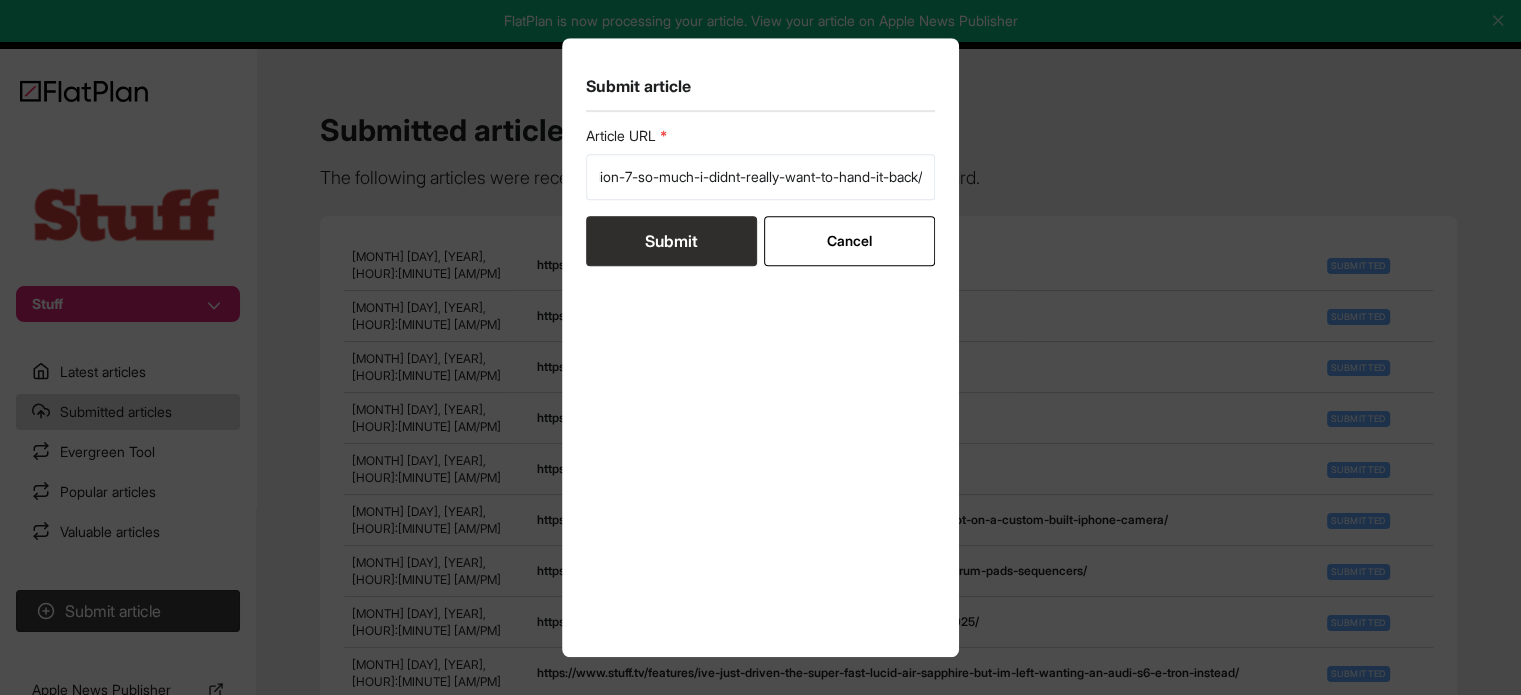 scroll, scrollTop: 0, scrollLeft: 0, axis: both 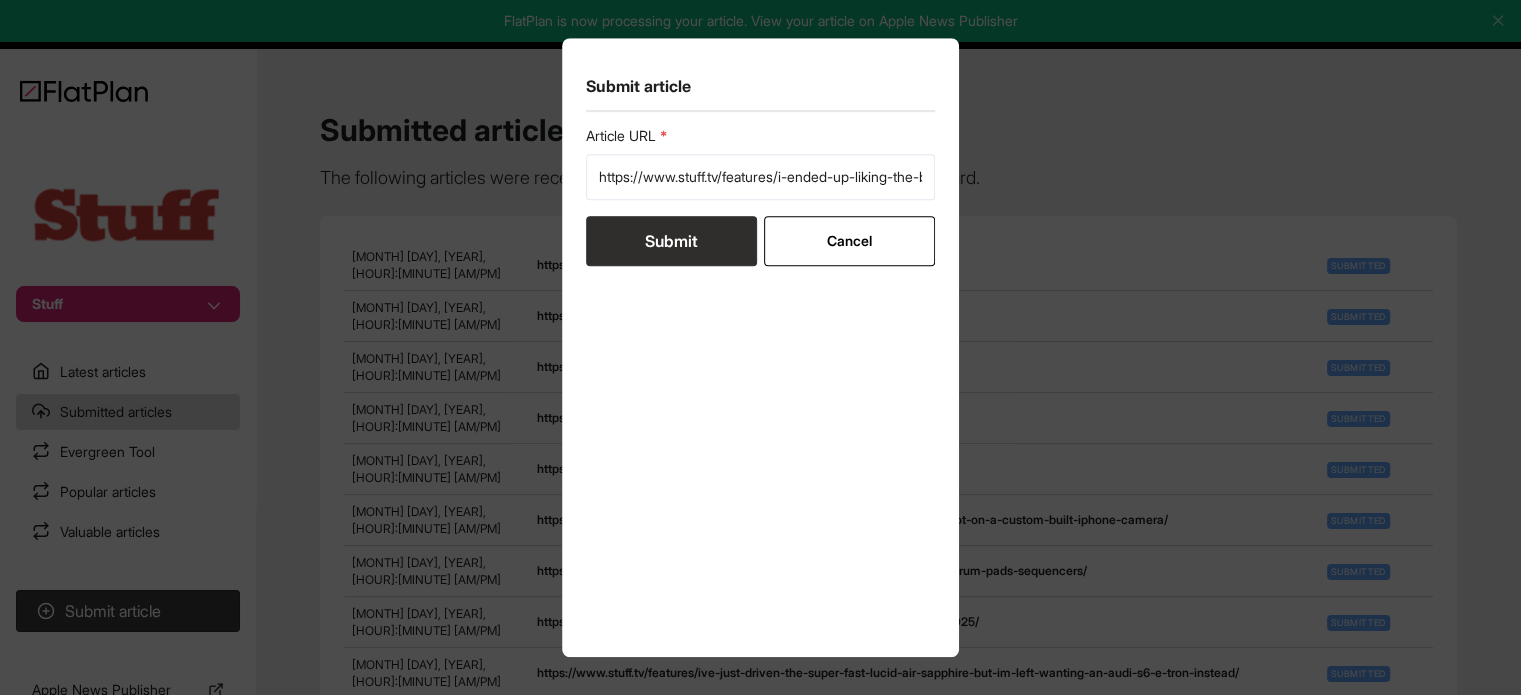click on "Submit" at bounding box center (671, 241) 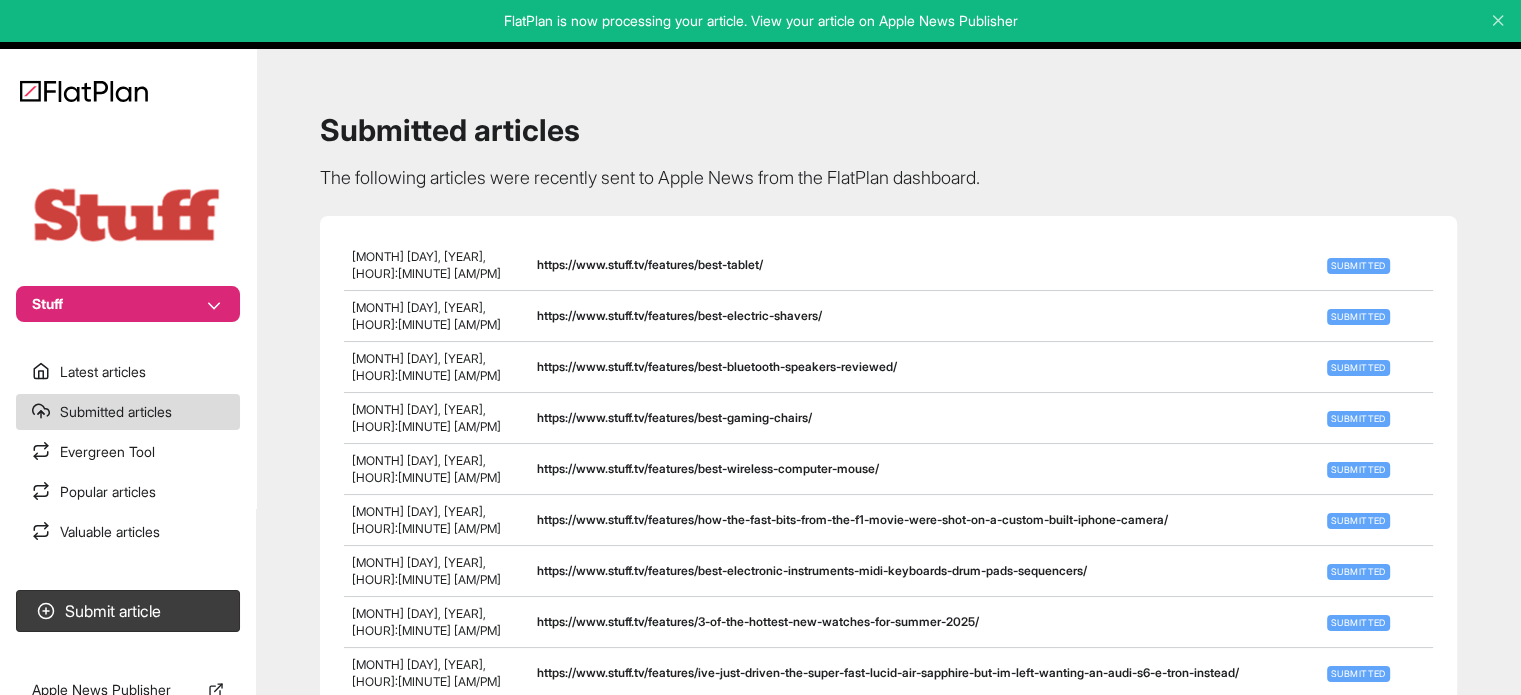 click on "Submitted articles" at bounding box center [128, 412] 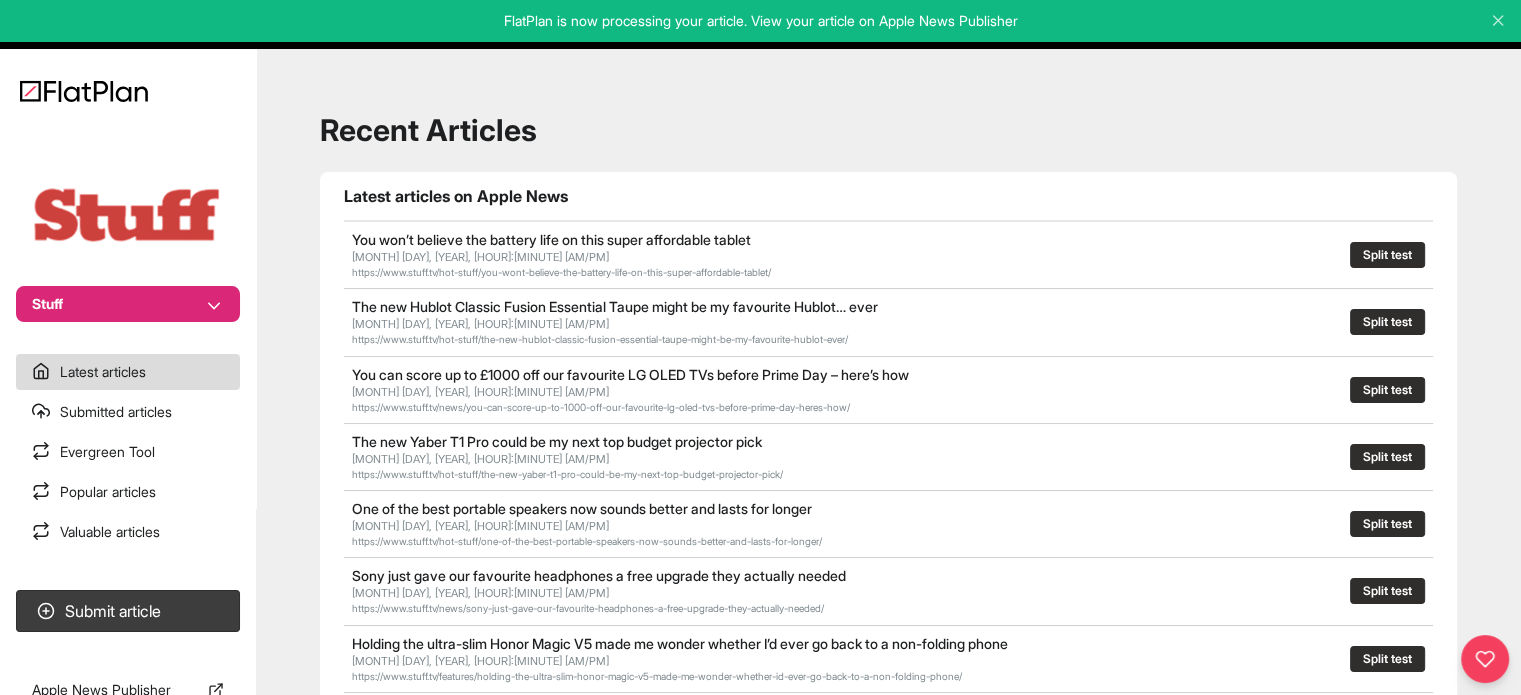 click on "Submitted articles" at bounding box center (128, 412) 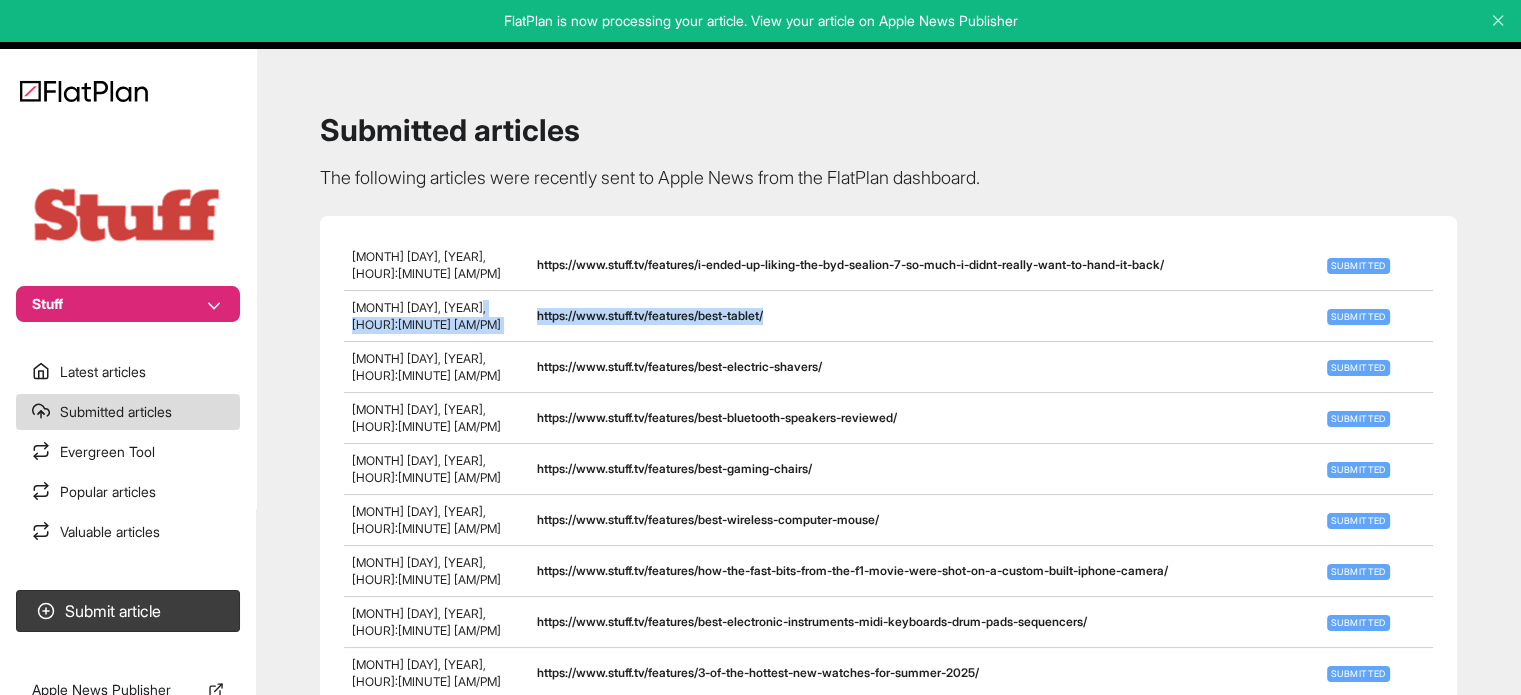 drag, startPoint x: 568, startPoint y: 327, endPoint x: 820, endPoint y: 339, distance: 252.28555 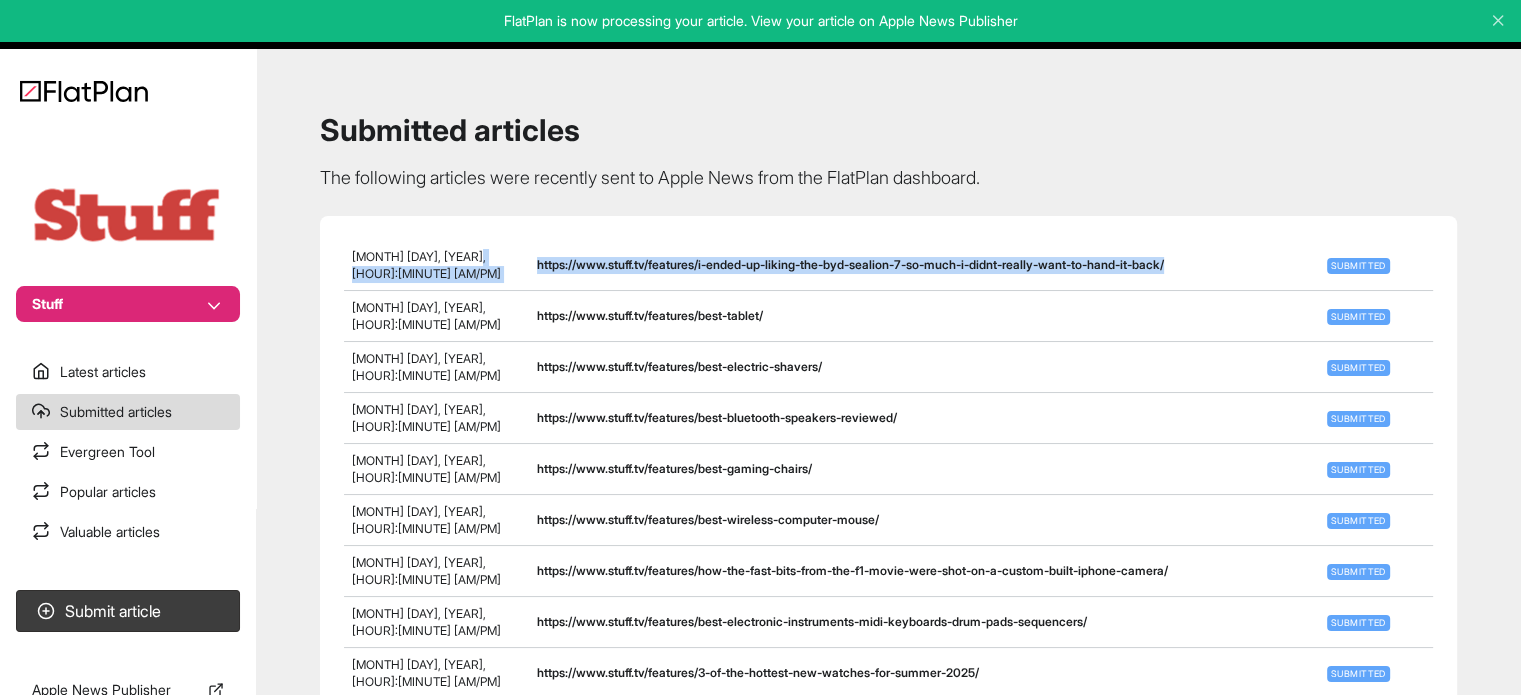 drag, startPoint x: 570, startPoint y: 295, endPoint x: 1236, endPoint y: 297, distance: 666.003 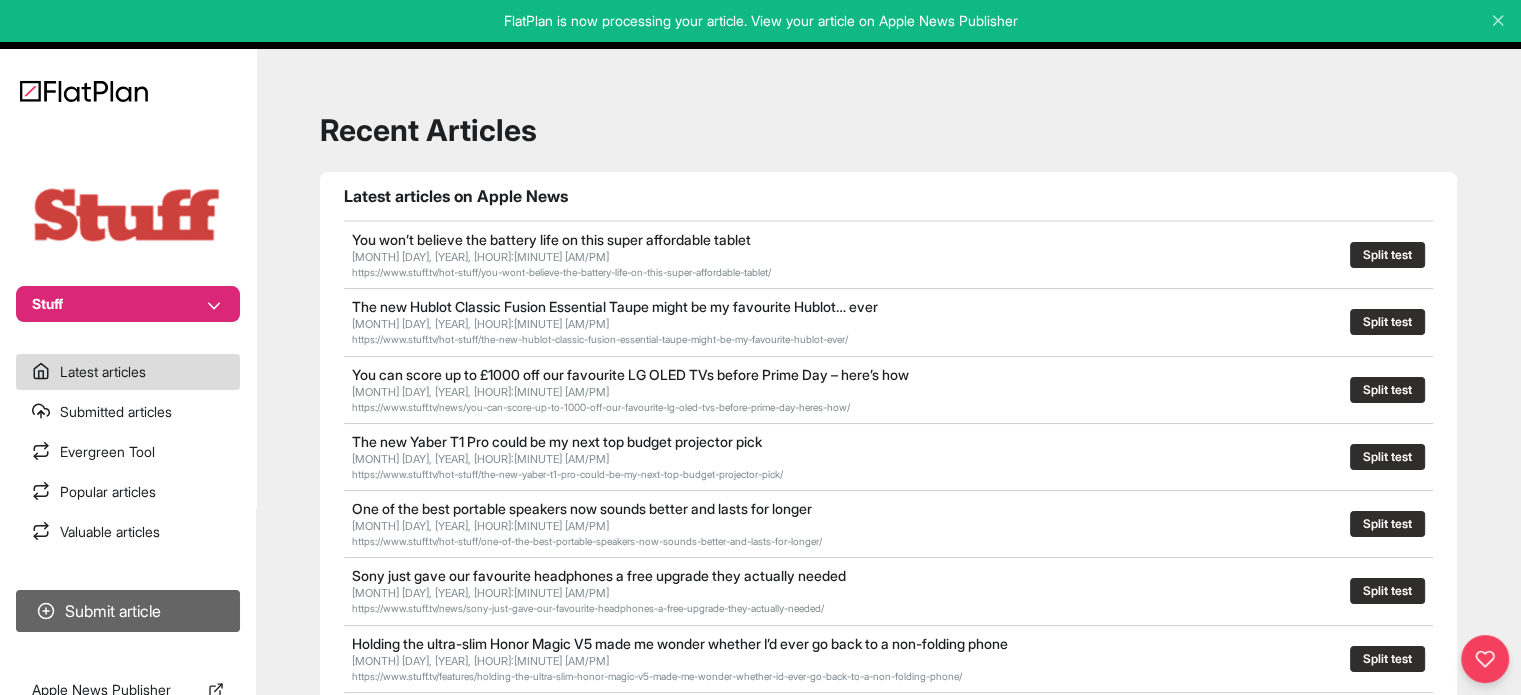 click on "Submit article" at bounding box center (128, 611) 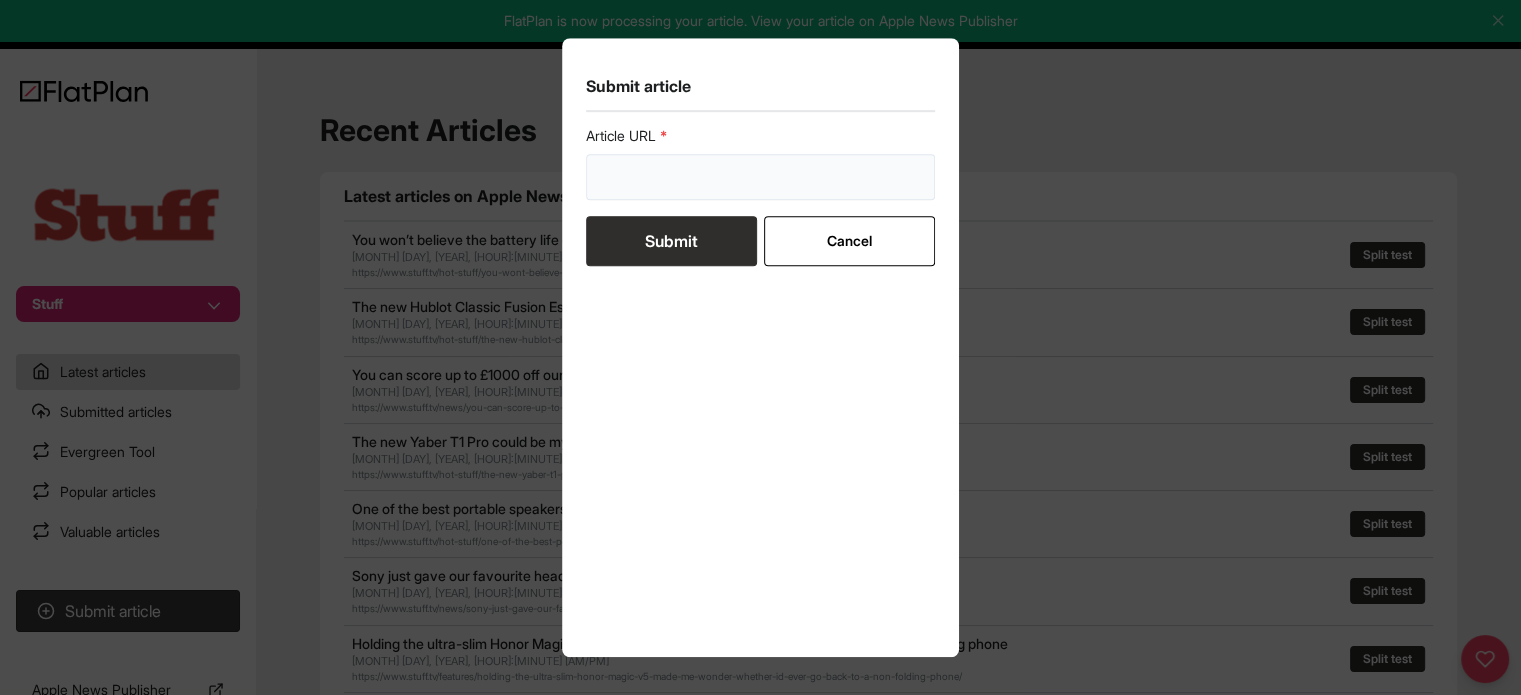 click at bounding box center [761, 177] 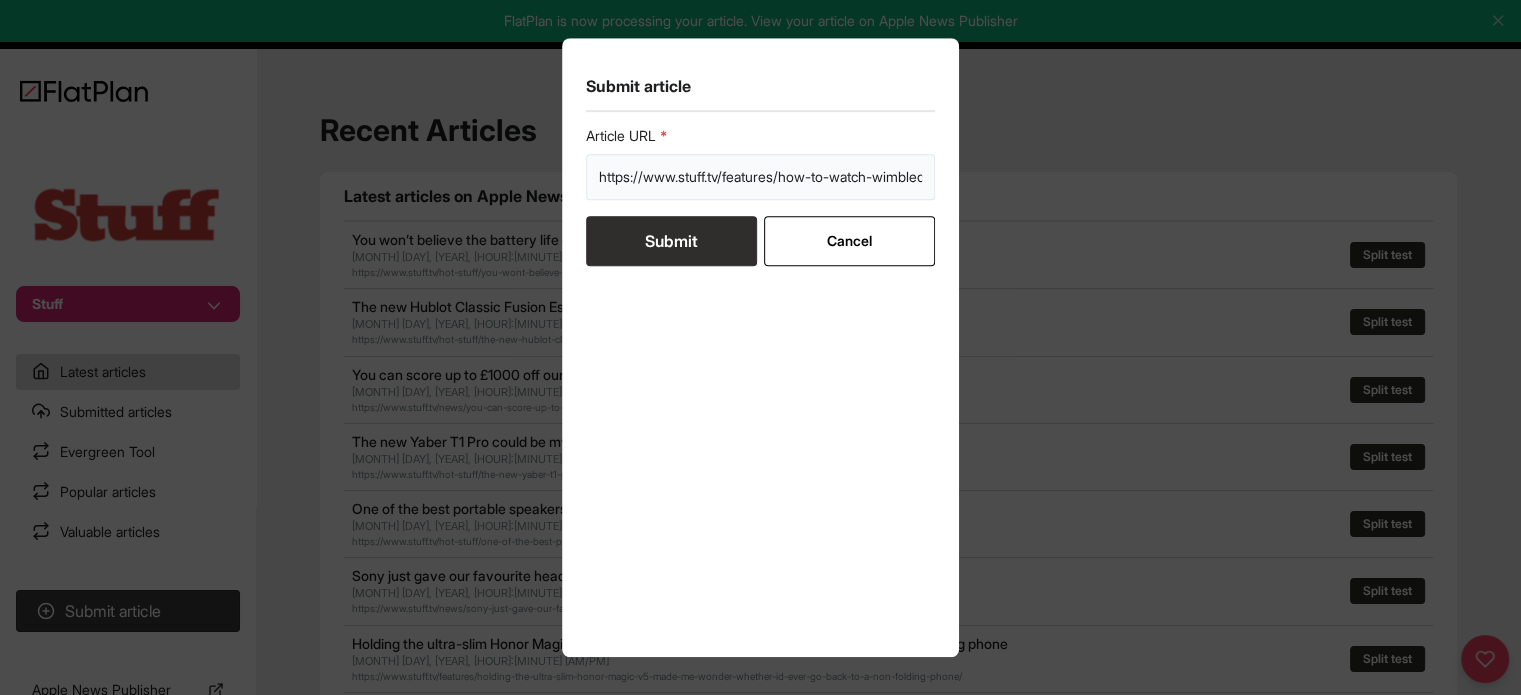 scroll, scrollTop: 0, scrollLeft: 48, axis: horizontal 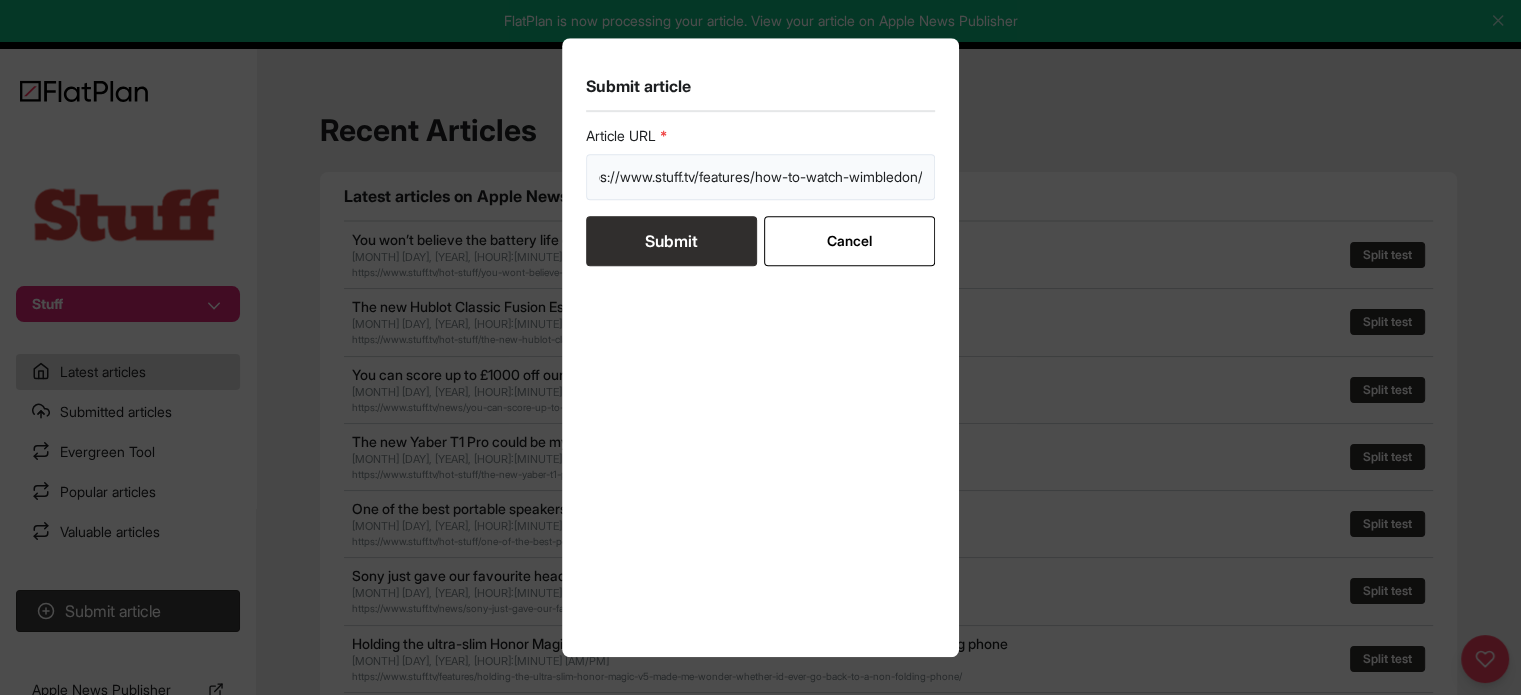 type on "https://www.stuff.tv/features/how-to-watch-wimbledon/" 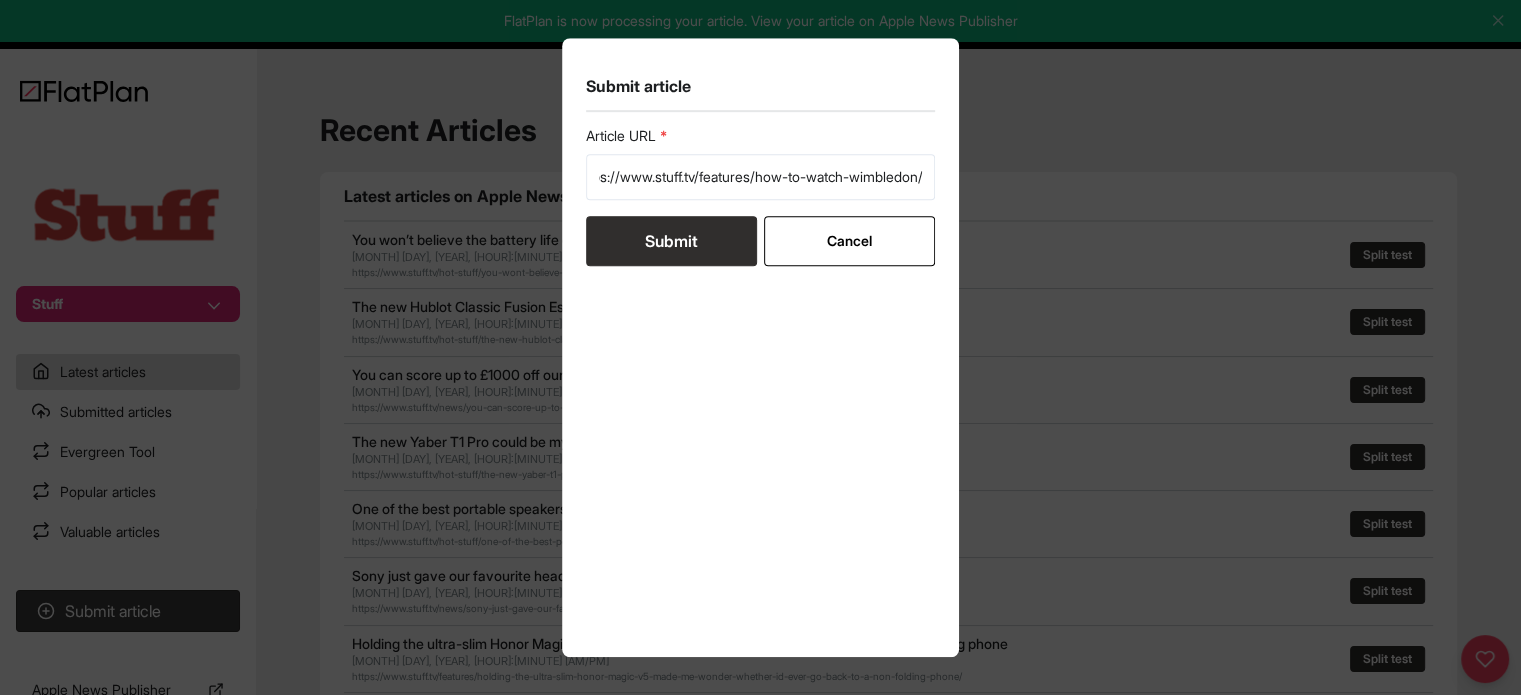 scroll, scrollTop: 0, scrollLeft: 0, axis: both 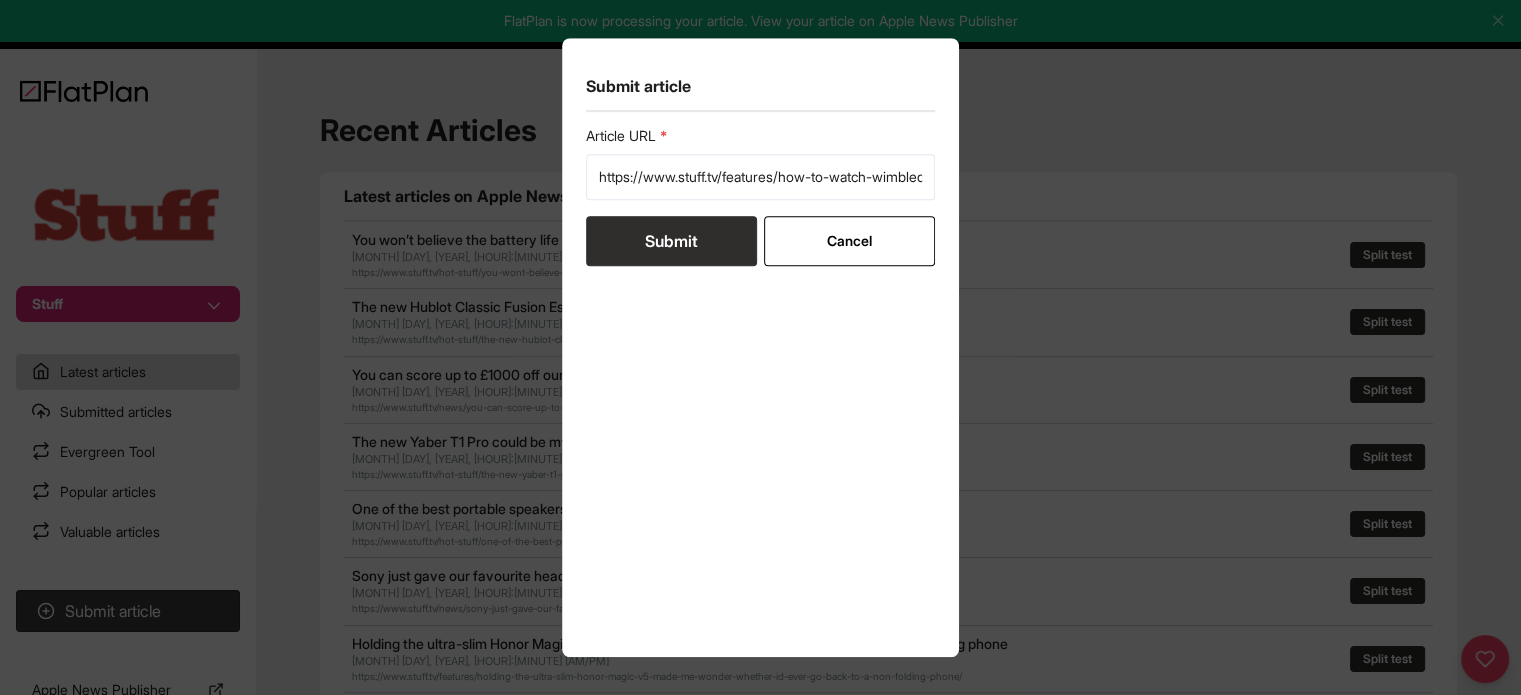 click on "Submit" at bounding box center (671, 241) 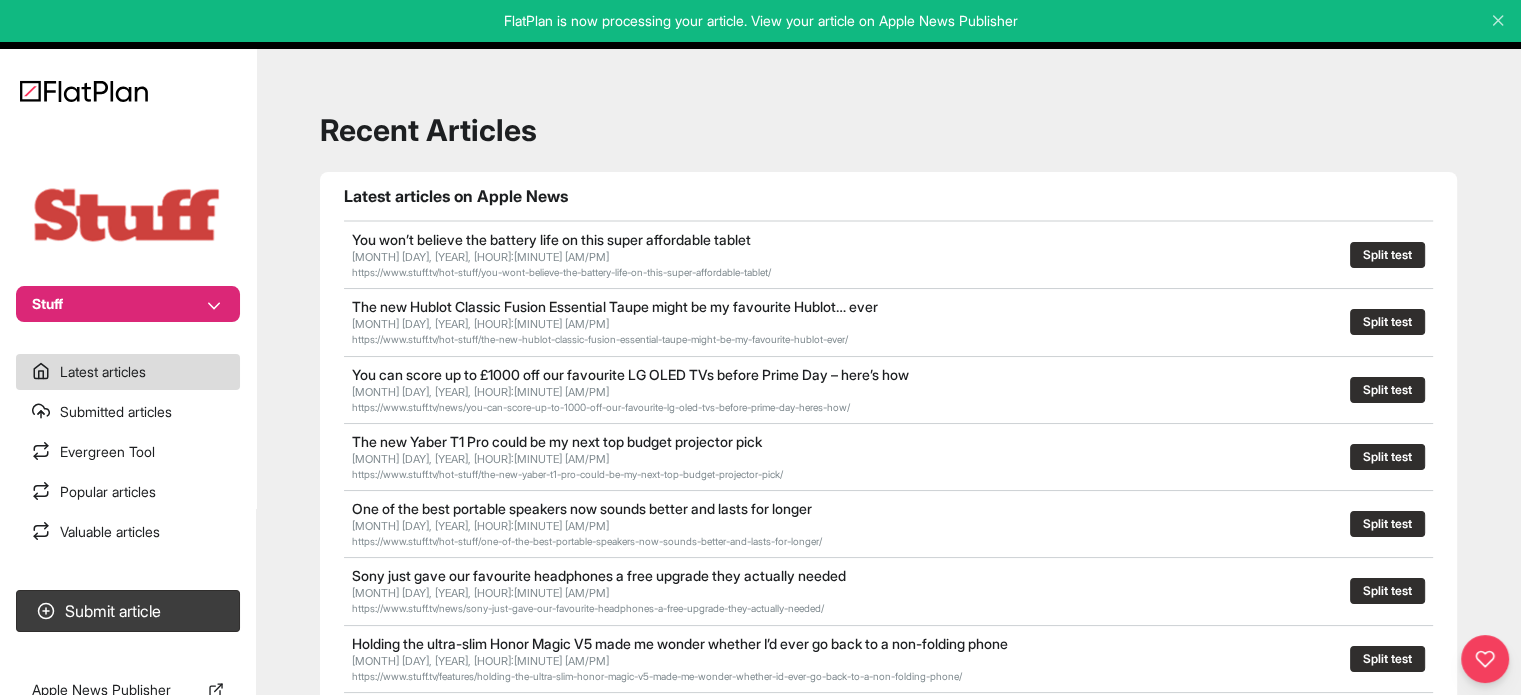 click on "Submitted articles" at bounding box center [128, 412] 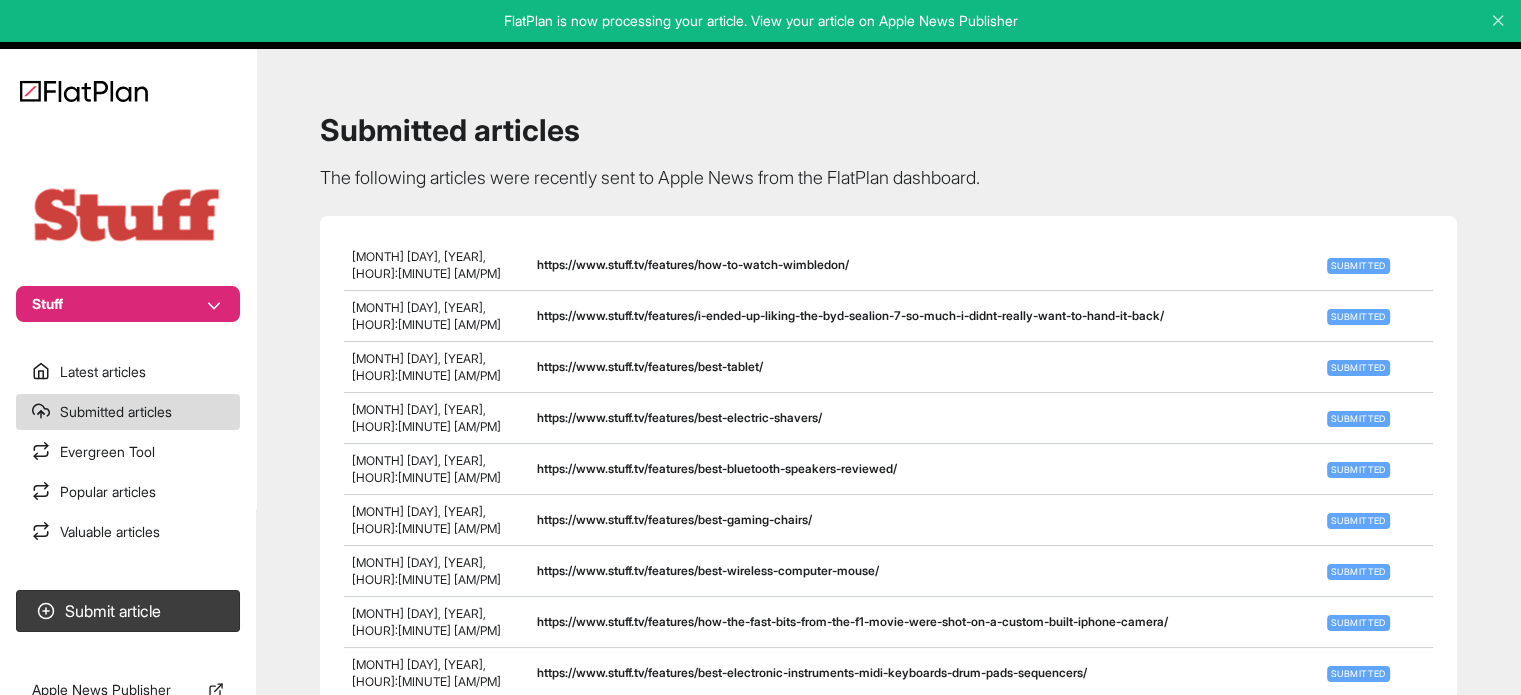 click on "Latest articles" at bounding box center [128, 372] 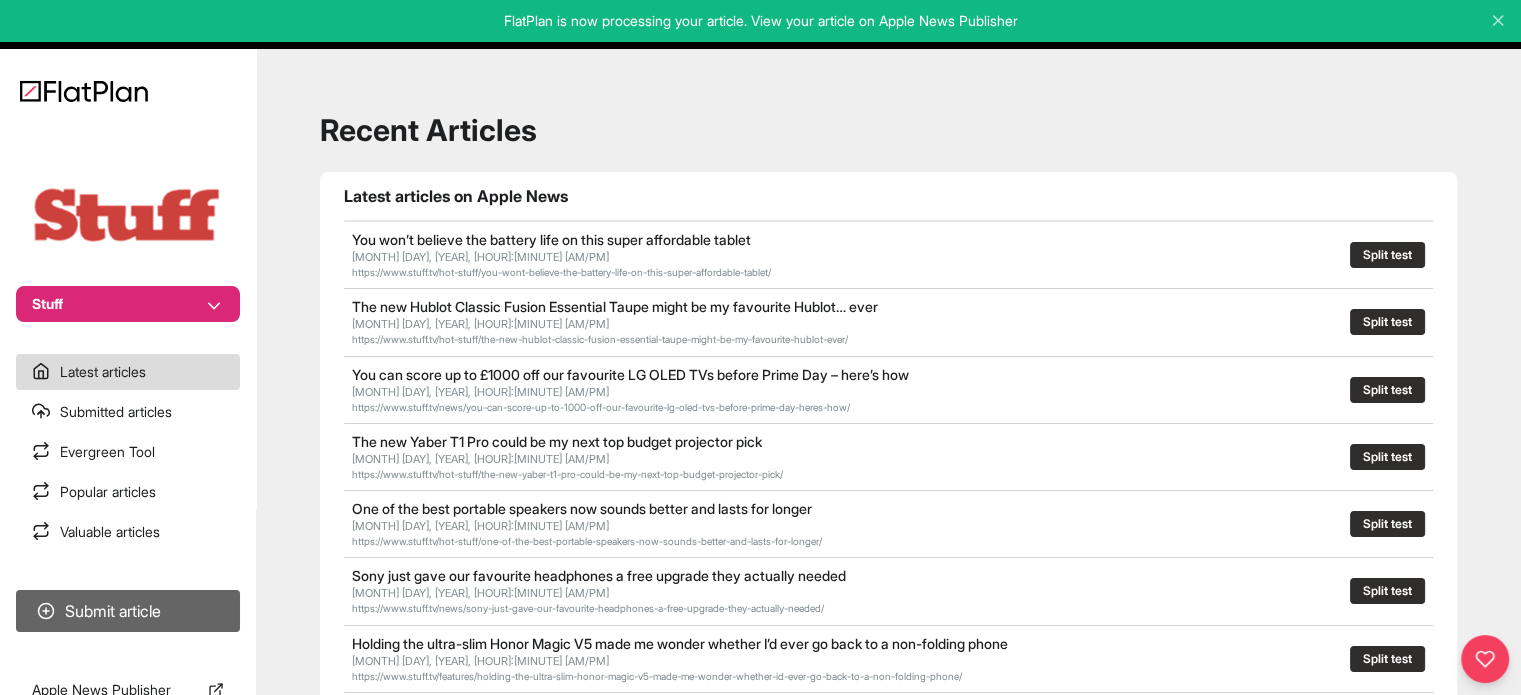 click on "Submit article" at bounding box center (128, 611) 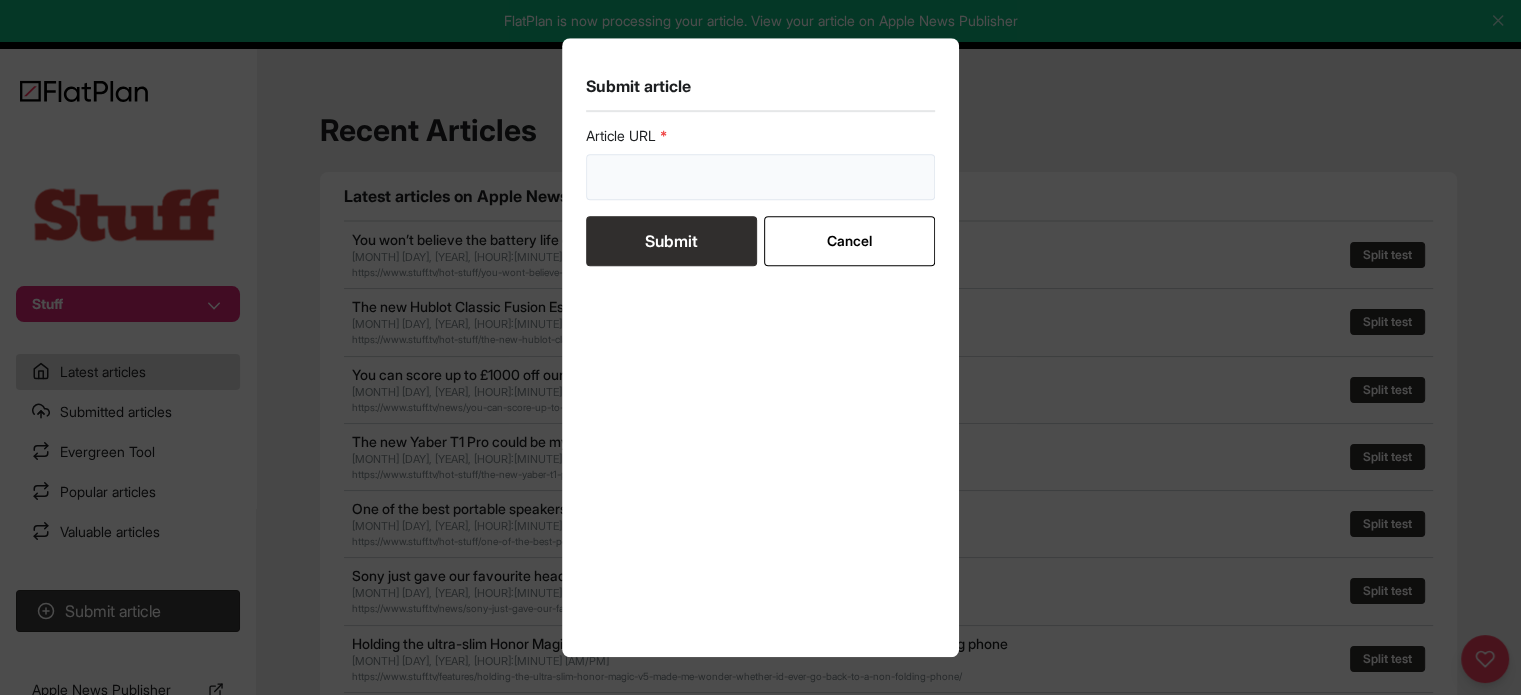 click at bounding box center [761, 177] 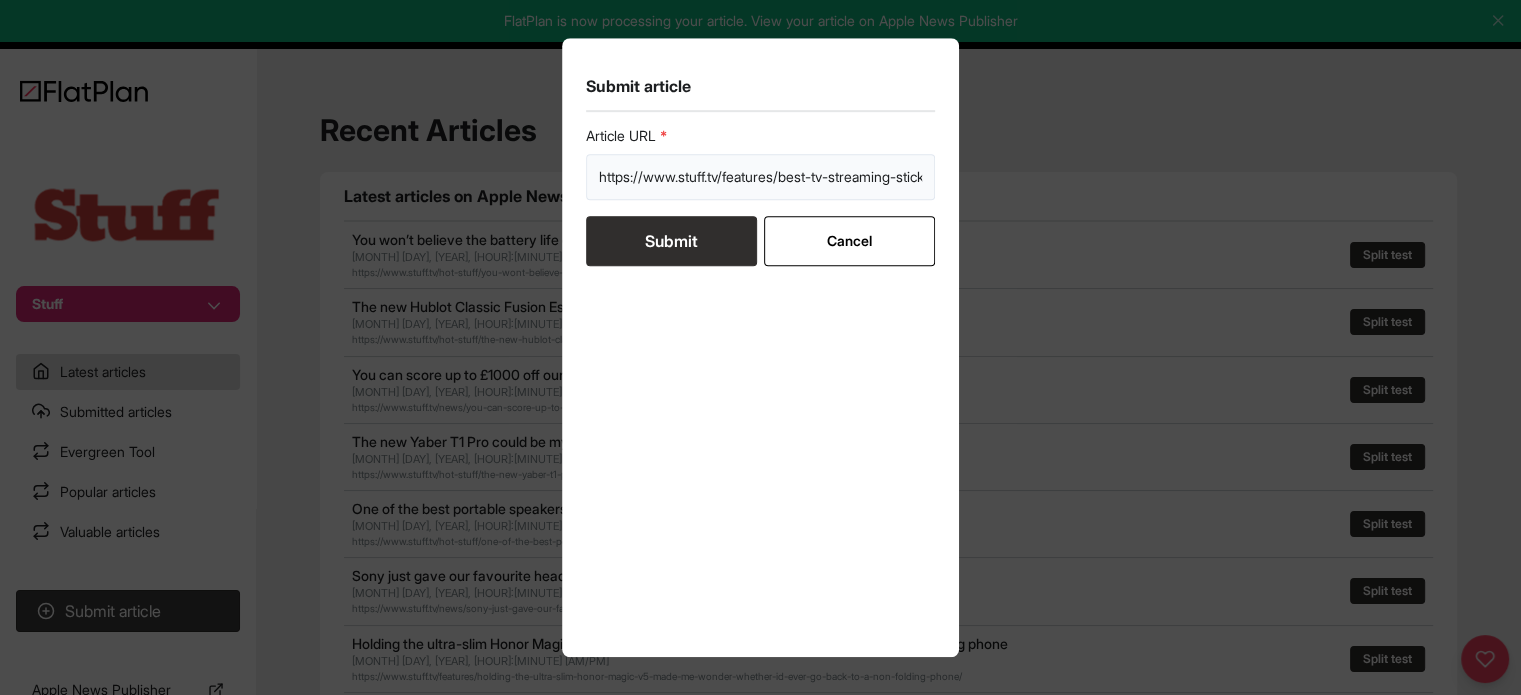 scroll, scrollTop: 0, scrollLeft: 97, axis: horizontal 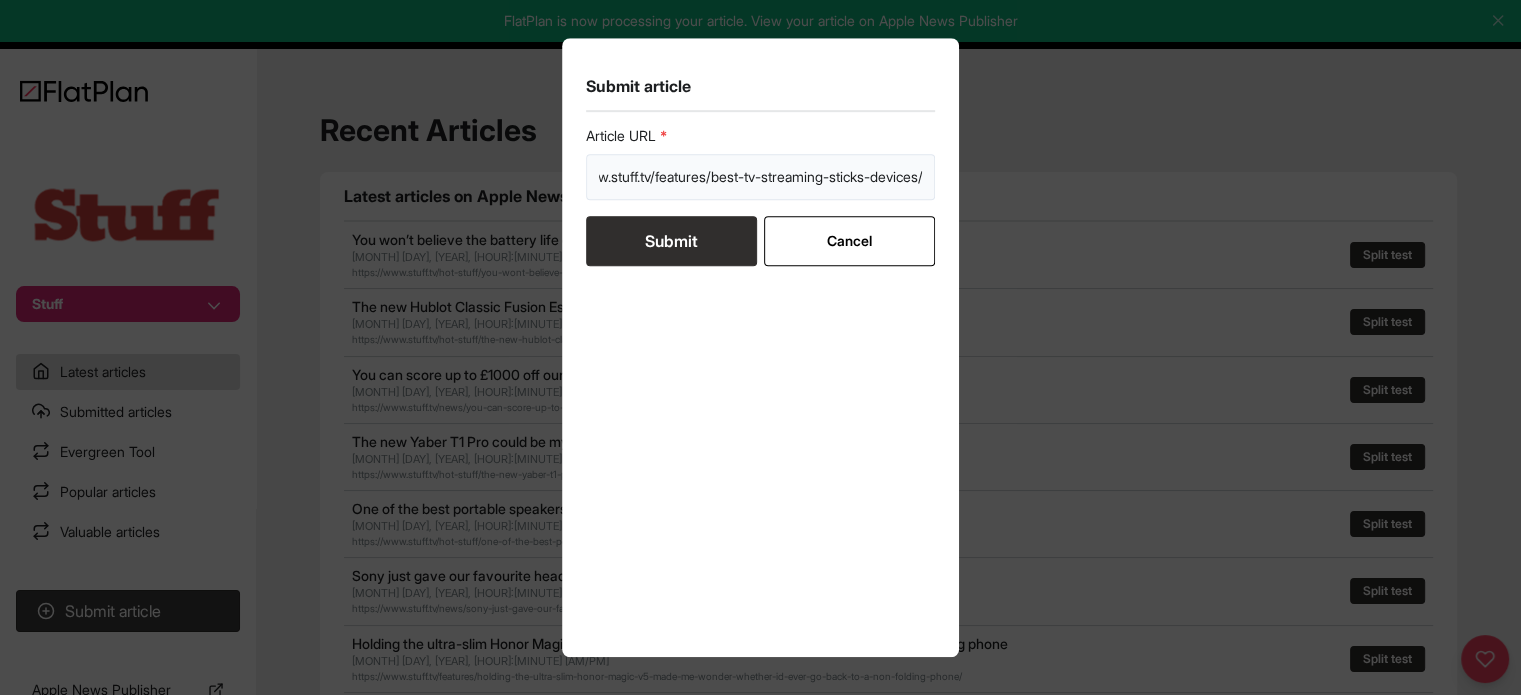 type on "https://www.stuff.tv/features/best-tv-streaming-sticks-devices/" 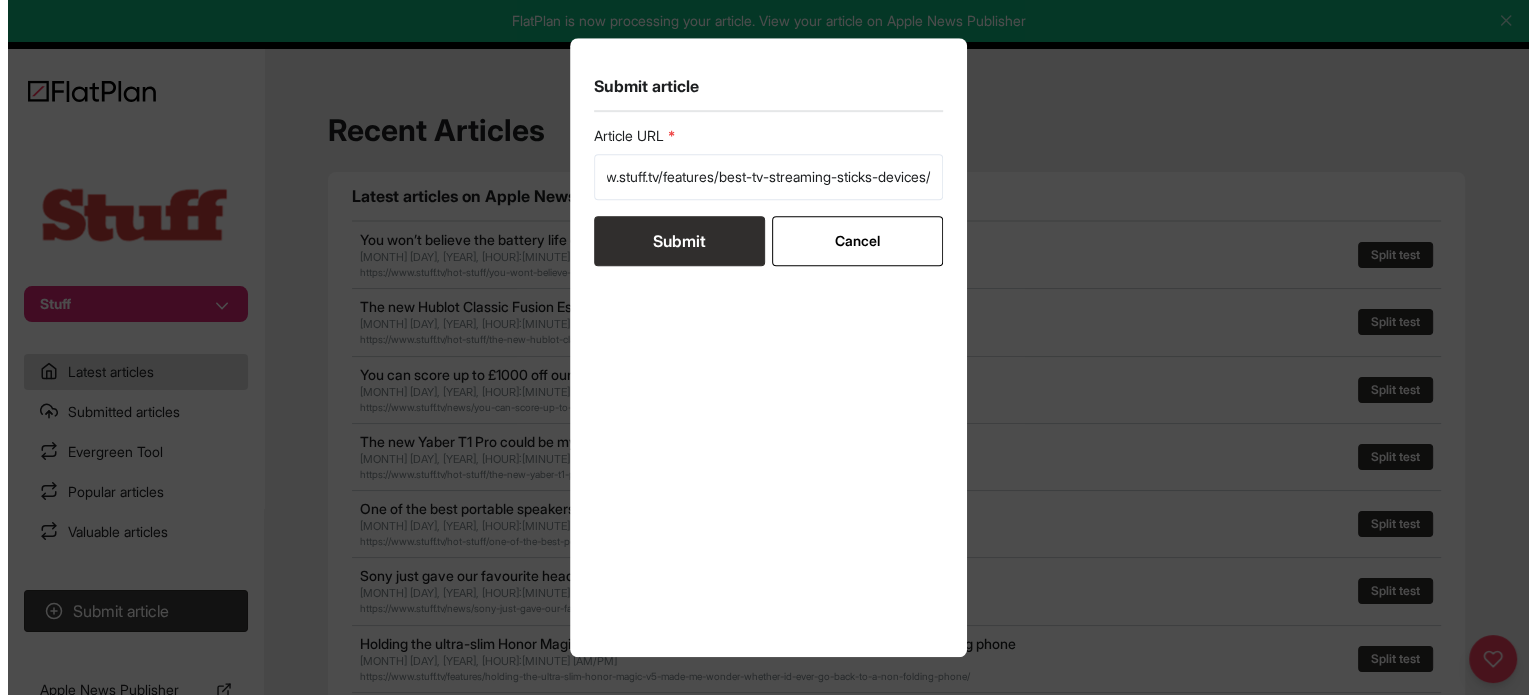 scroll, scrollTop: 0, scrollLeft: 0, axis: both 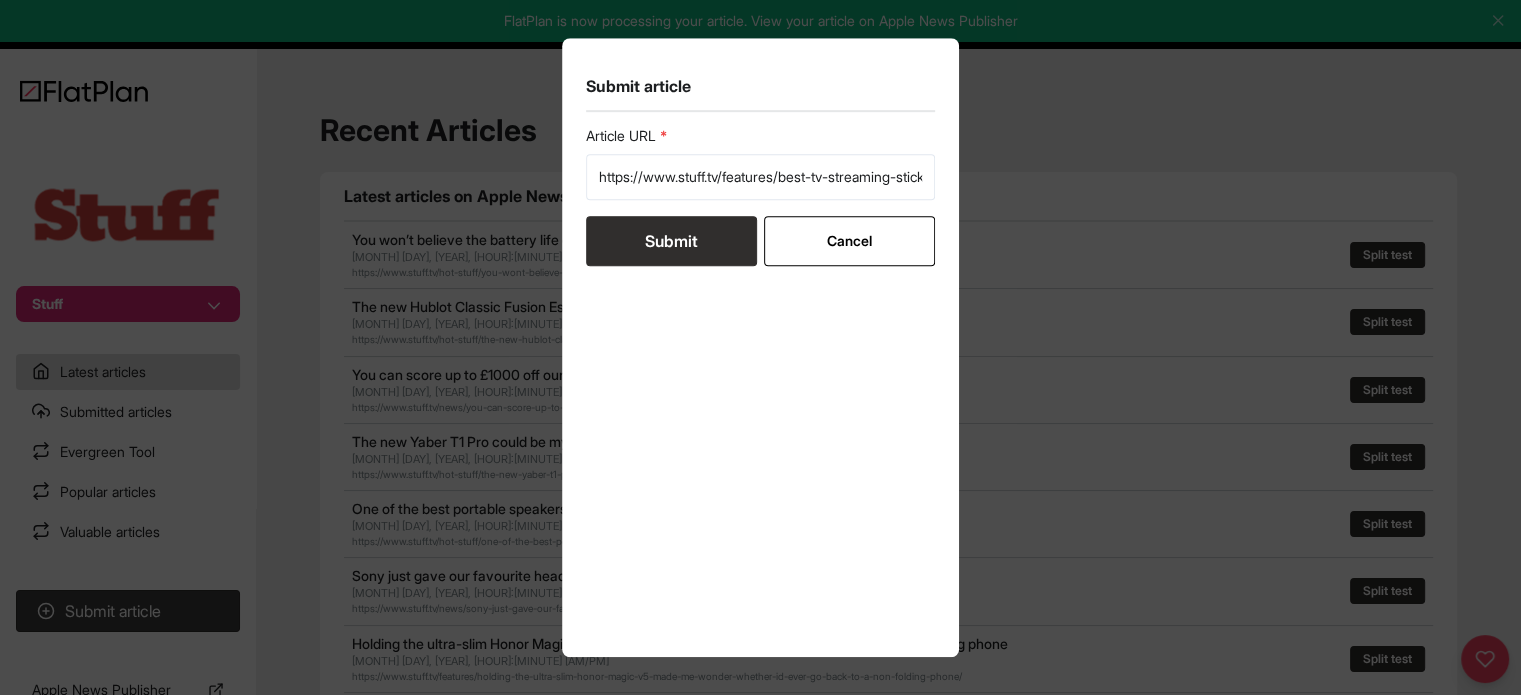 click on "Submit" at bounding box center (671, 241) 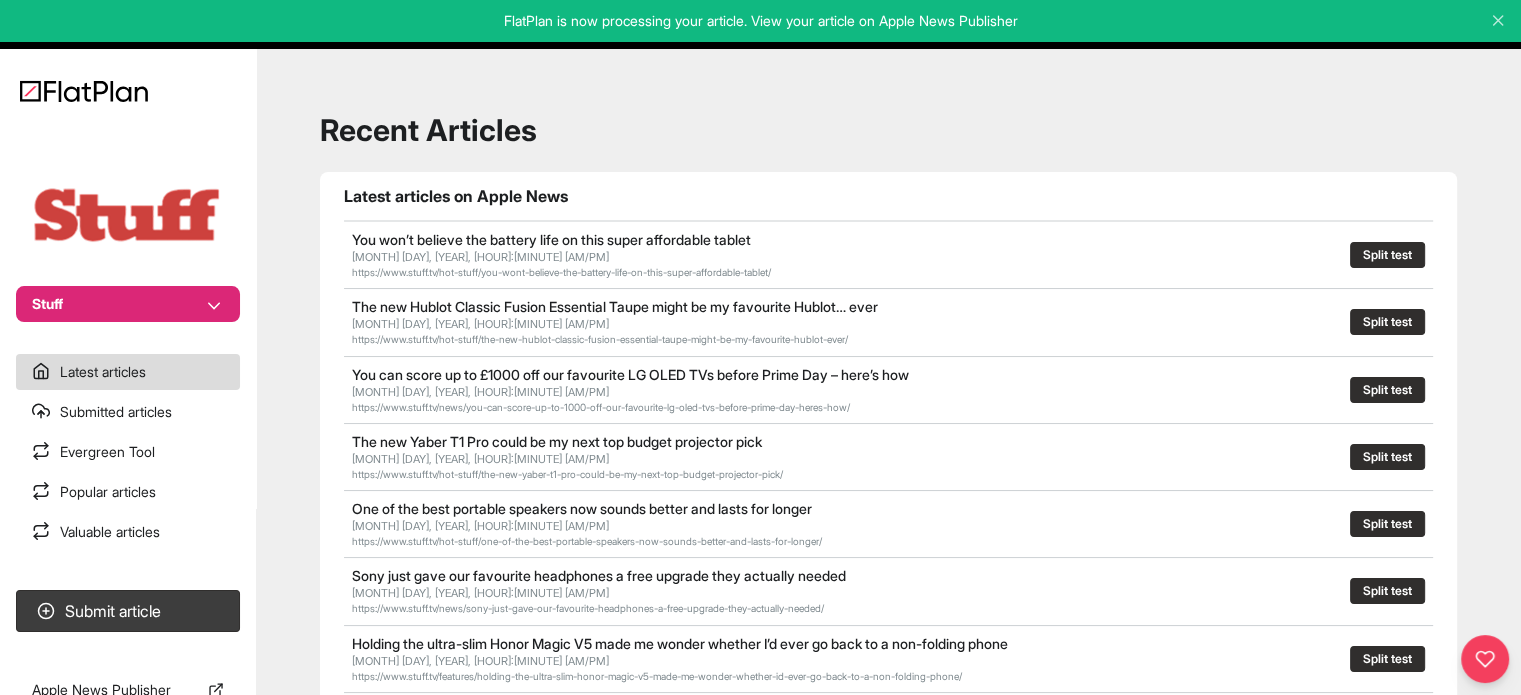 click on "Stuff" at bounding box center [128, 304] 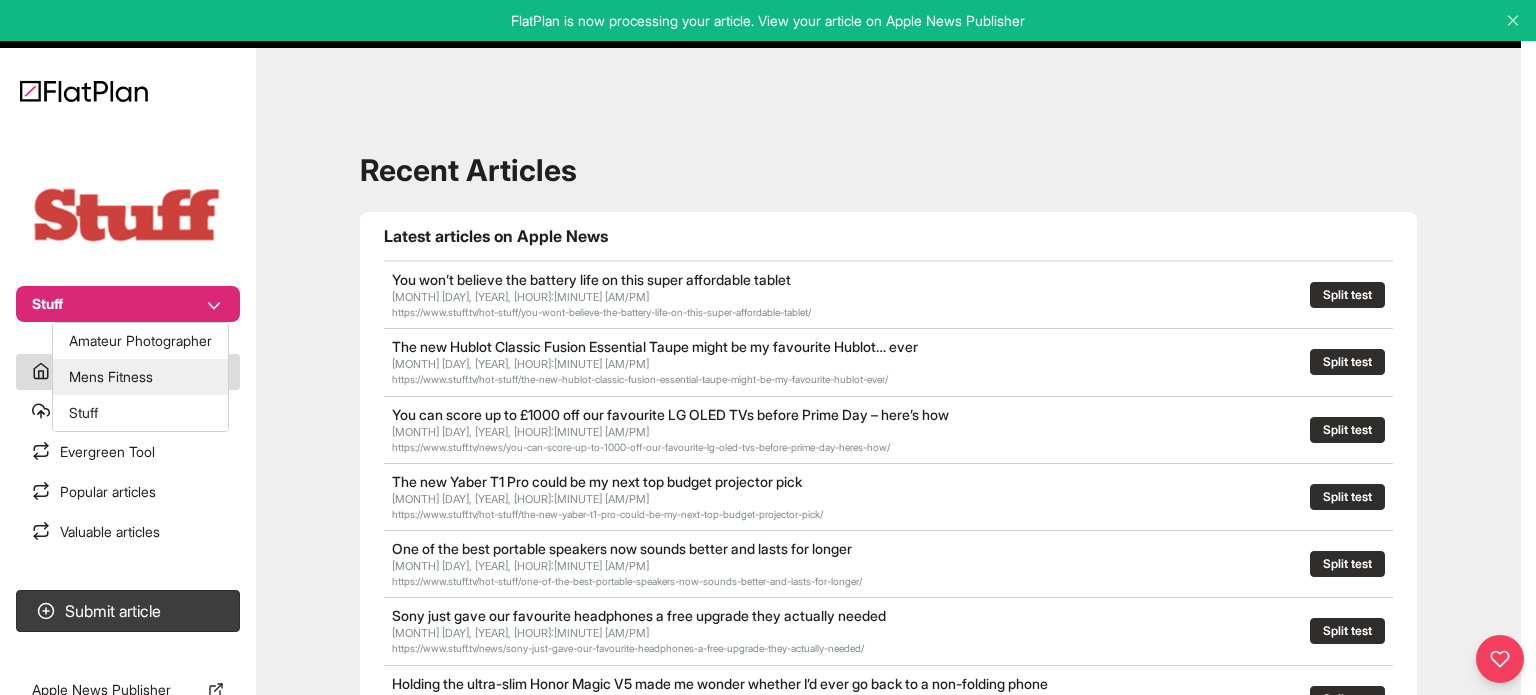 click on "Mens Fitness" at bounding box center (140, 377) 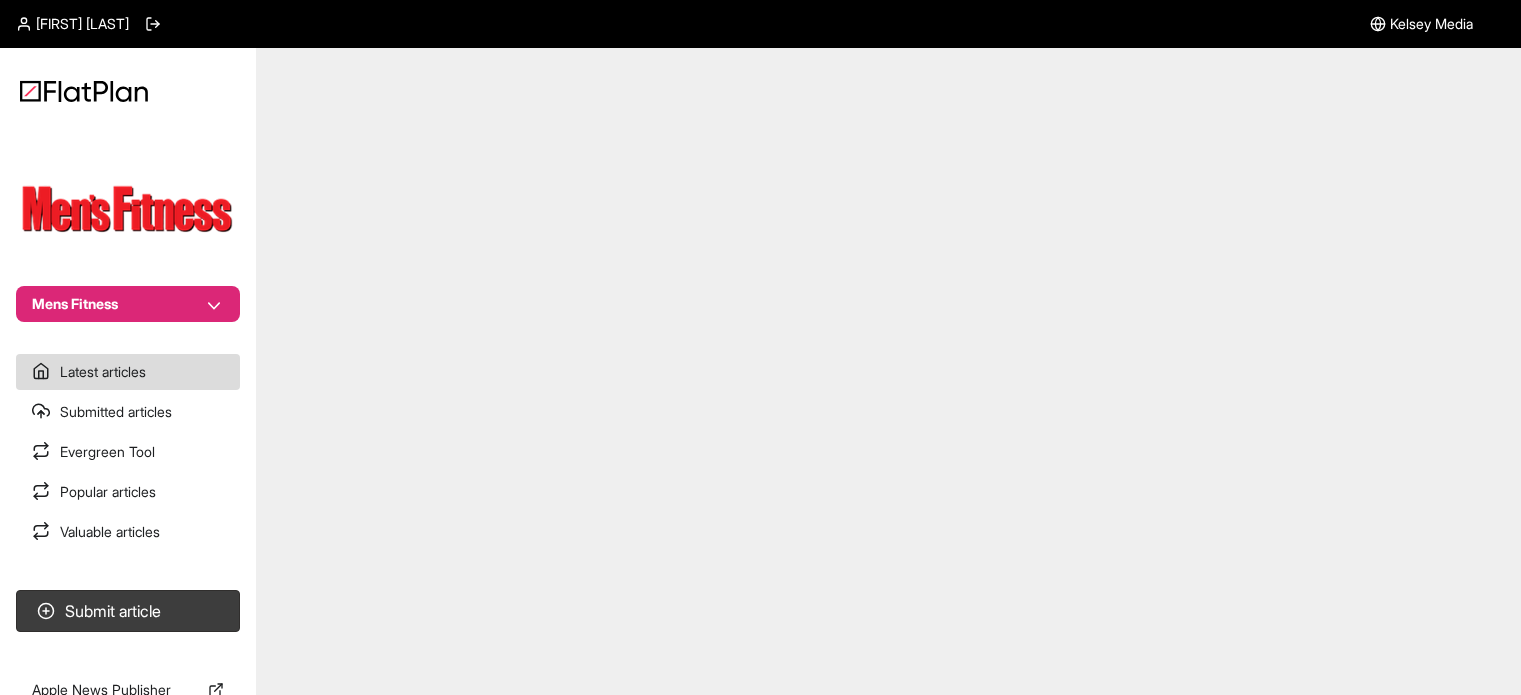 scroll, scrollTop: 0, scrollLeft: 0, axis: both 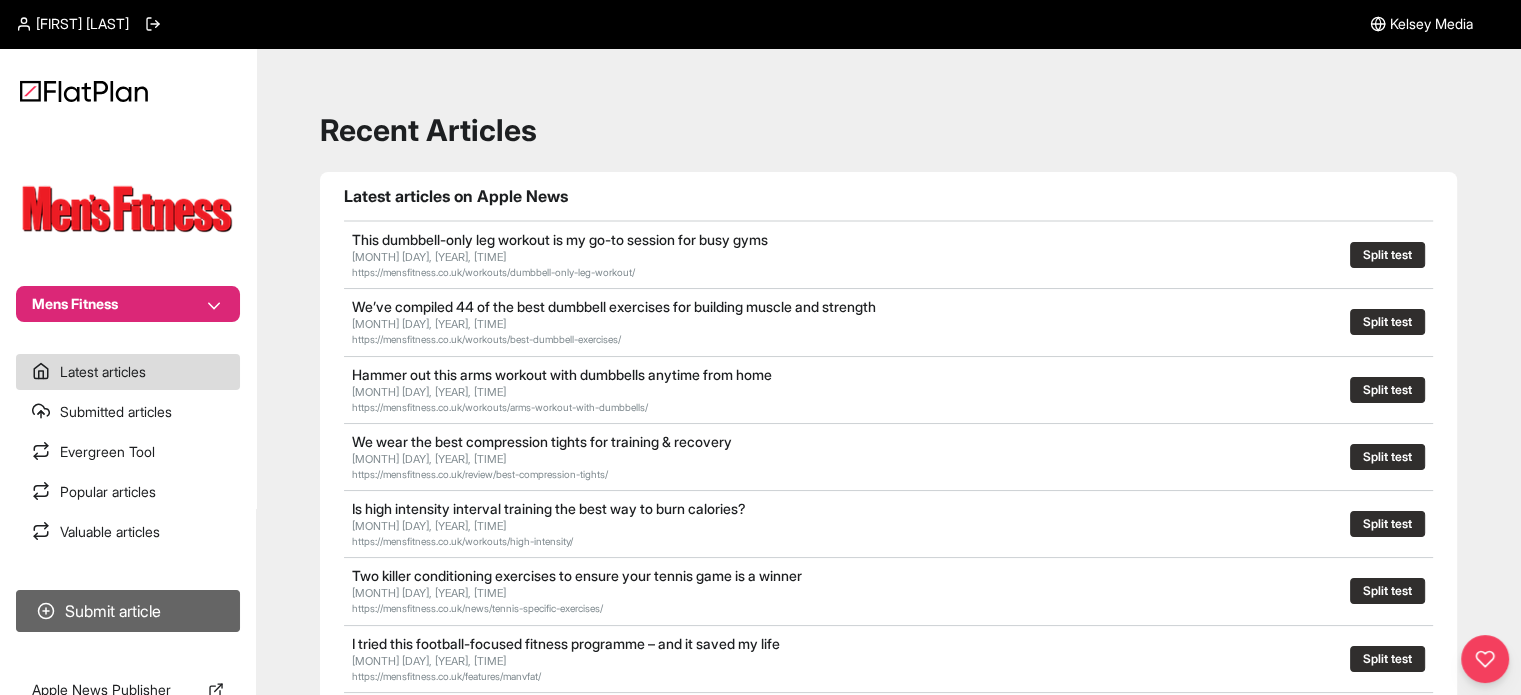 click on "Submit article" at bounding box center [128, 611] 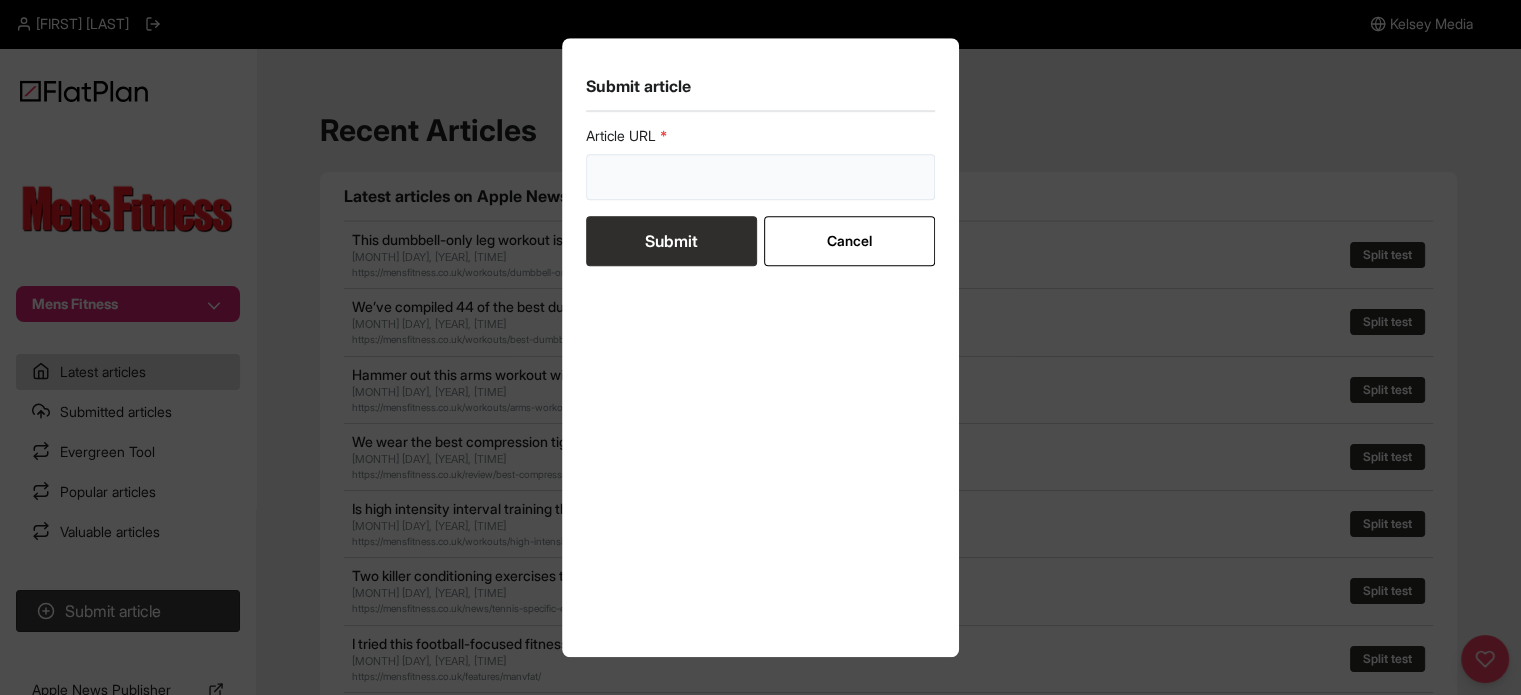 click at bounding box center (761, 177) 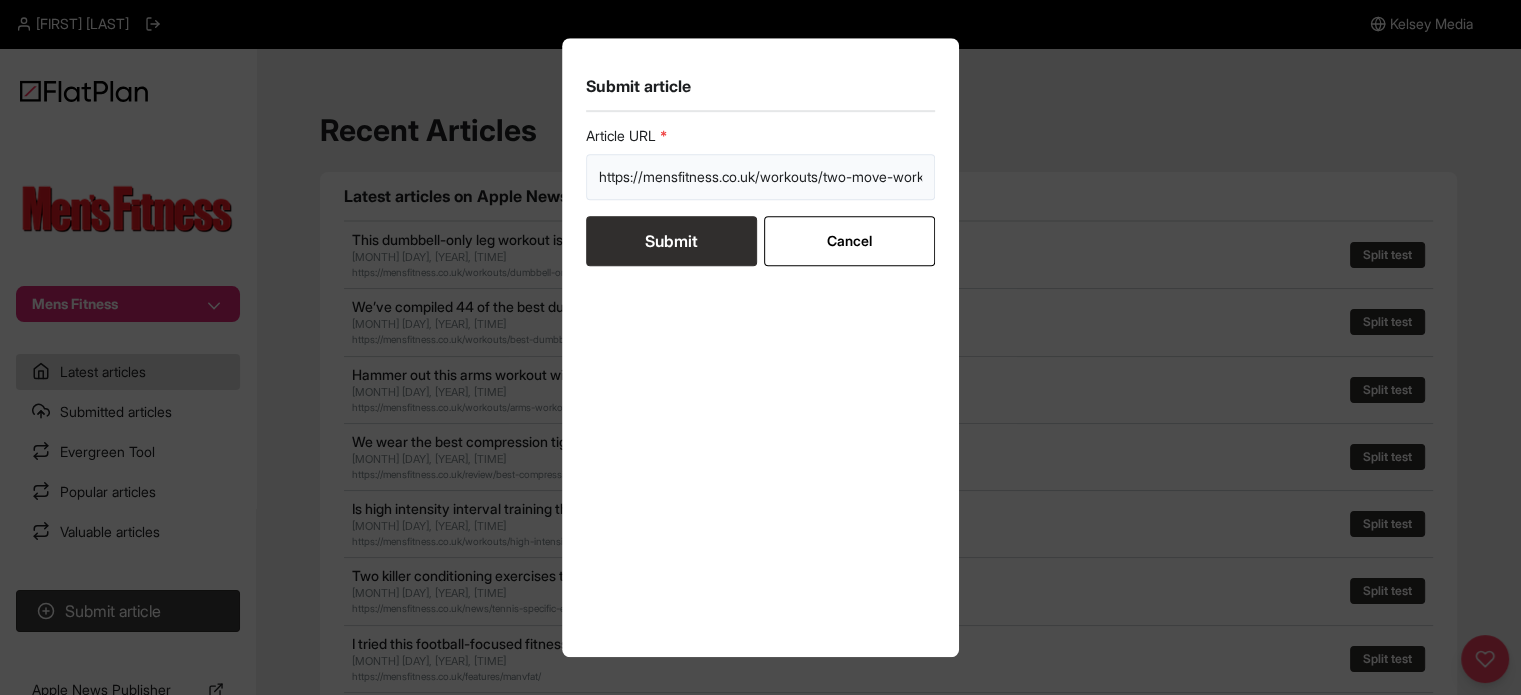 scroll, scrollTop: 0, scrollLeft: 48, axis: horizontal 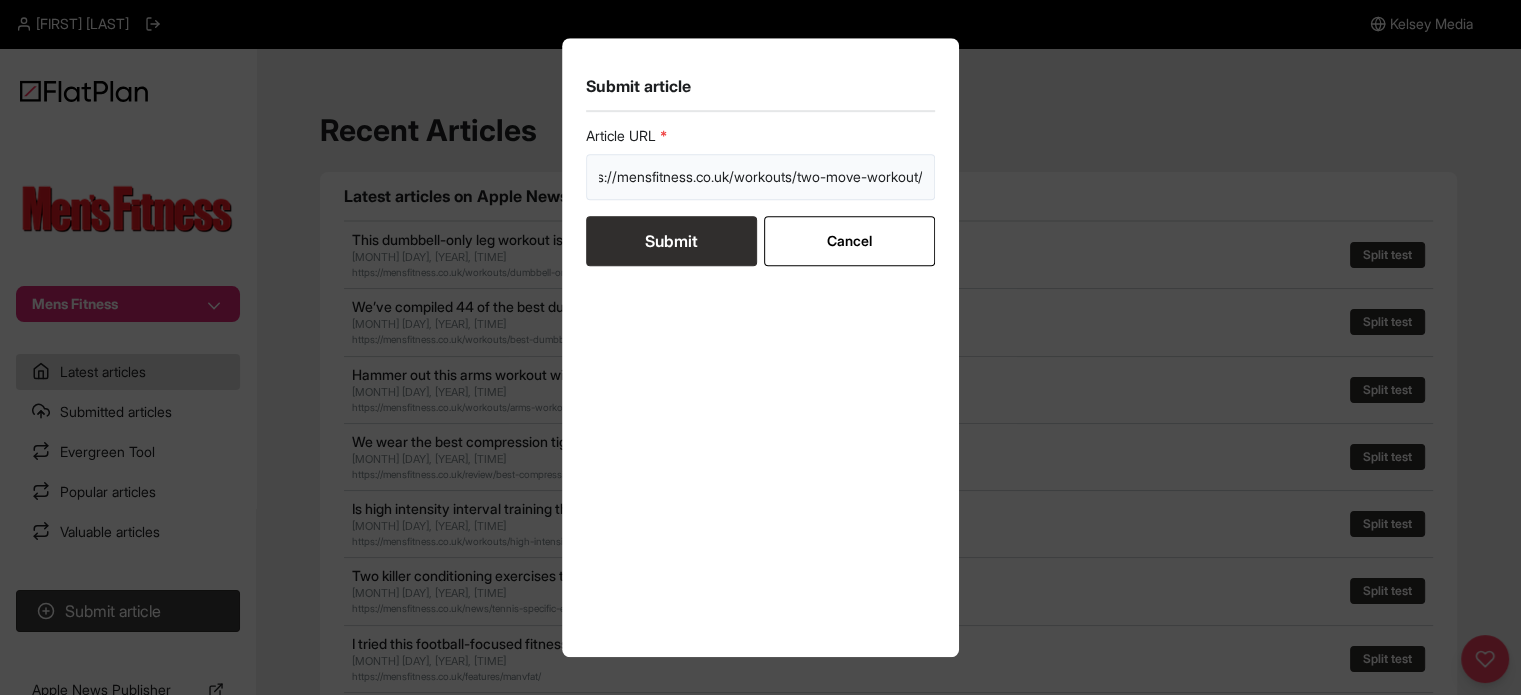 type on "https://mensfitness.co.uk/workouts/two-move-workout/" 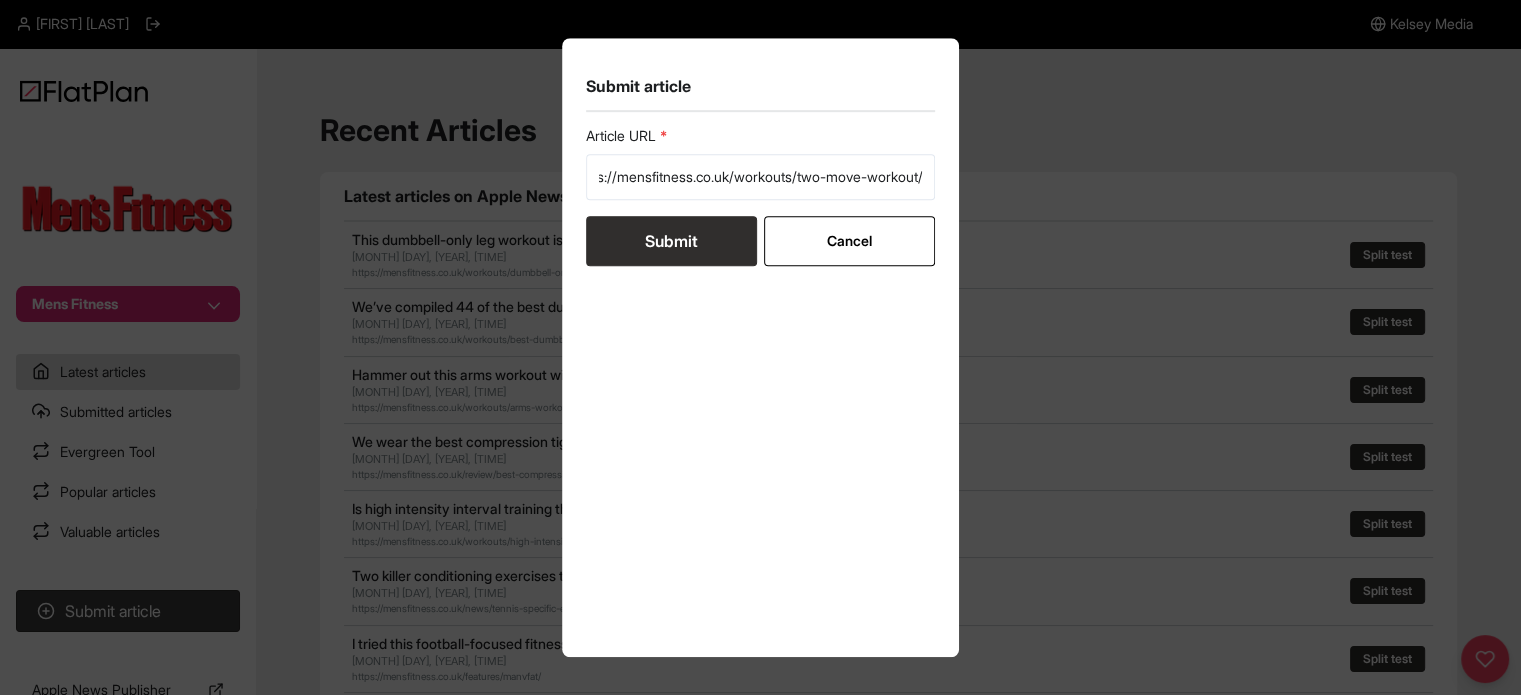 click on "Submit" at bounding box center [671, 241] 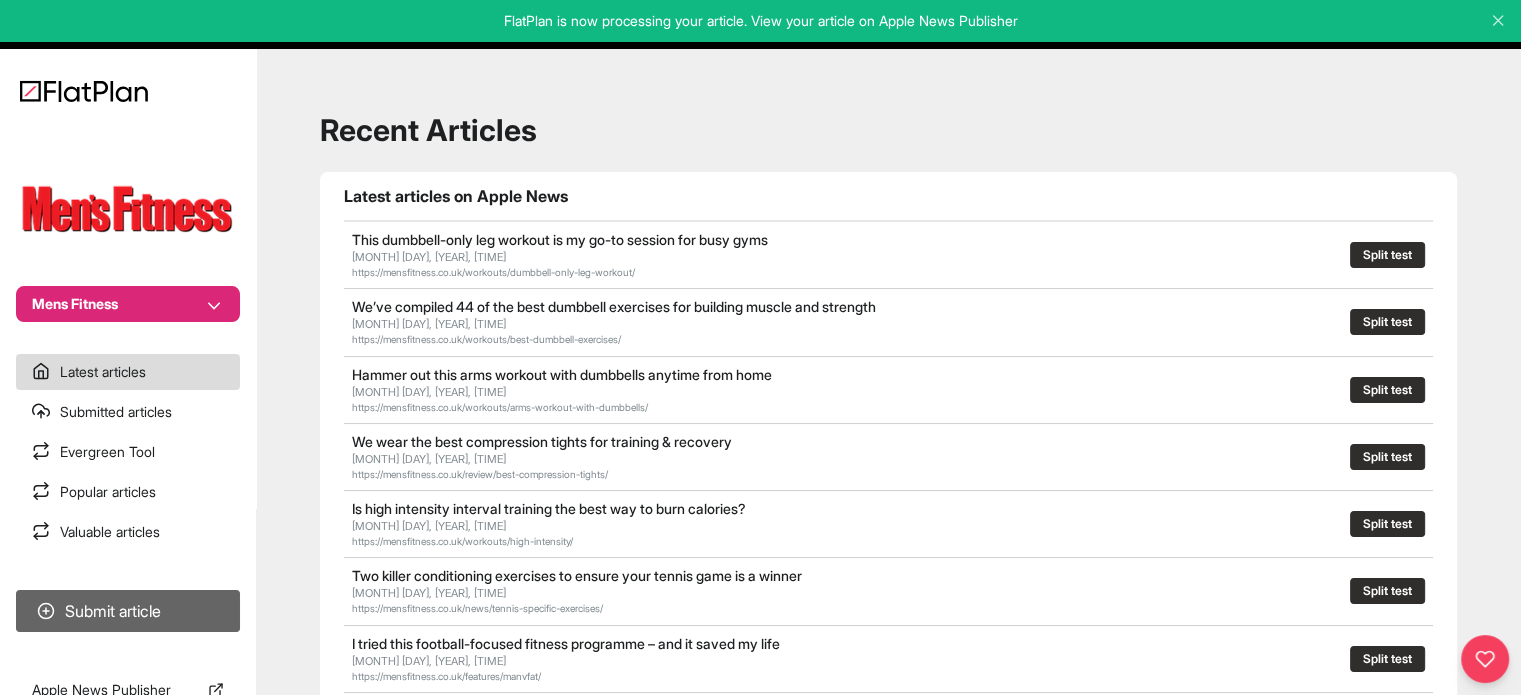 click on "Submit article" at bounding box center (128, 611) 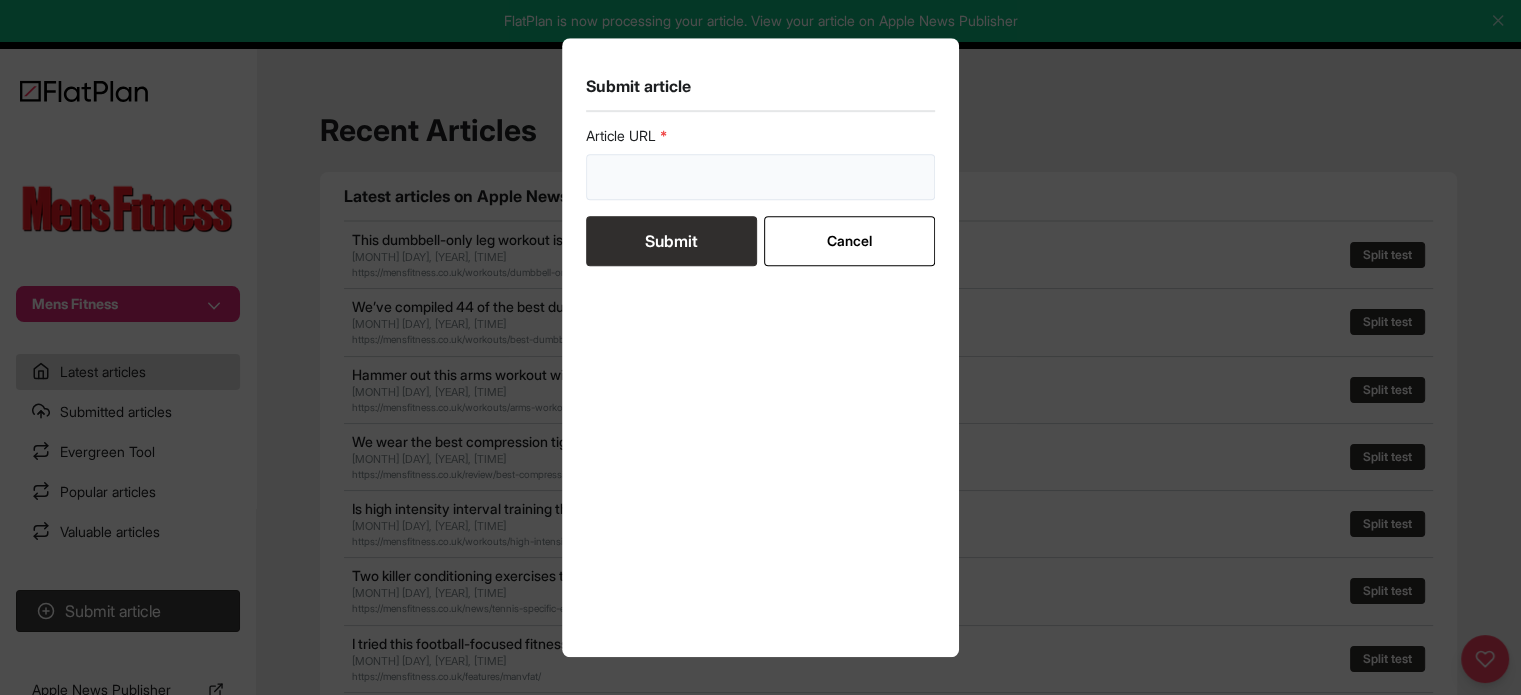 click at bounding box center [761, 177] 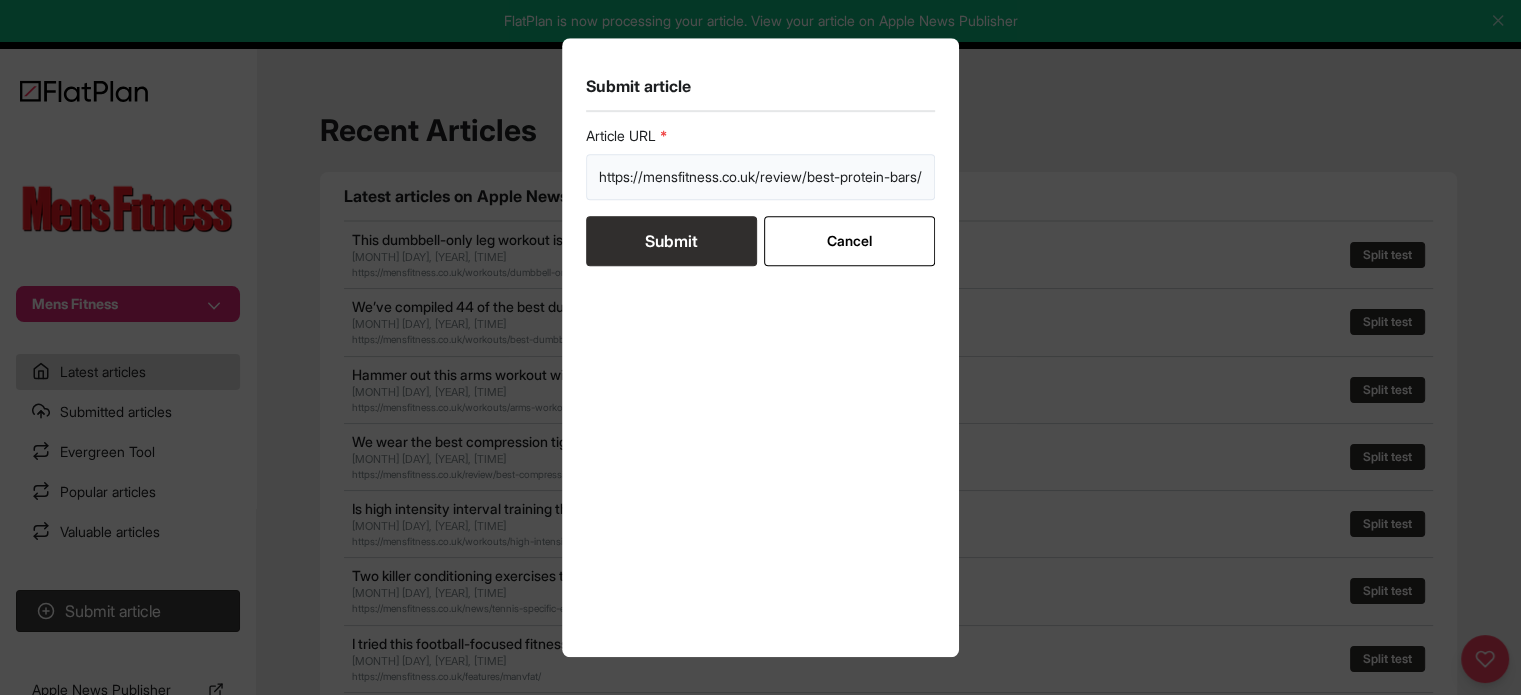 scroll, scrollTop: 0, scrollLeft: 20, axis: horizontal 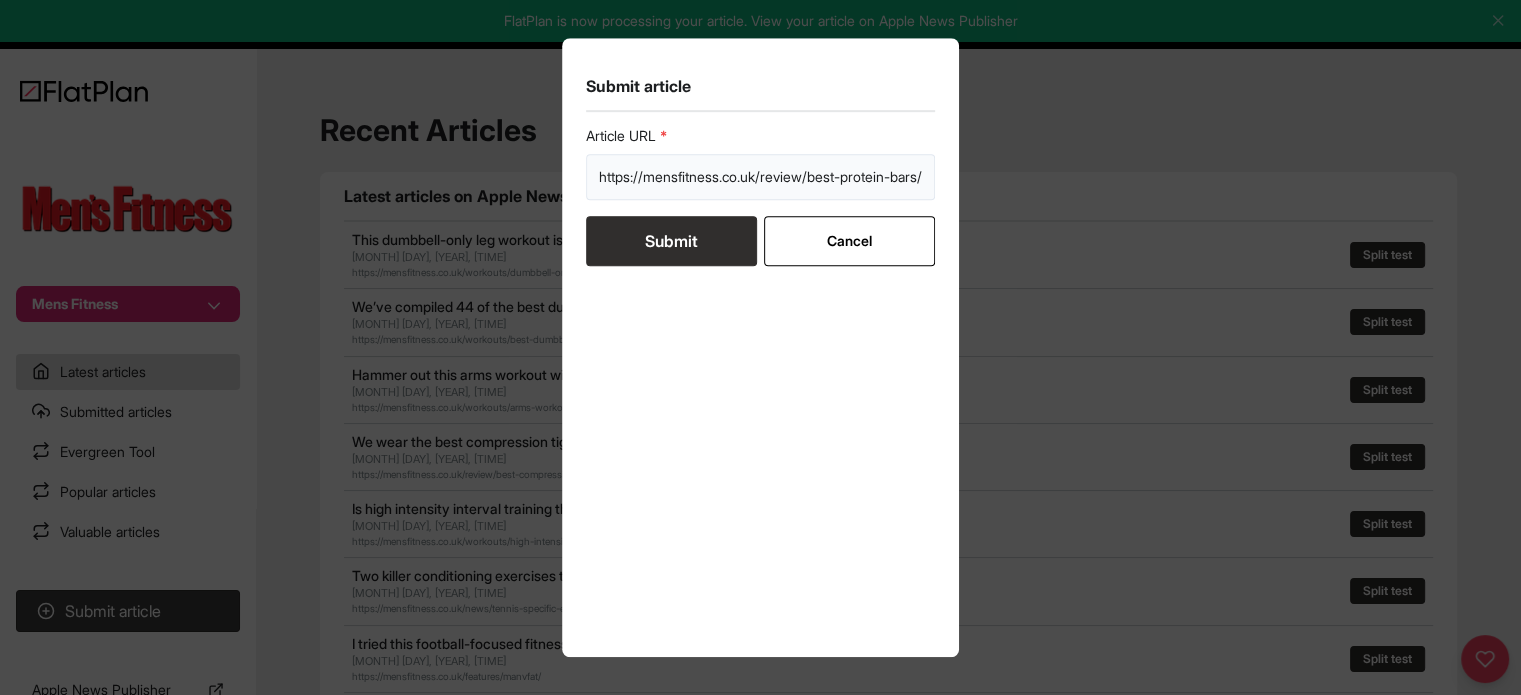 type on "https://mensfitness.co.uk/review/best-protein-bars/" 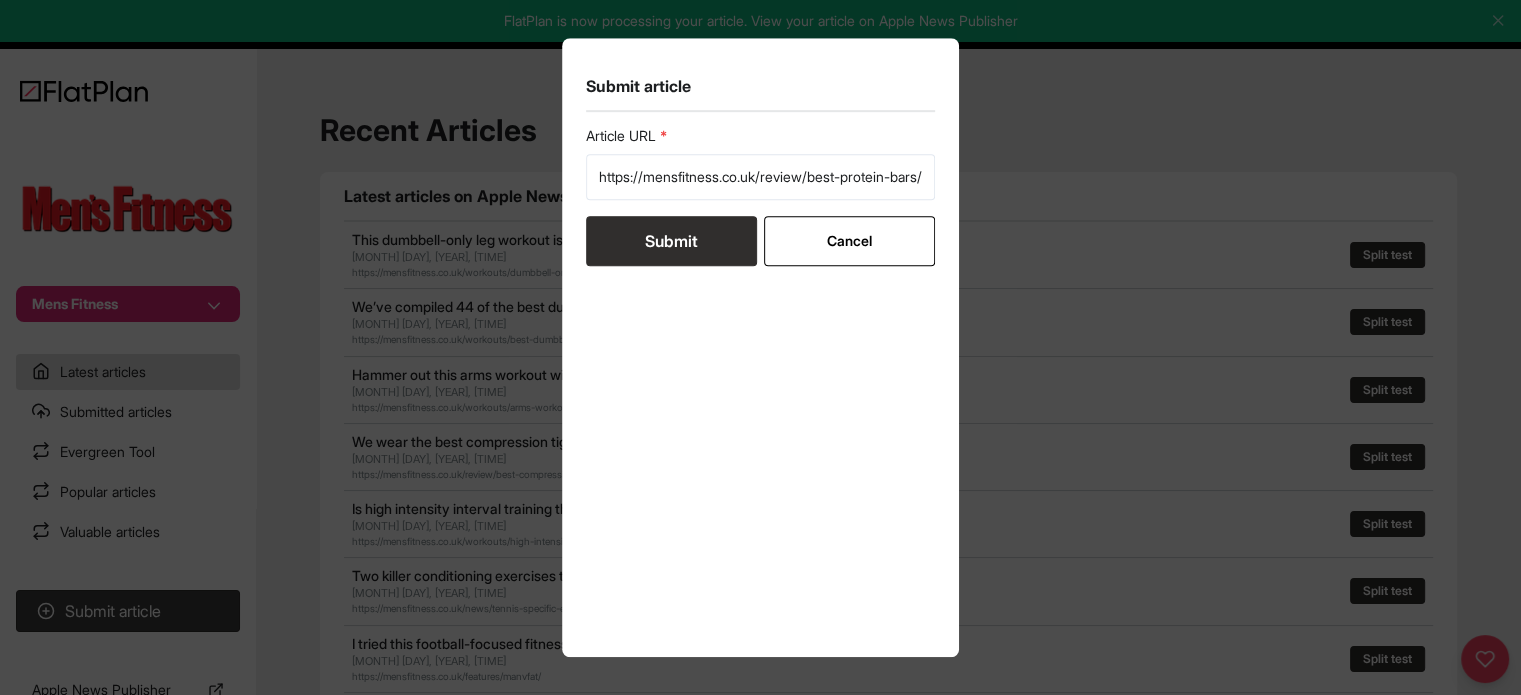 scroll, scrollTop: 0, scrollLeft: 0, axis: both 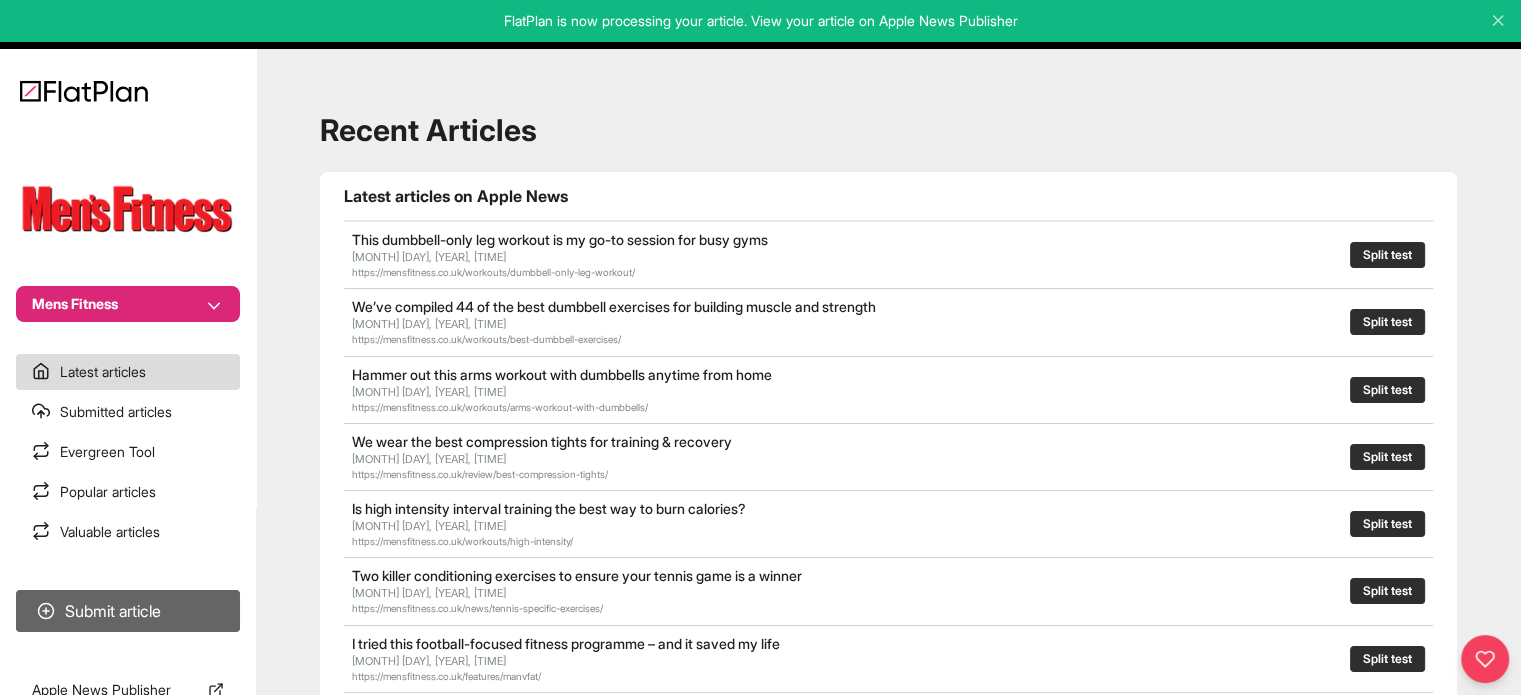 click on "Submit article" at bounding box center (128, 611) 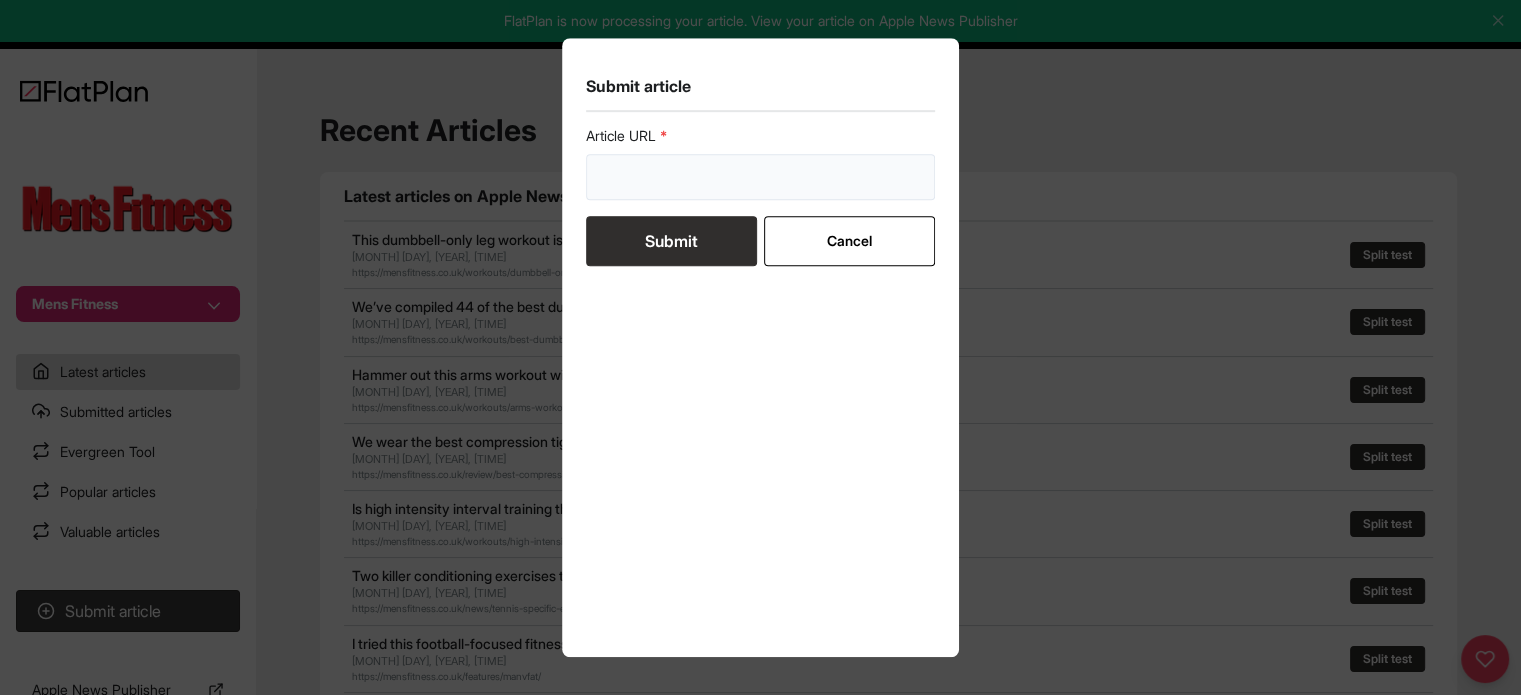 click at bounding box center (761, 177) 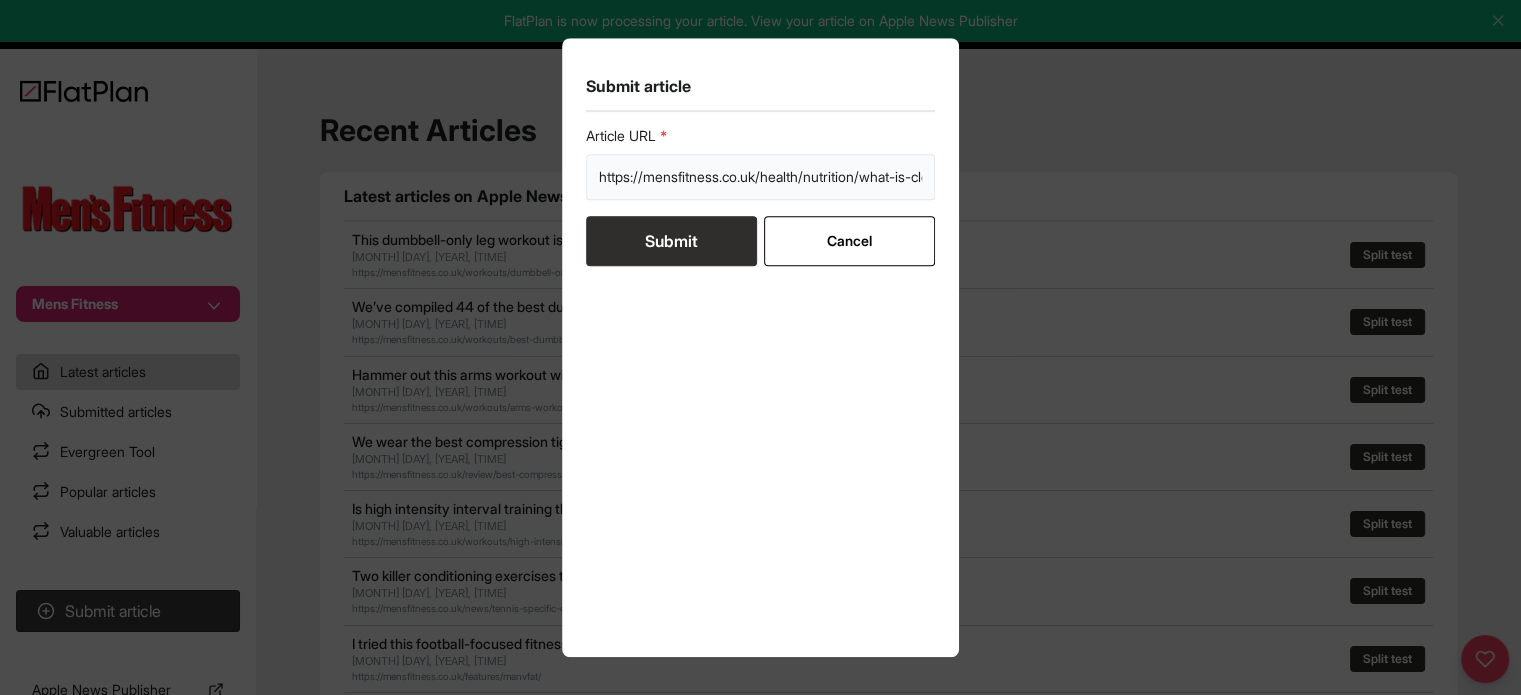 scroll, scrollTop: 0, scrollLeft: 100, axis: horizontal 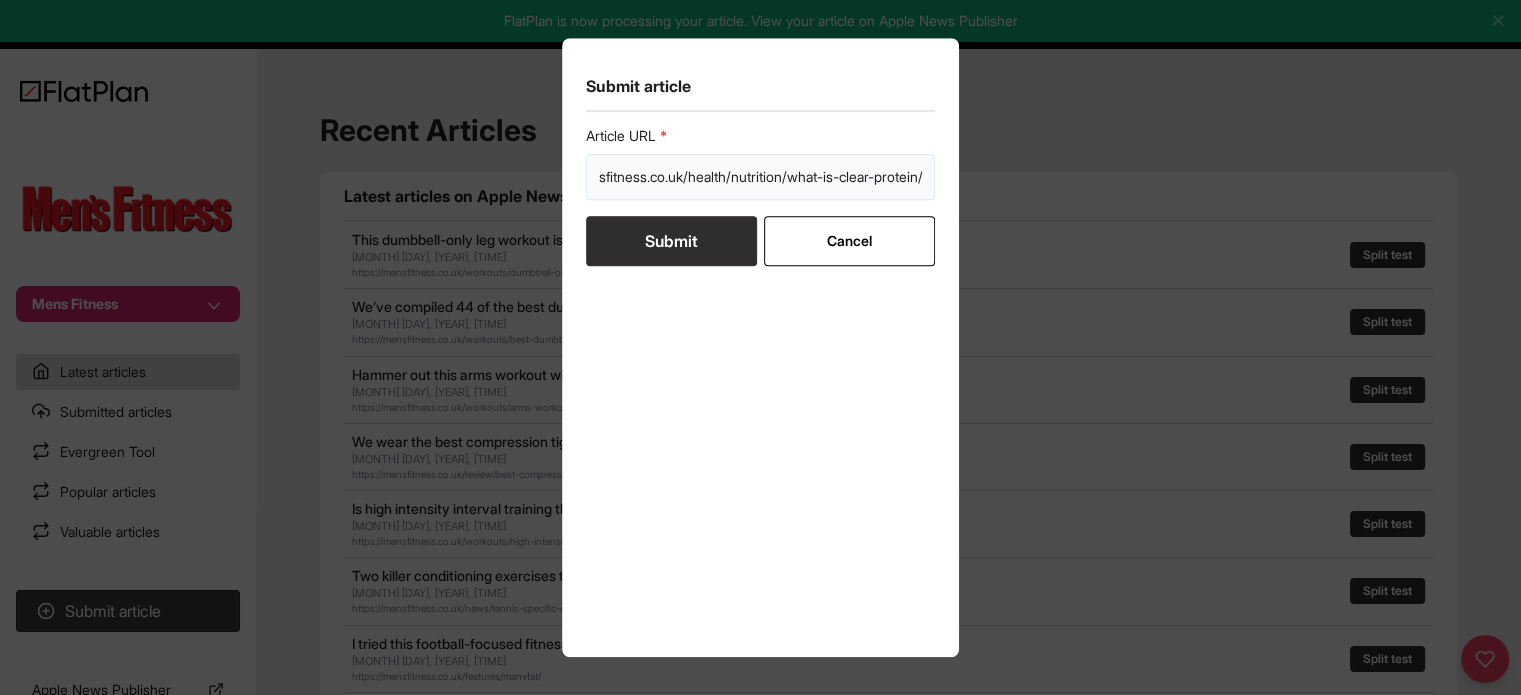 type on "https://mensfitness.co.uk/health/nutrition/what-is-clear-protein/" 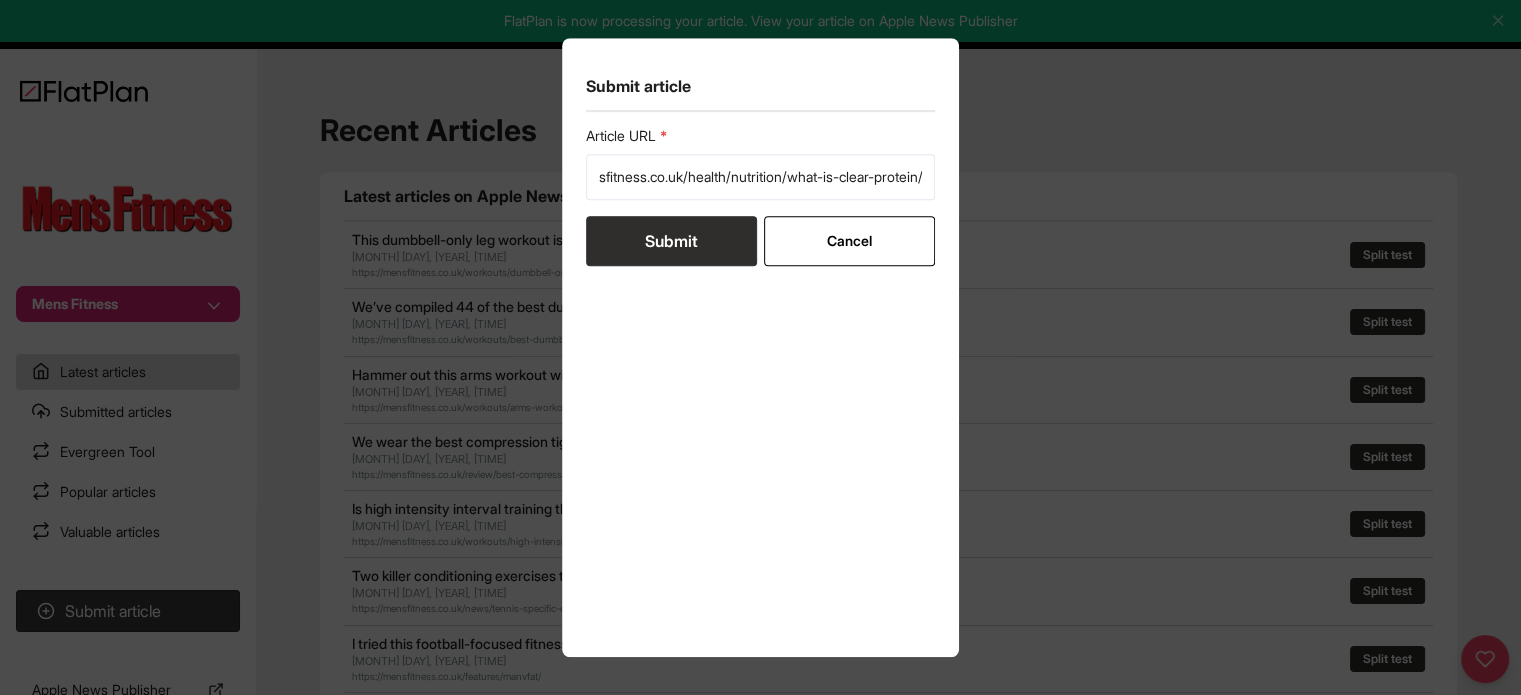 scroll, scrollTop: 0, scrollLeft: 0, axis: both 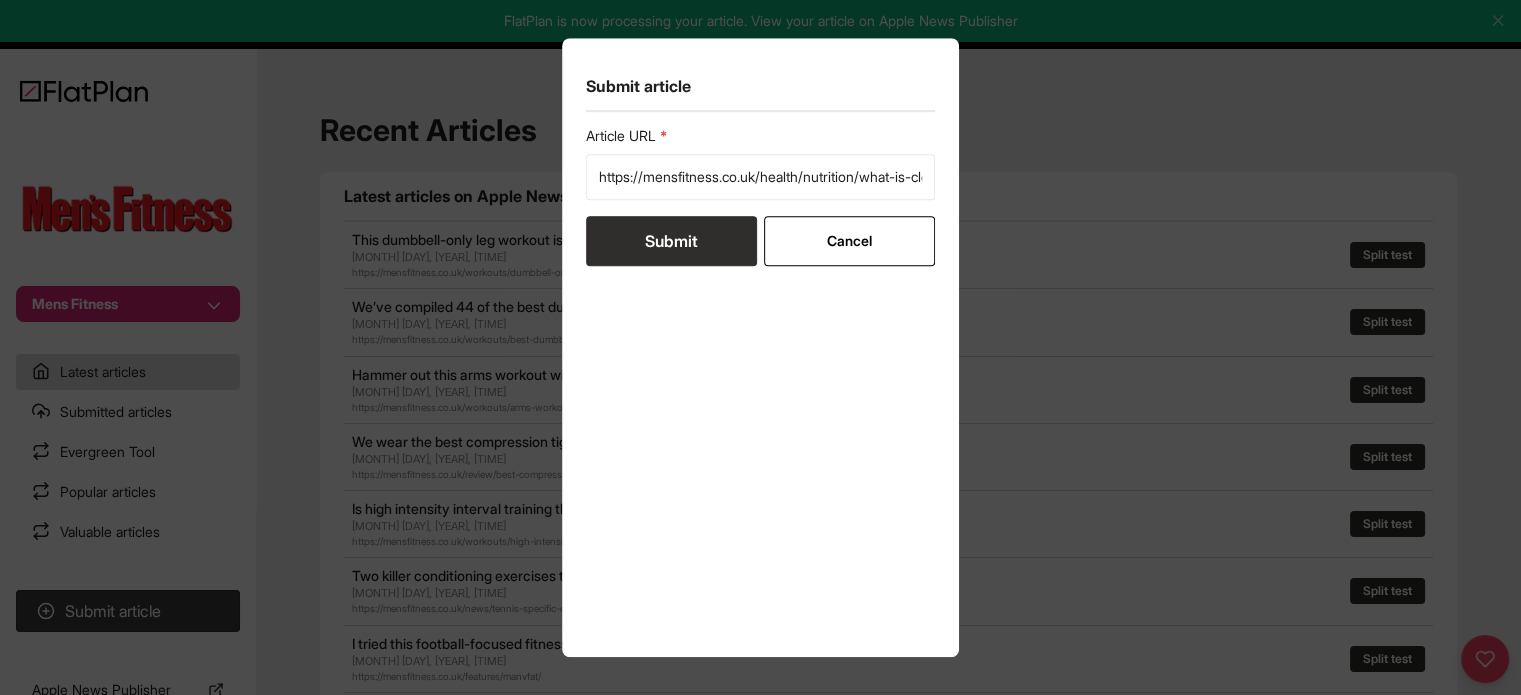 click on "Submit" at bounding box center [671, 241] 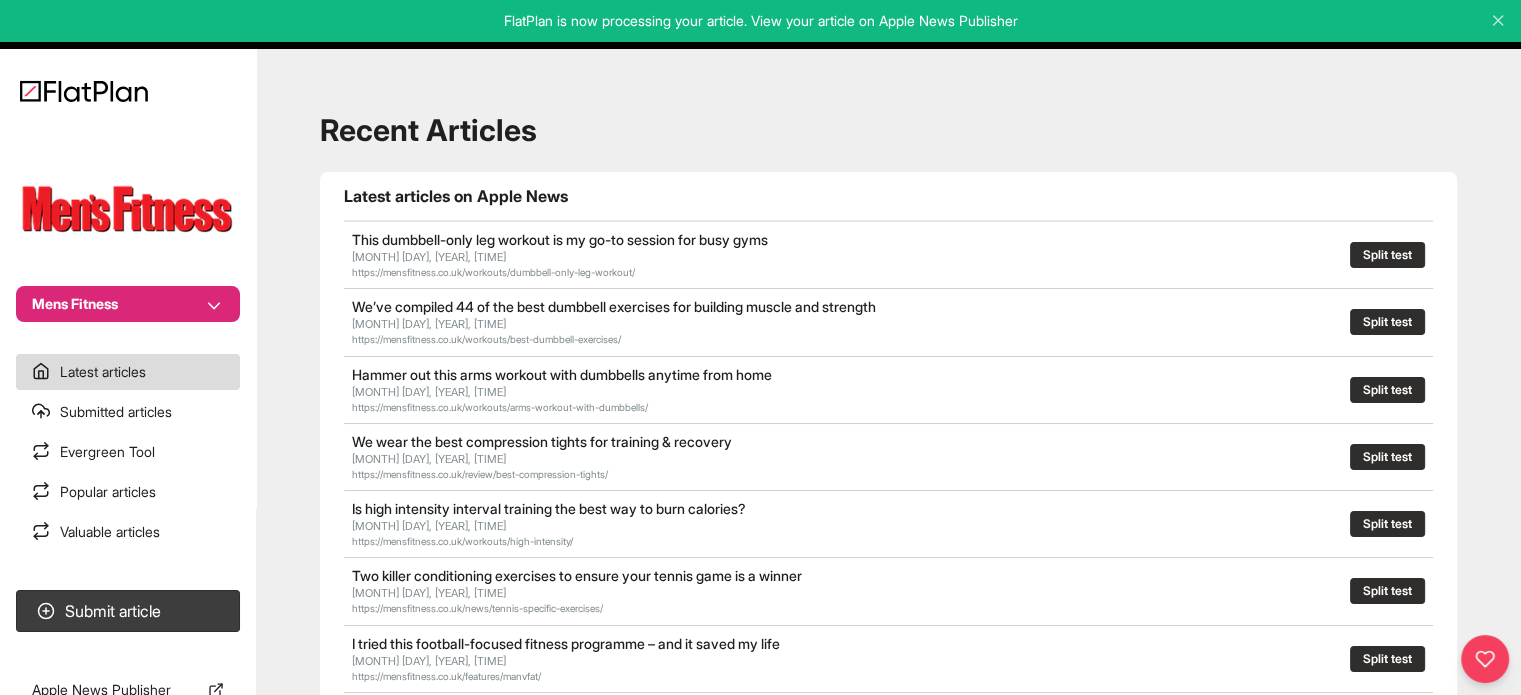 click on "Submitted articles" at bounding box center (128, 412) 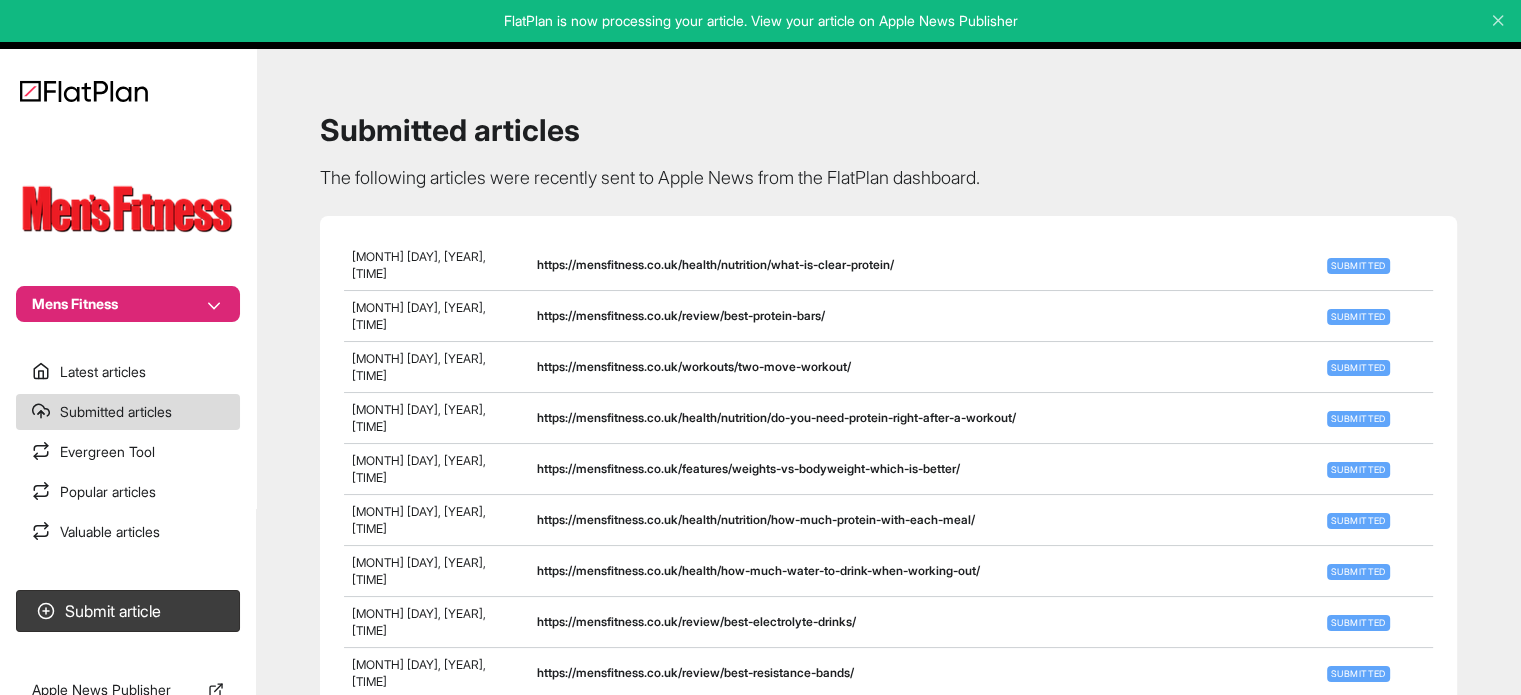 click on "Latest articles" at bounding box center [128, 372] 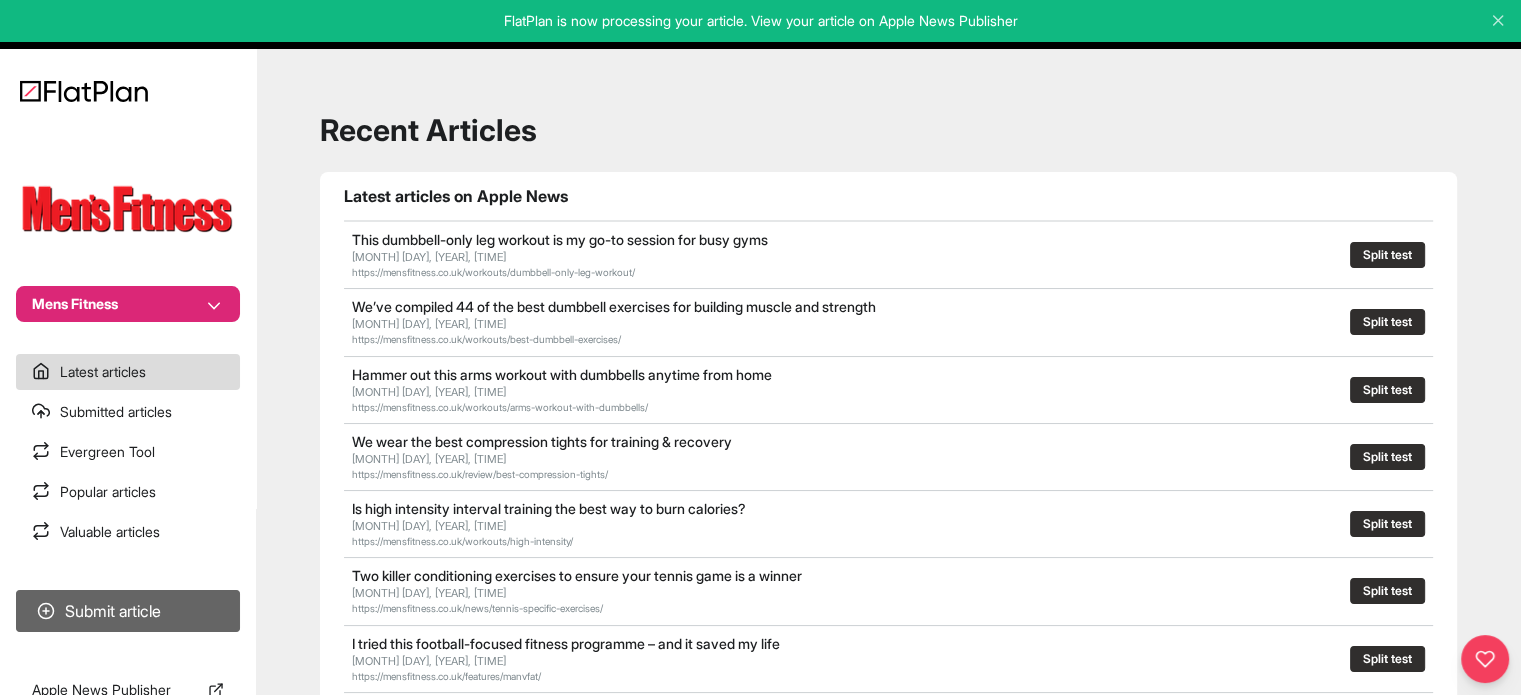 click on "Submit article" at bounding box center [128, 611] 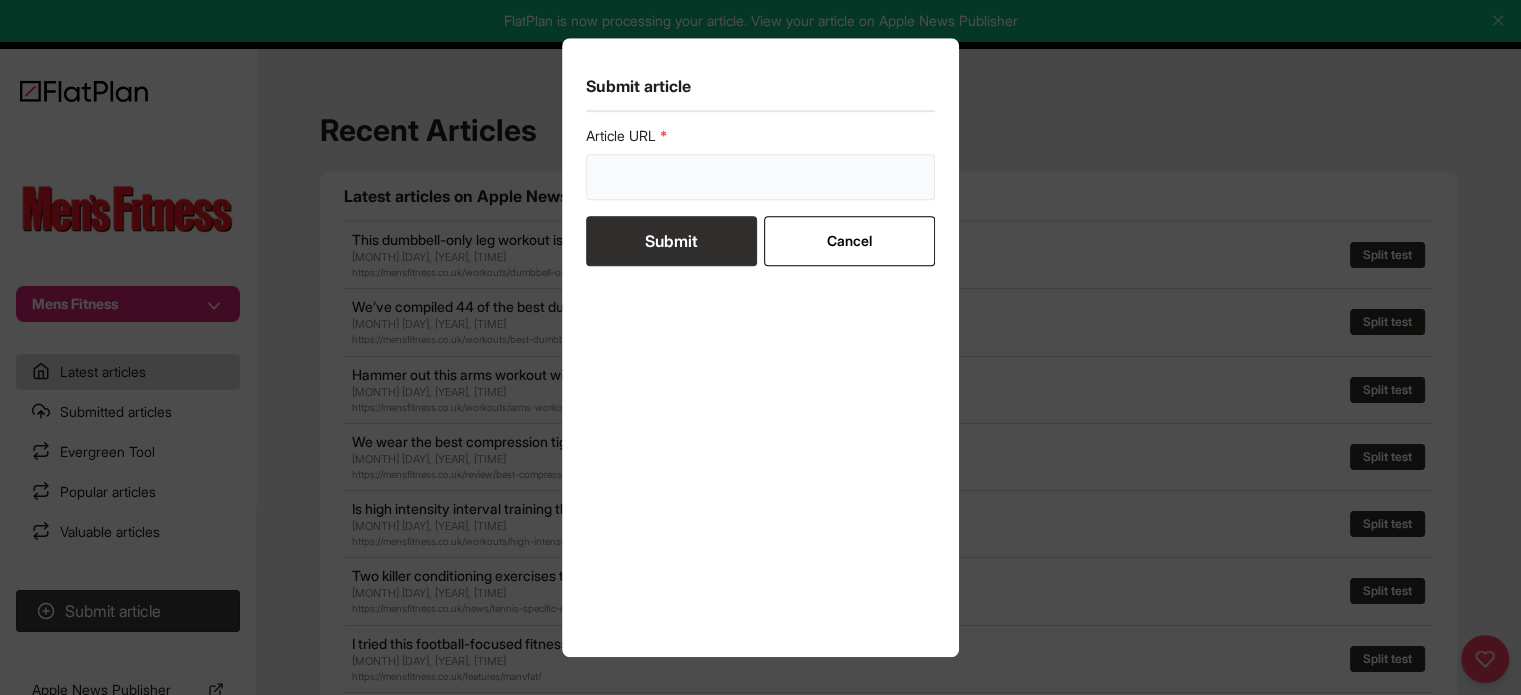 click at bounding box center [761, 177] 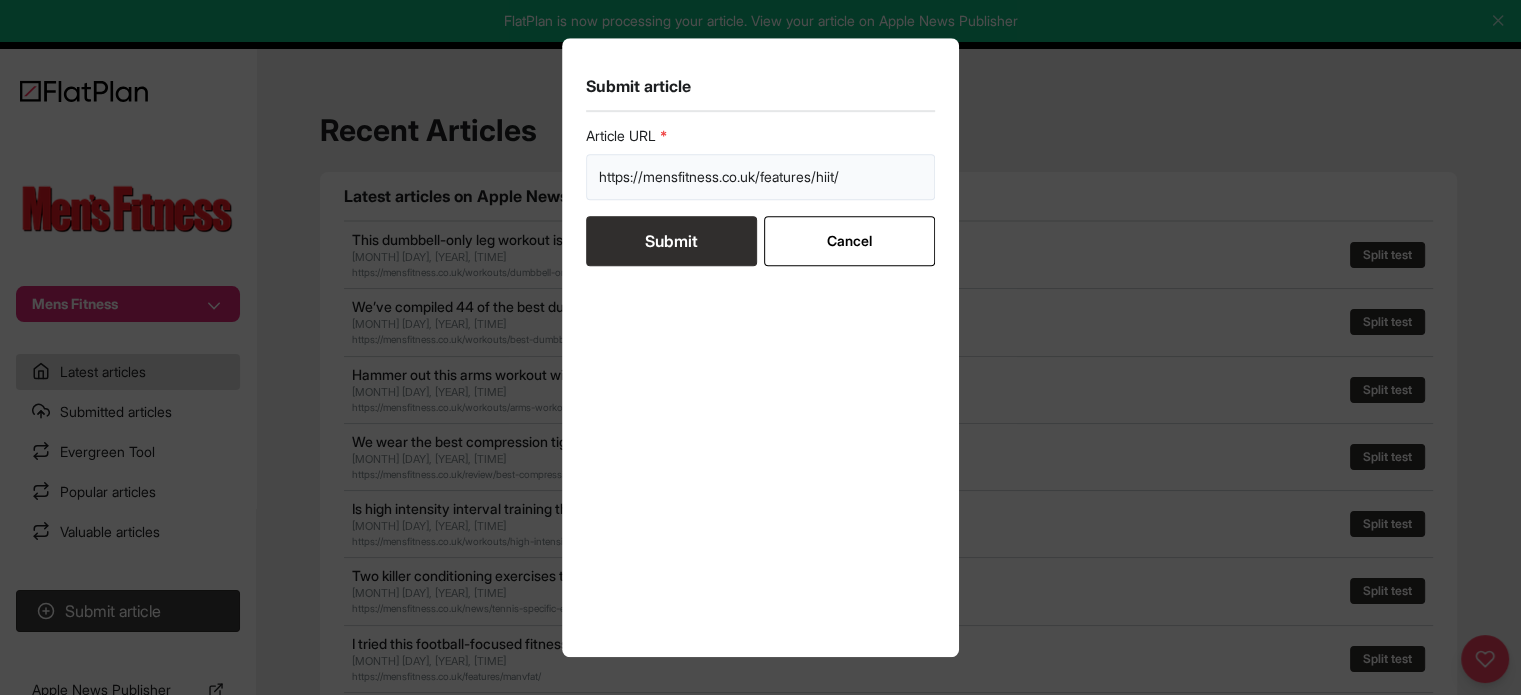 type on "https://mensfitness.co.uk/features/hiit/" 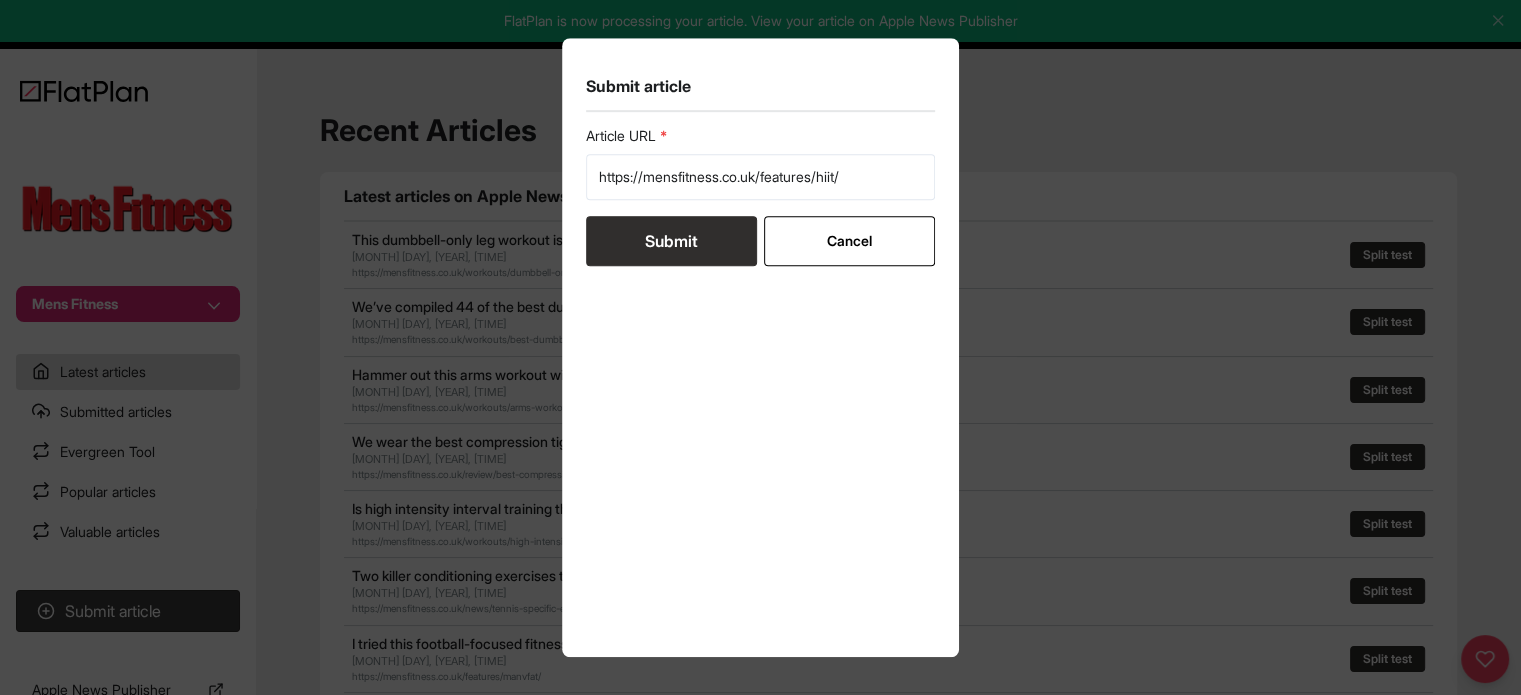 click on "Submit" at bounding box center [671, 241] 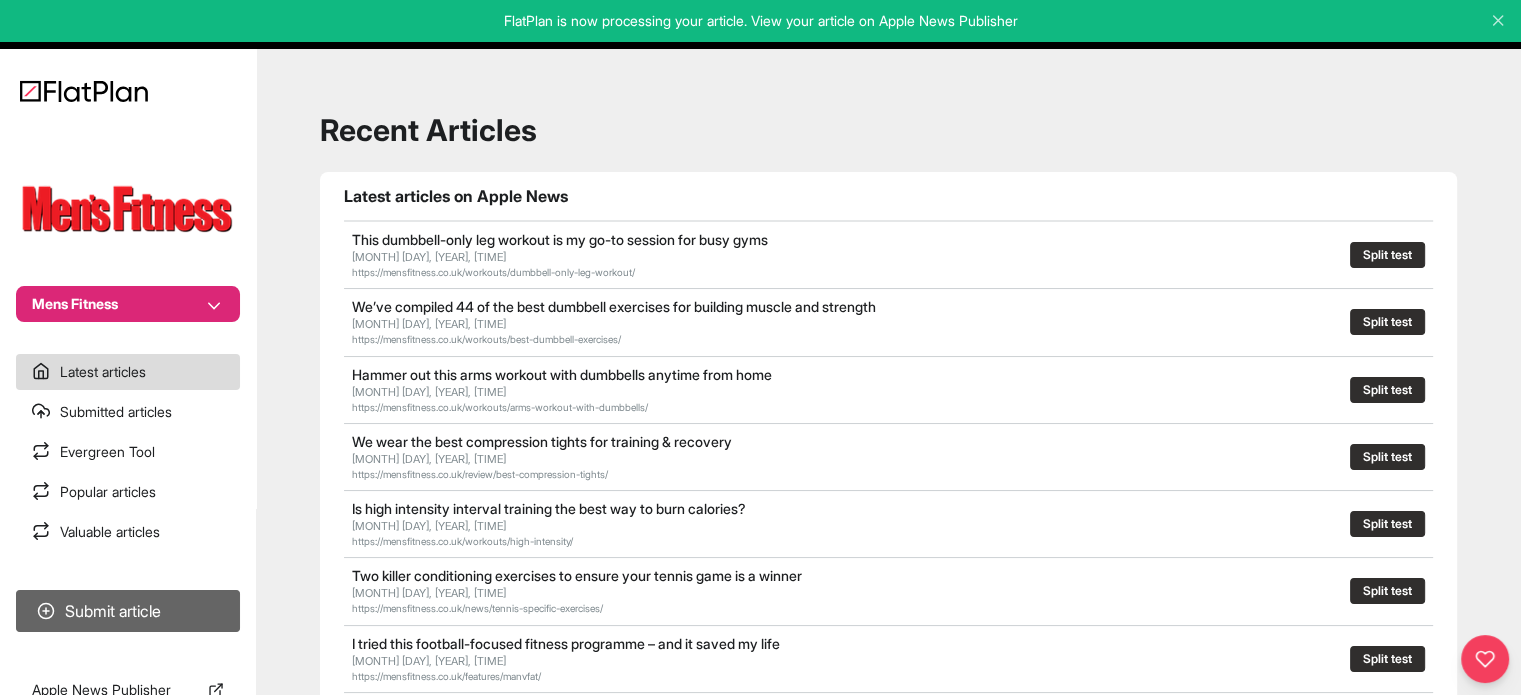 click on "Submit article" at bounding box center (128, 611) 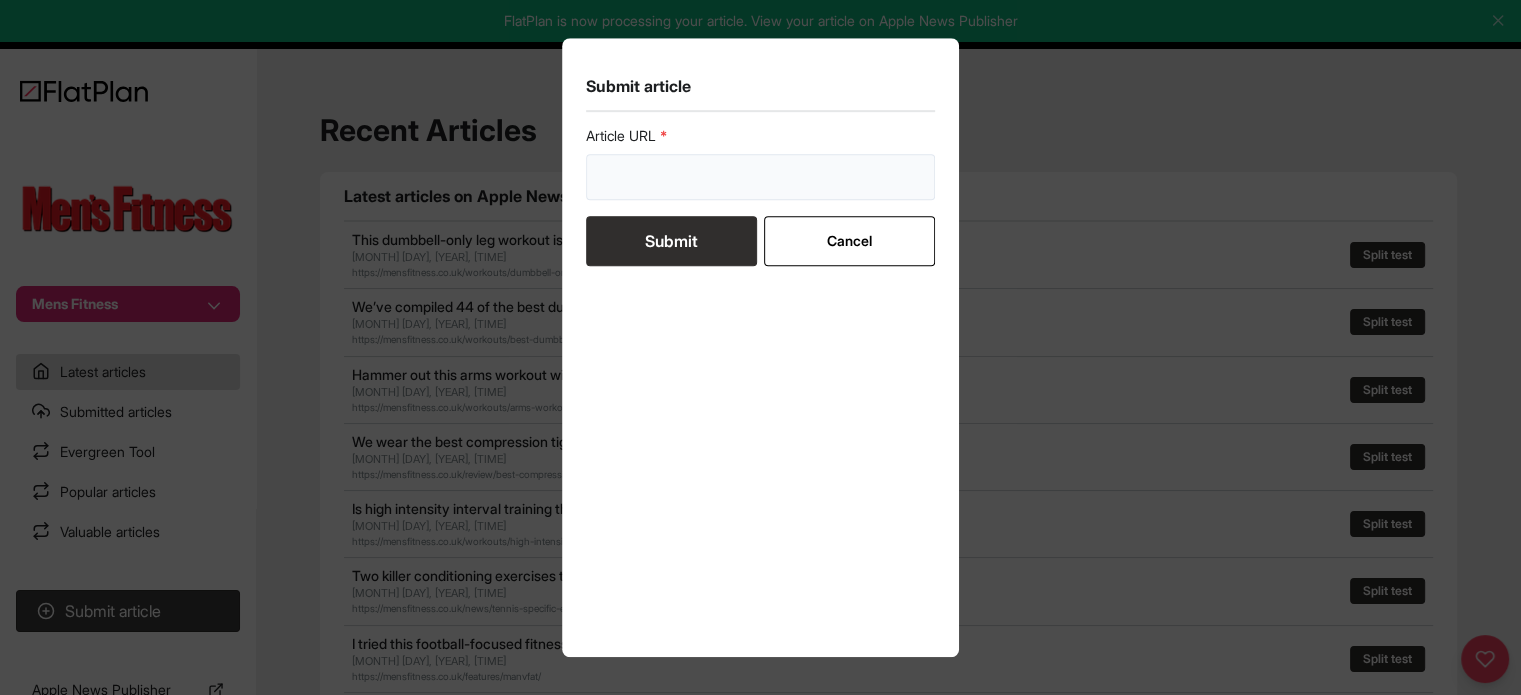 click at bounding box center [761, 177] 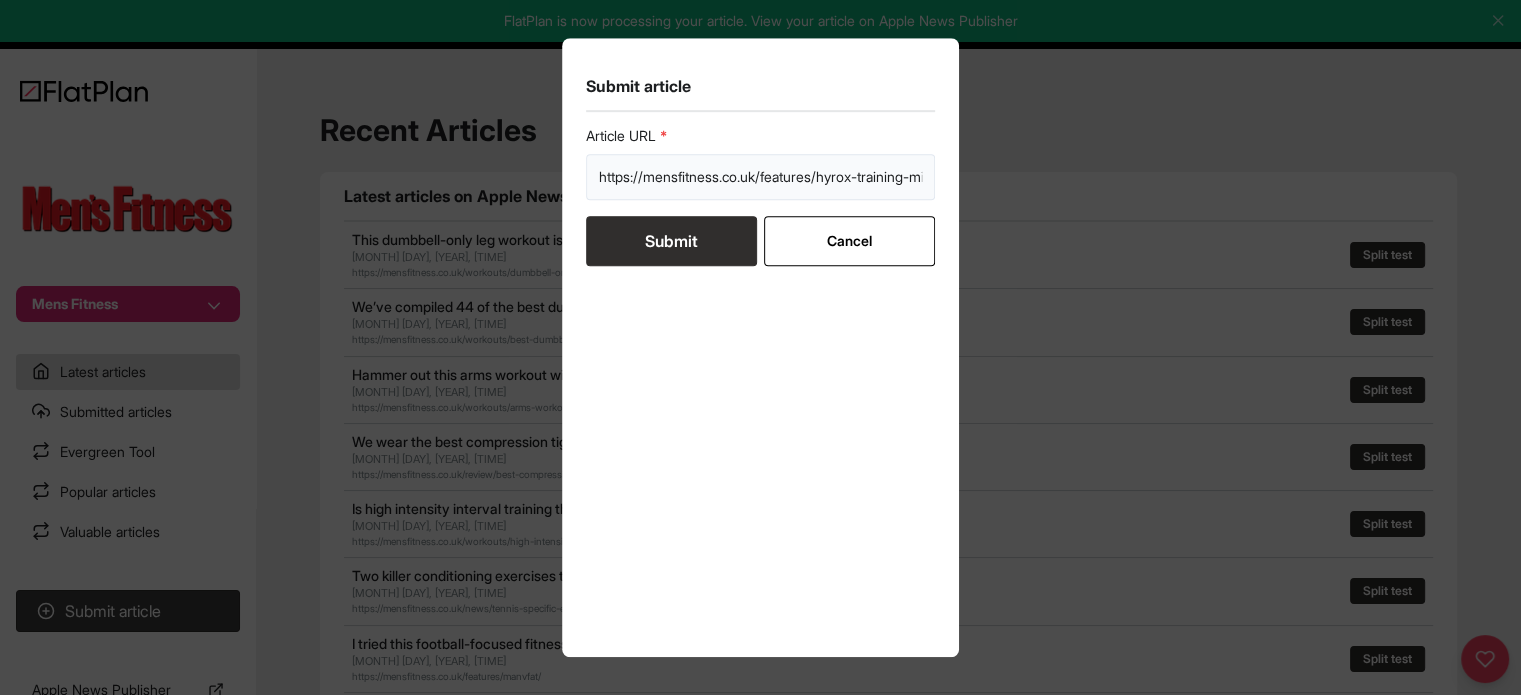 scroll, scrollTop: 0, scrollLeft: 71, axis: horizontal 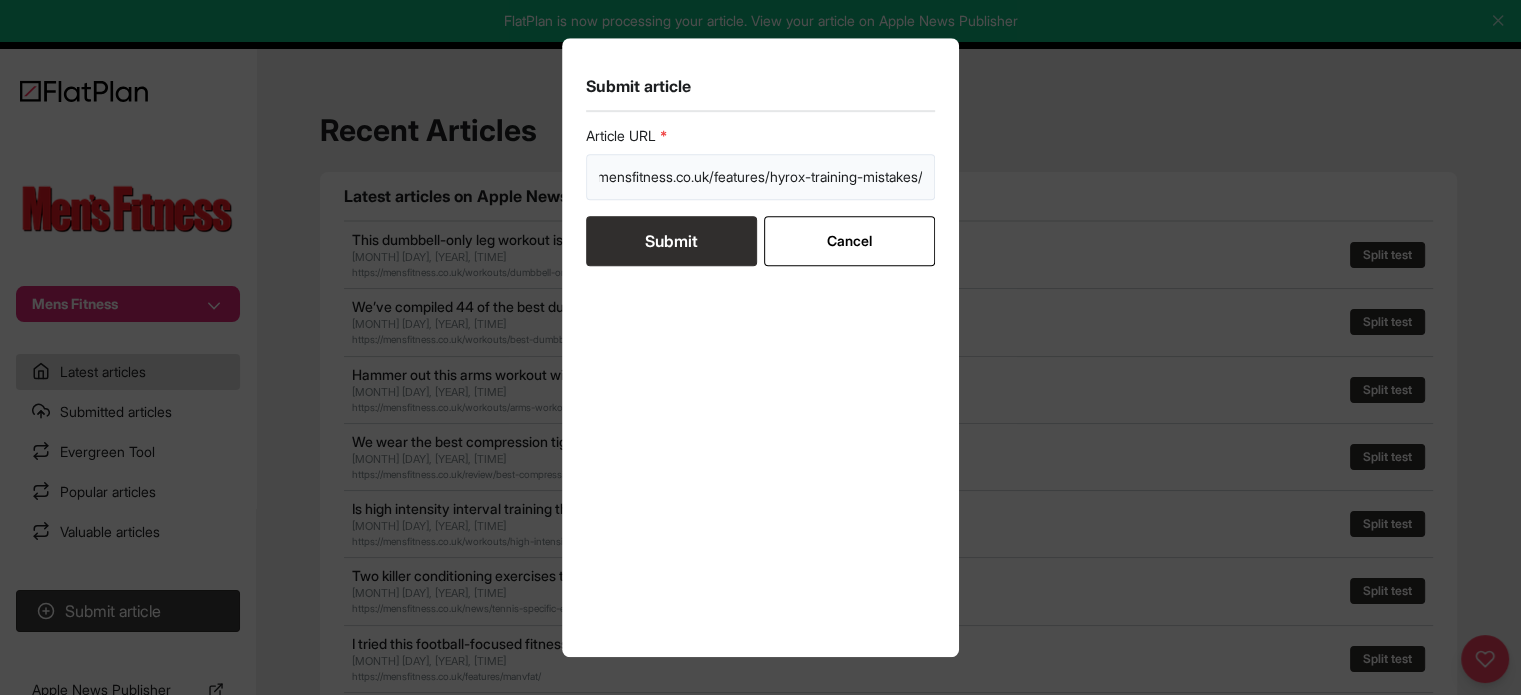 type on "https://mensfitness.co.uk/features/hyrox-training-mistakes/" 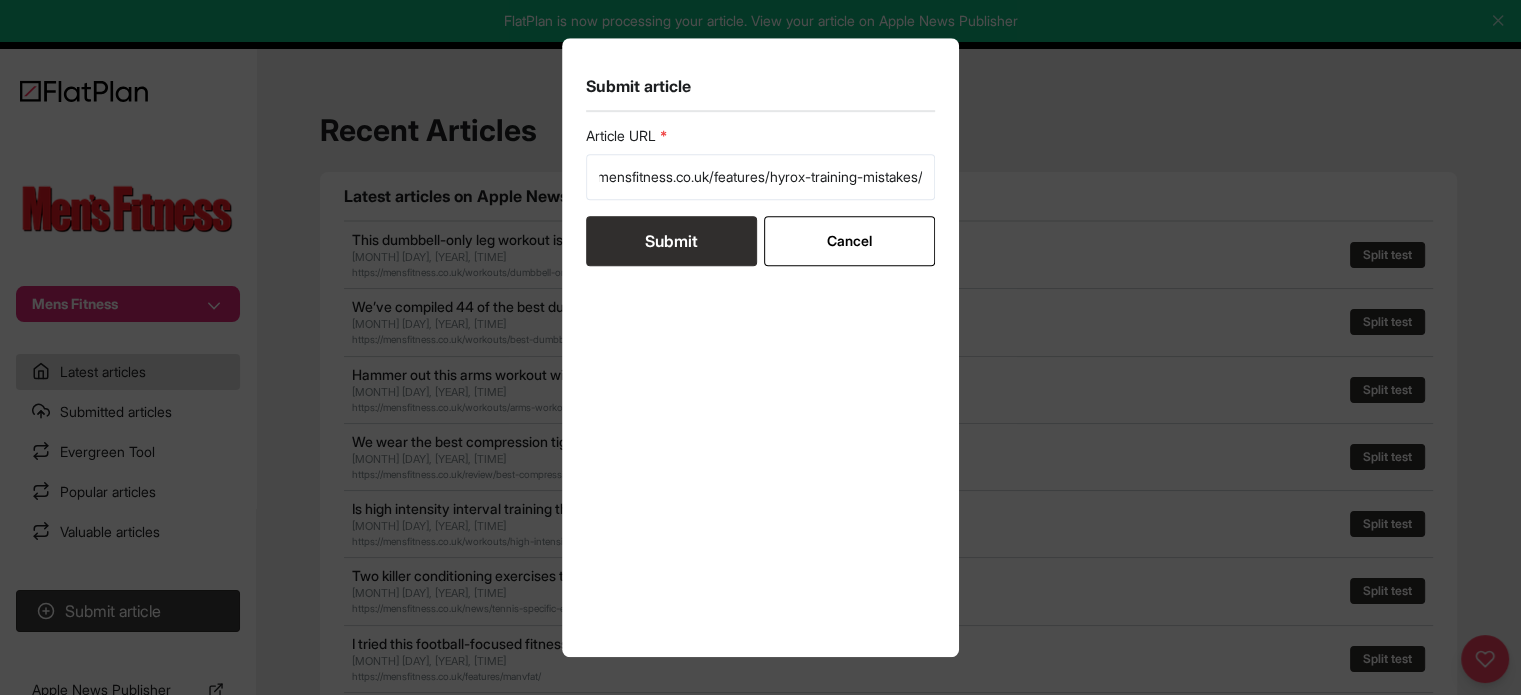 scroll, scrollTop: 0, scrollLeft: 0, axis: both 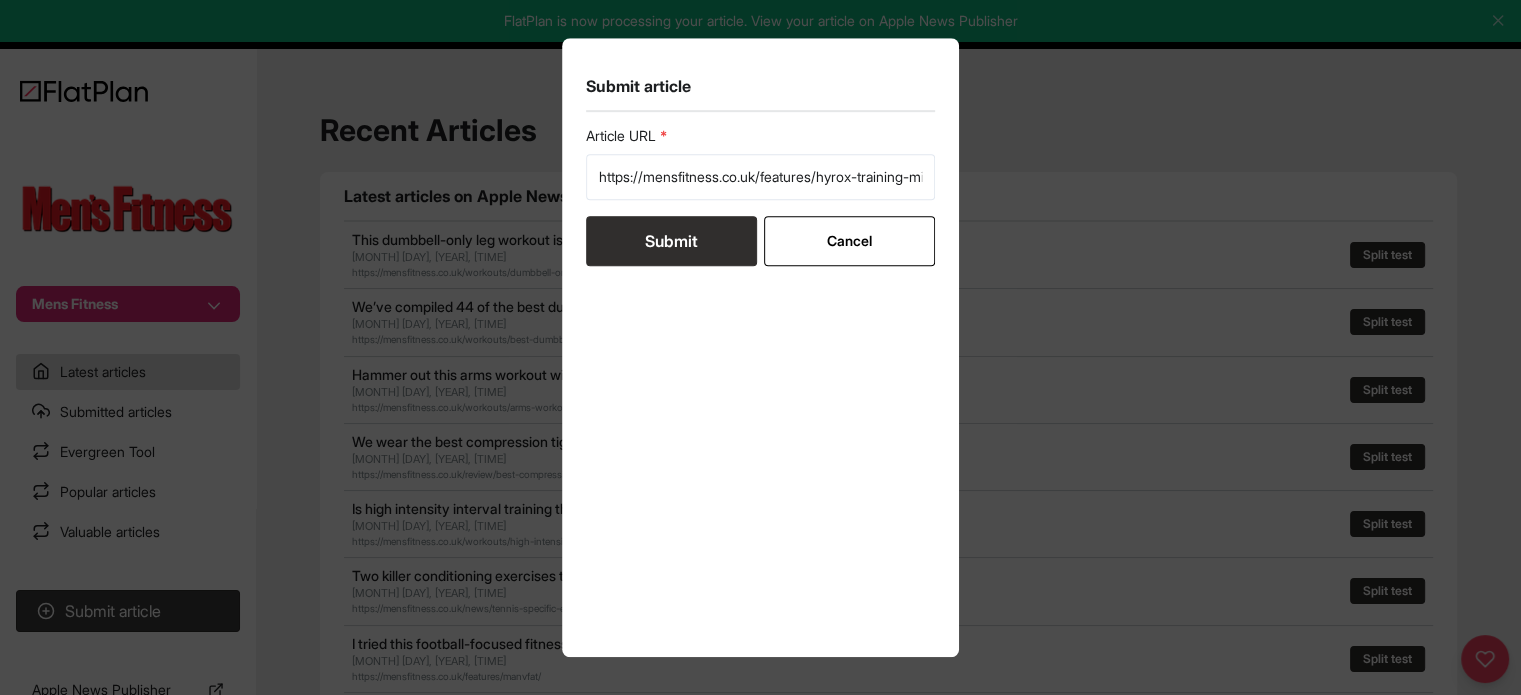 click on "Submit" at bounding box center [671, 241] 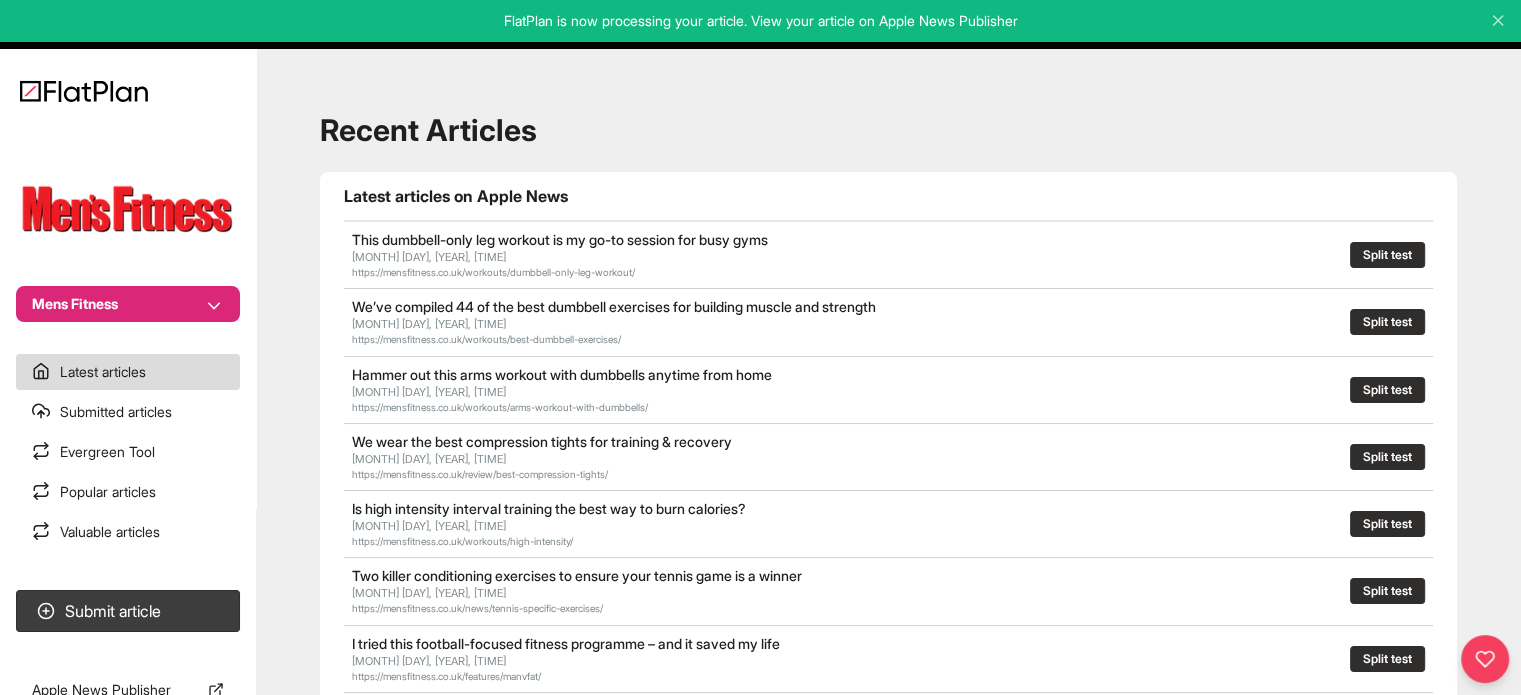 click on "Mens Fitness" at bounding box center (128, 304) 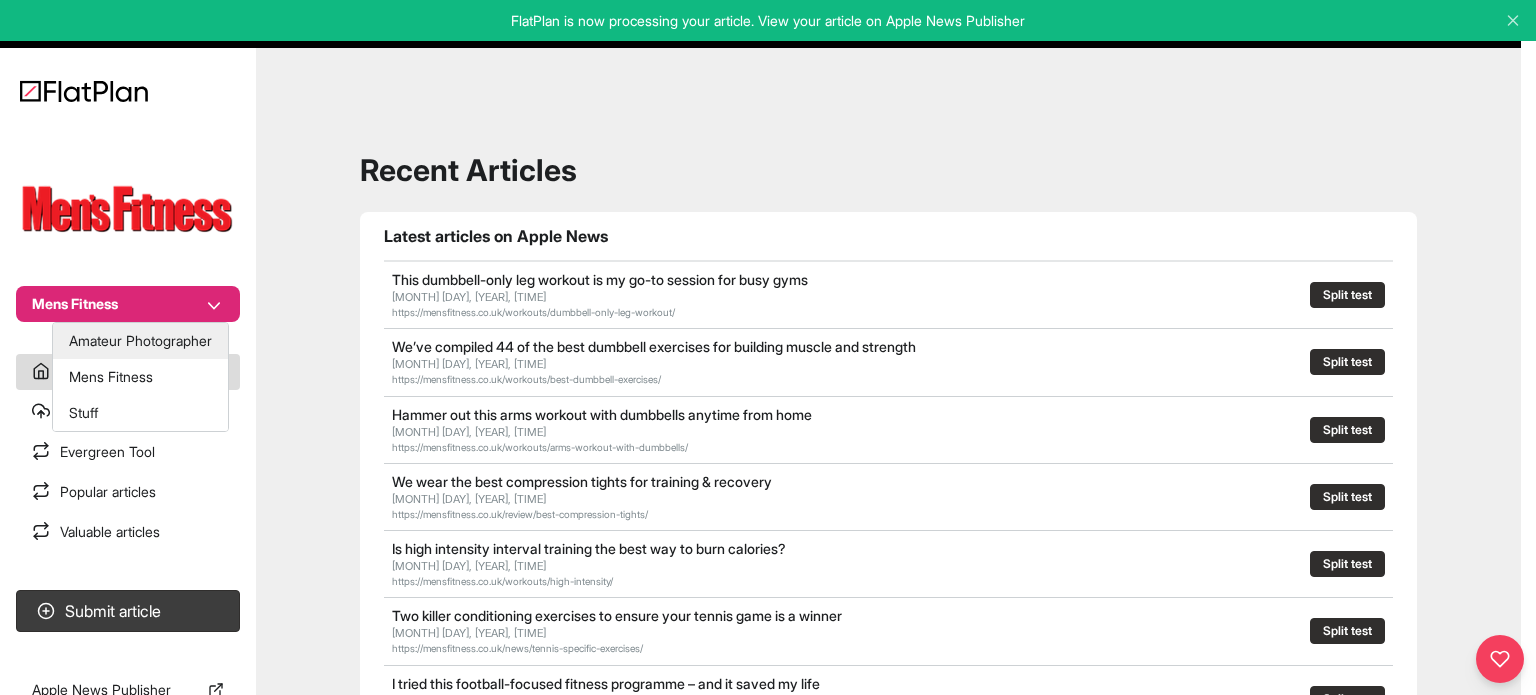 click on "Amateur Photographer" at bounding box center (140, 341) 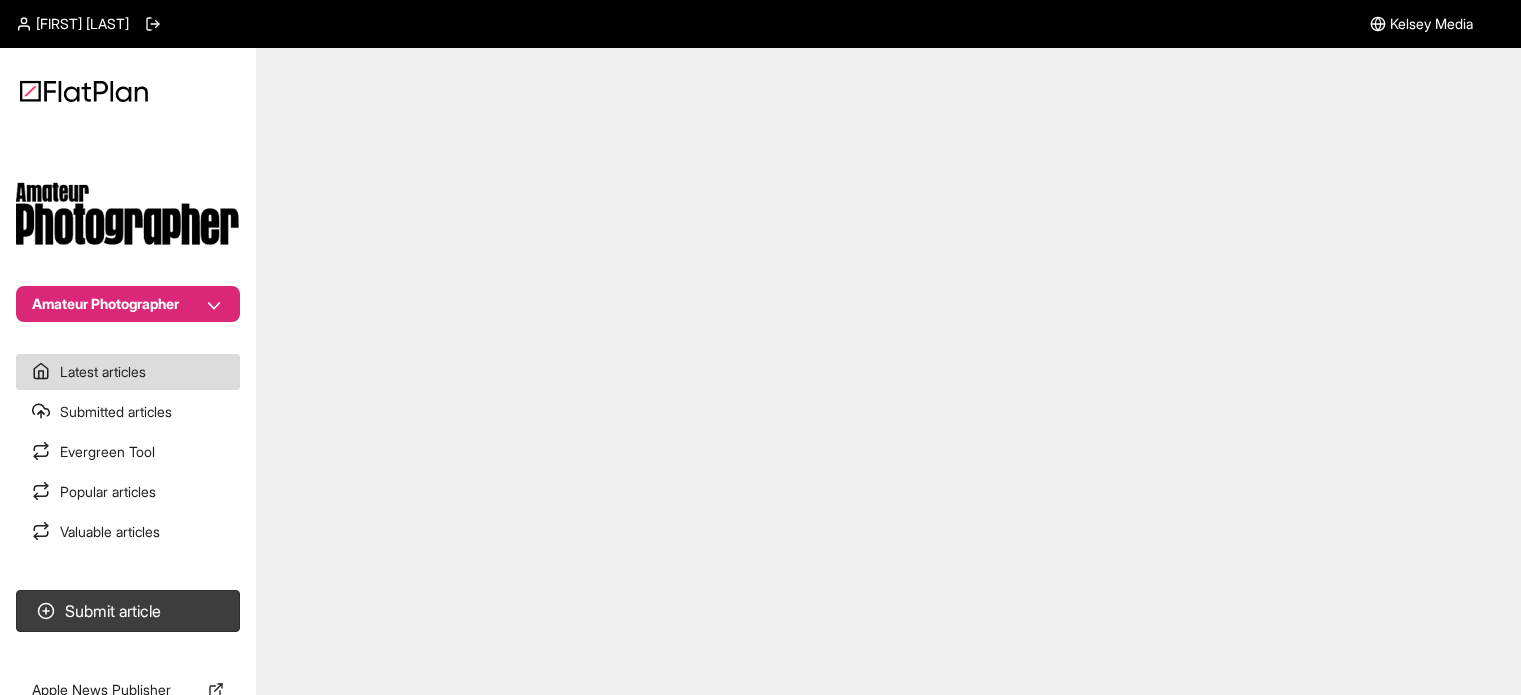 scroll, scrollTop: 0, scrollLeft: 0, axis: both 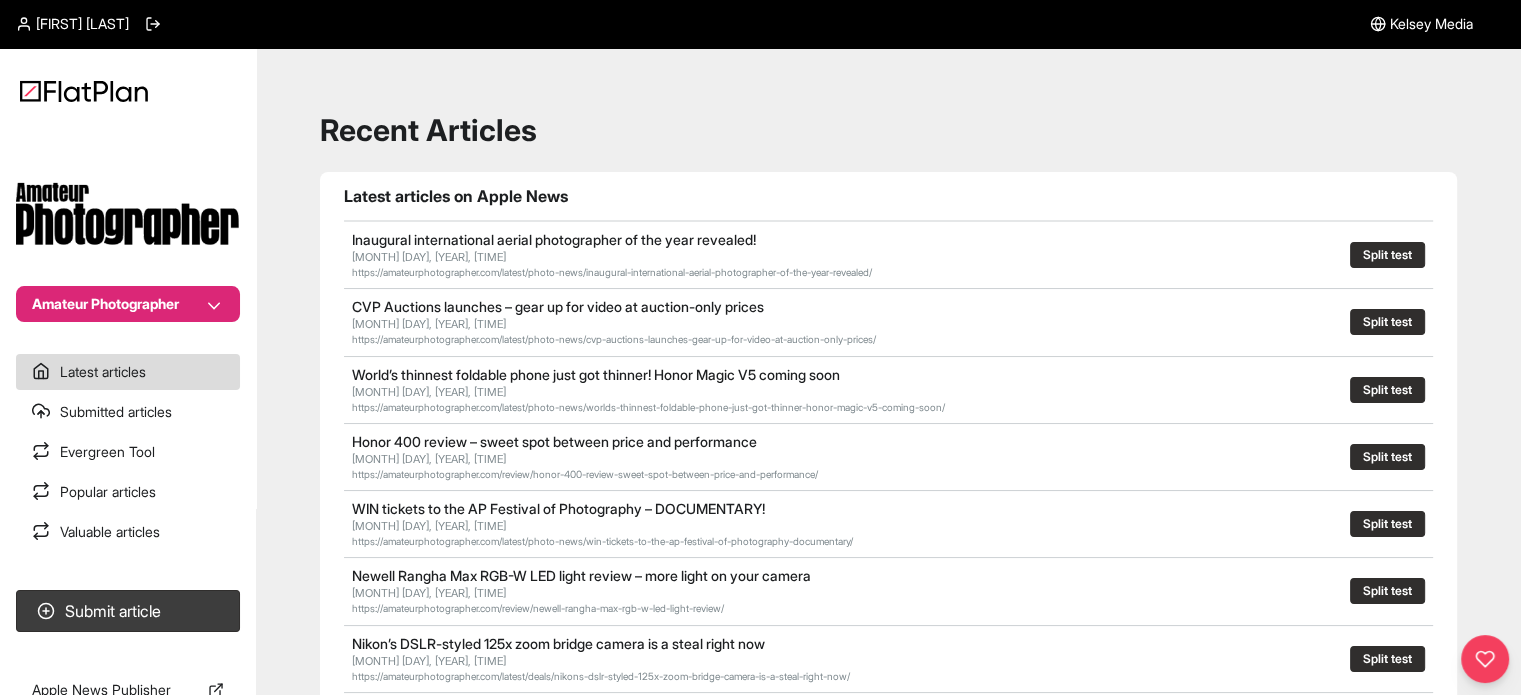click on "Submit article" at bounding box center (128, 611) 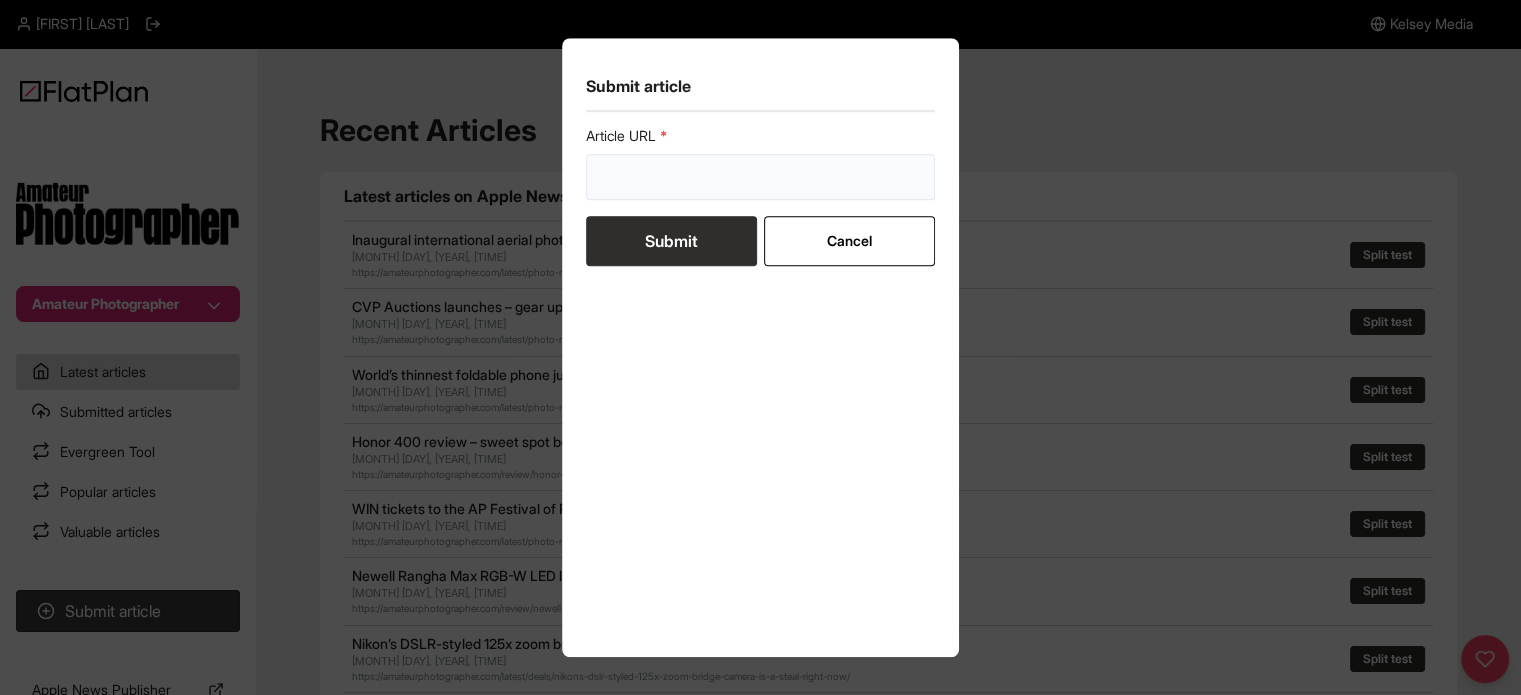 click at bounding box center [761, 177] 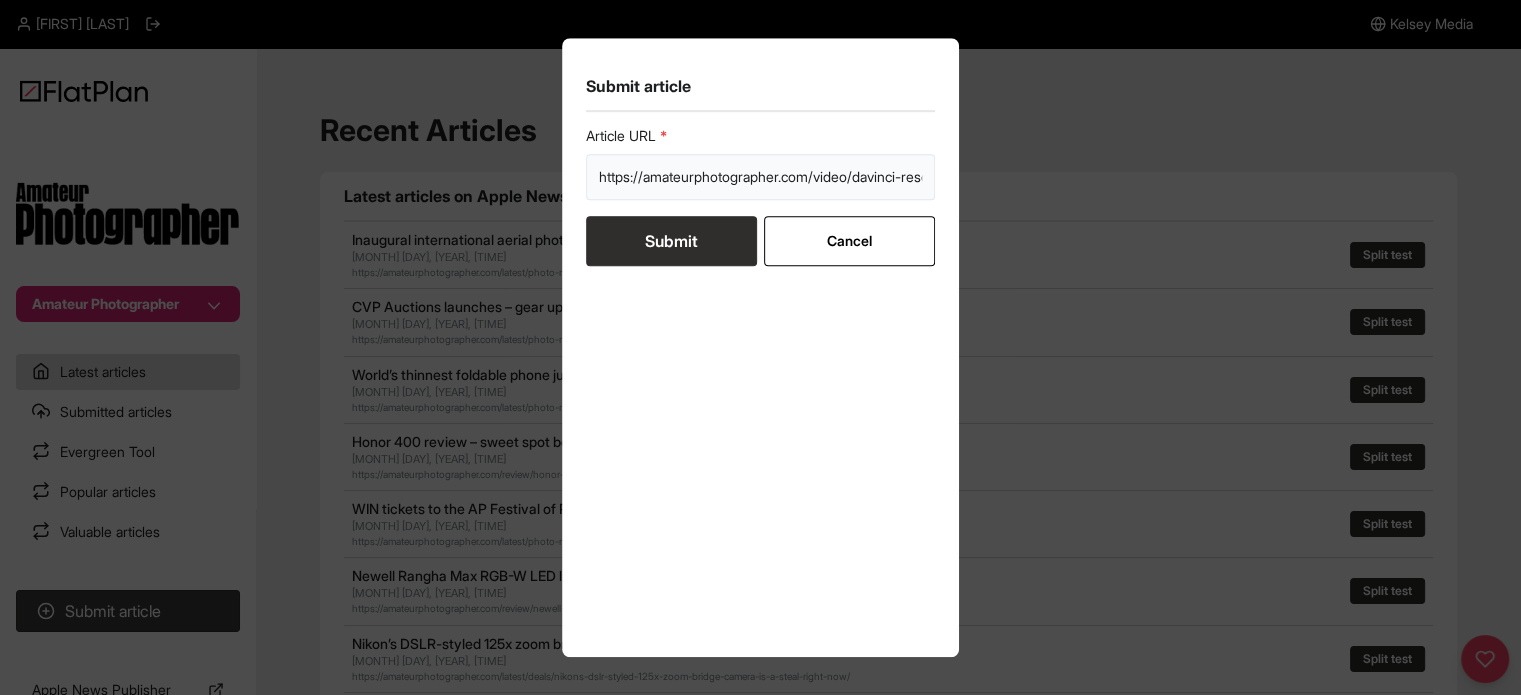 scroll, scrollTop: 0, scrollLeft: 444, axis: horizontal 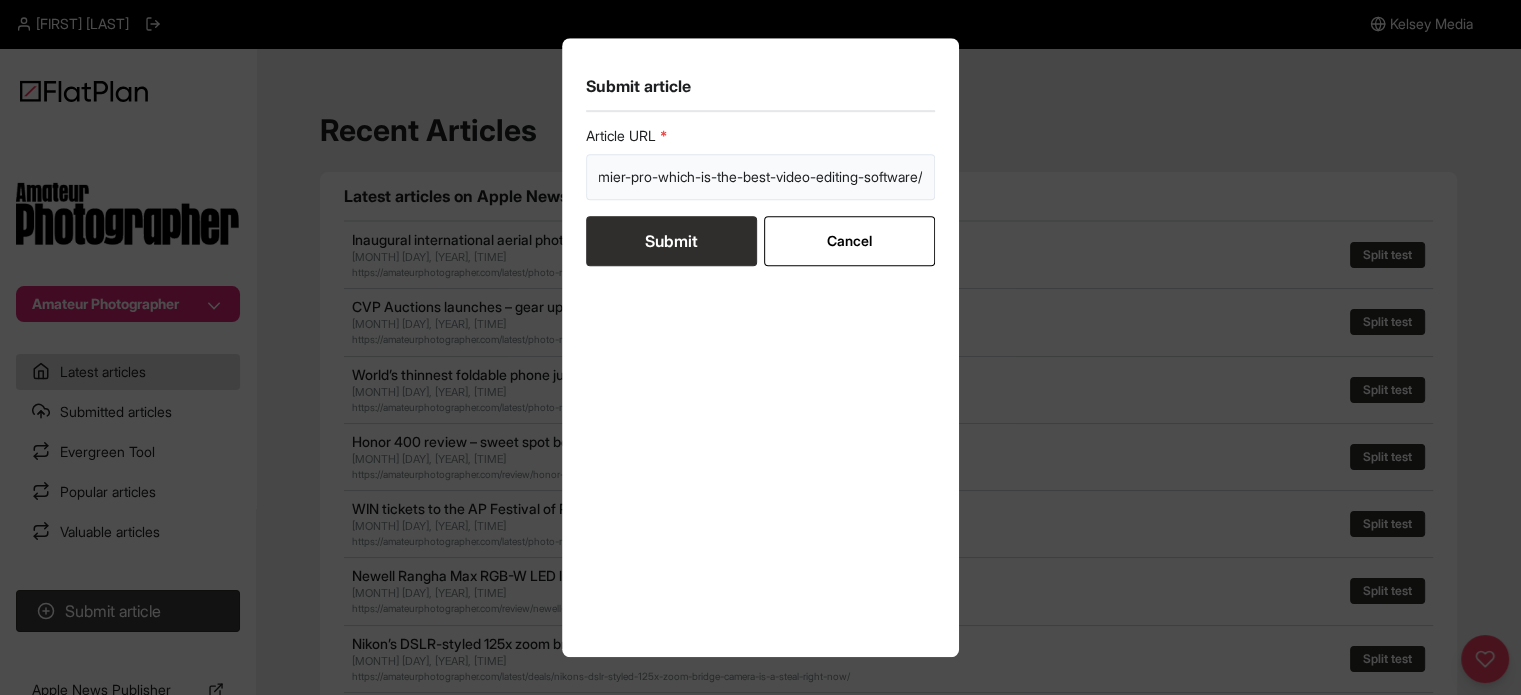 type on "https://amateurphotographer.com/video/davinci-resolve-vs-premier-pro-which-is-the-best-video-editing-software/" 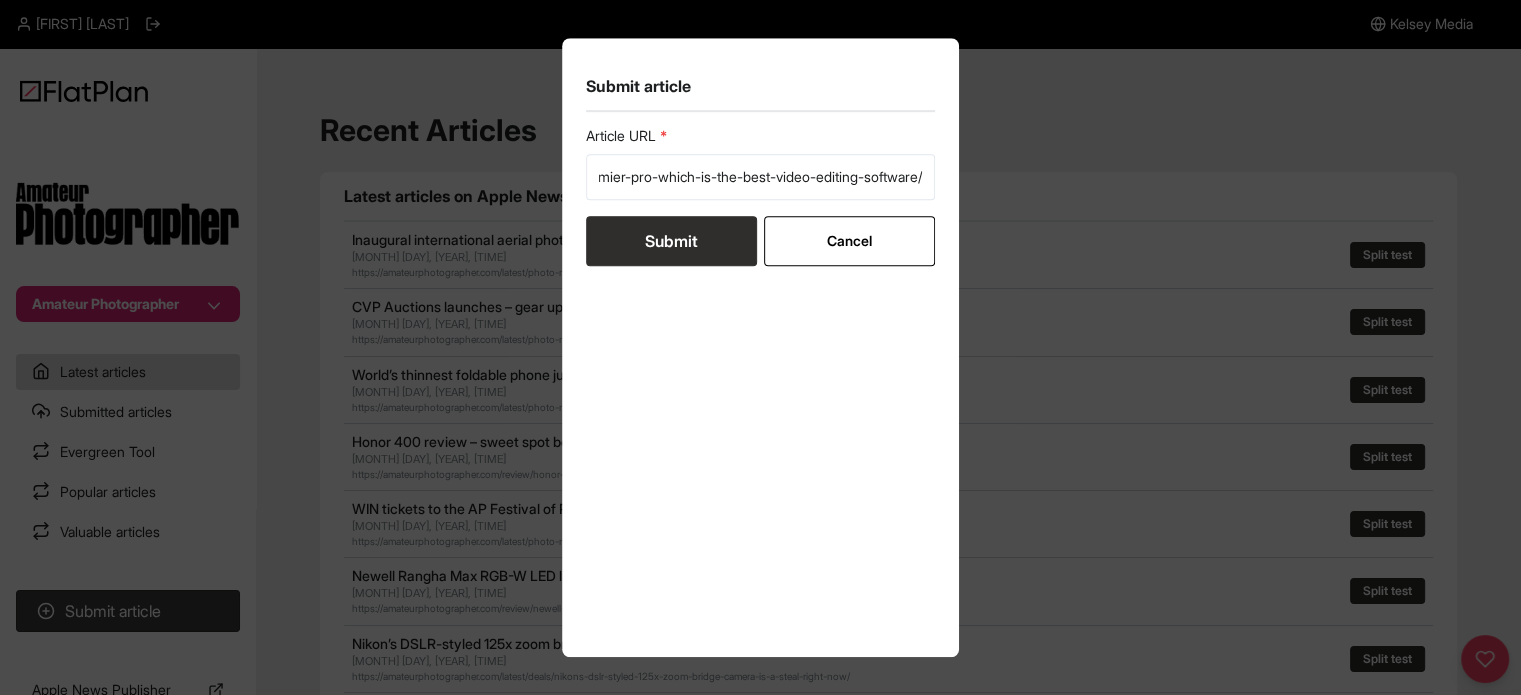 scroll, scrollTop: 0, scrollLeft: 0, axis: both 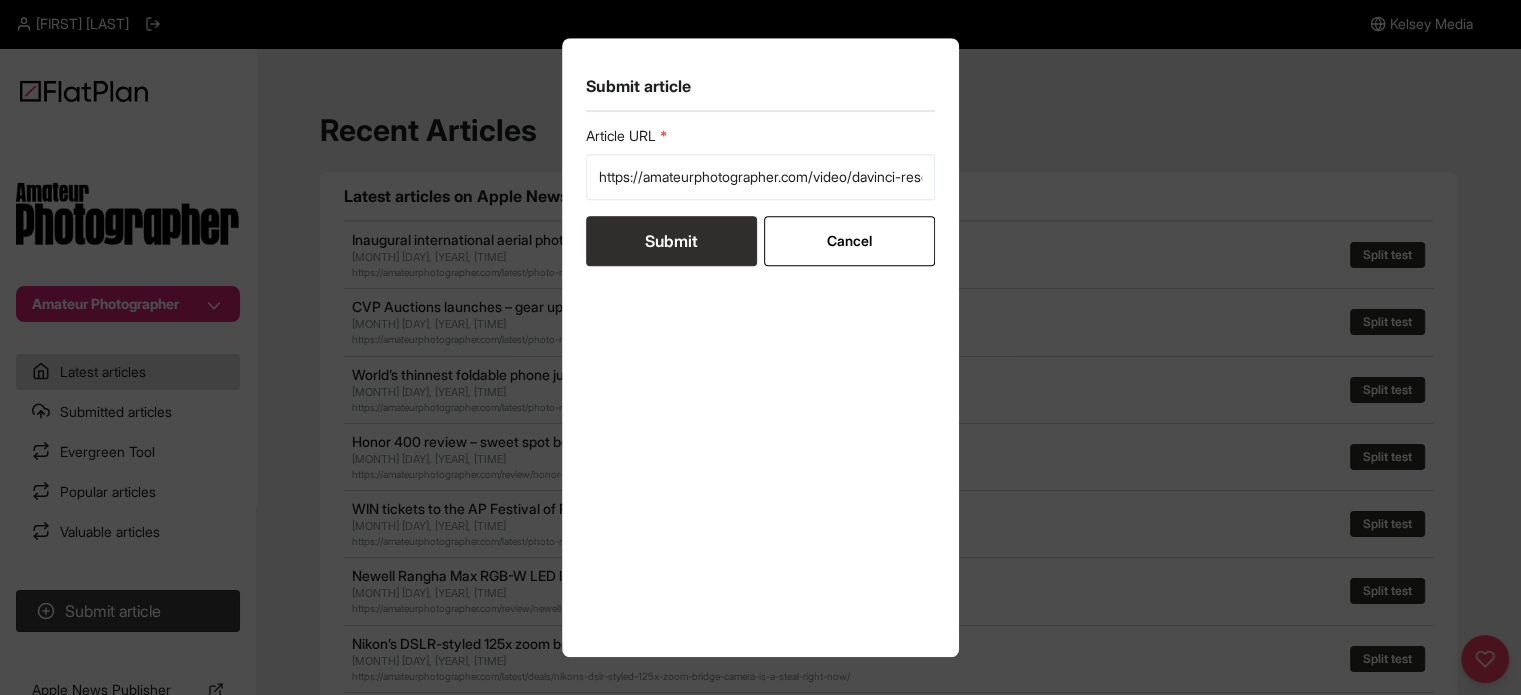 click on "Submit" at bounding box center (671, 241) 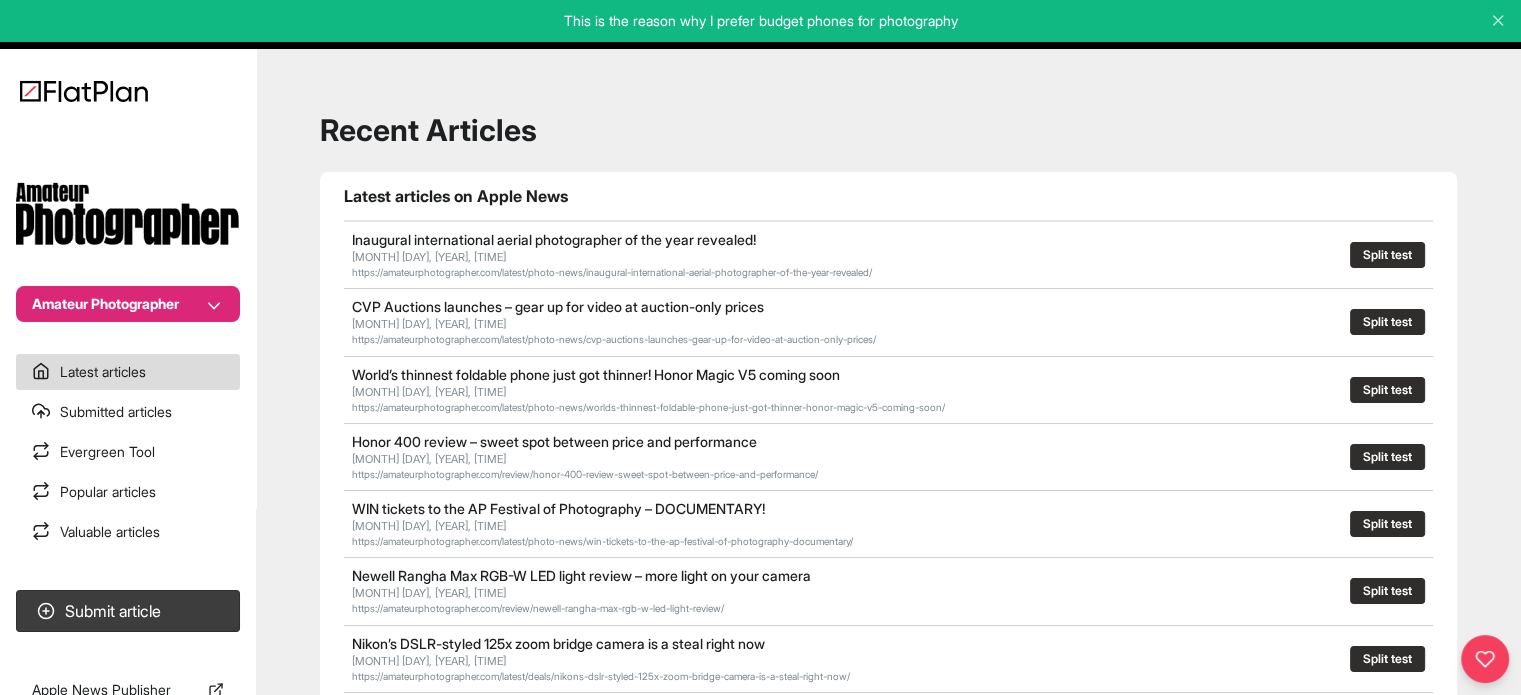 click on "Latest articles Submitted articles Evergreen Tool Popular articles Valuable articles" at bounding box center [128, 452] 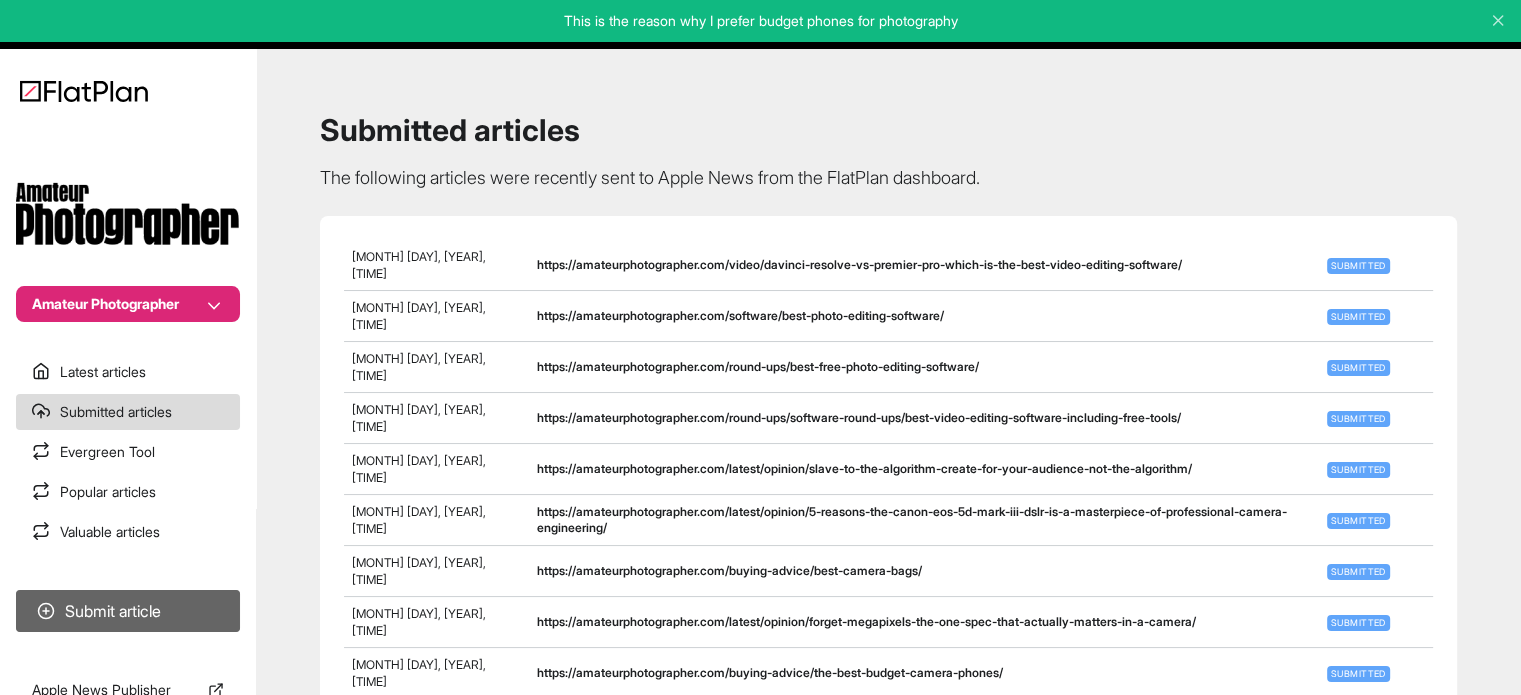 click on "Submit article" at bounding box center [128, 611] 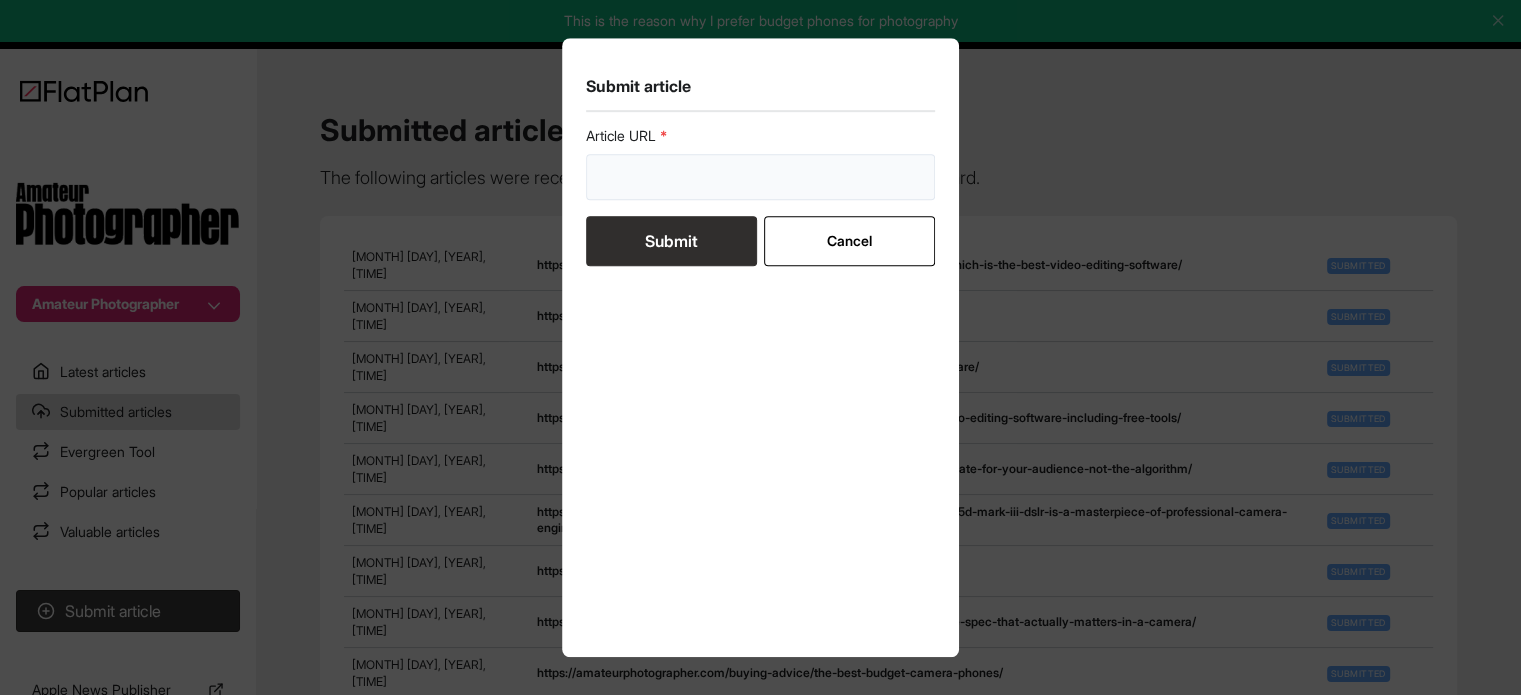 click at bounding box center [761, 177] 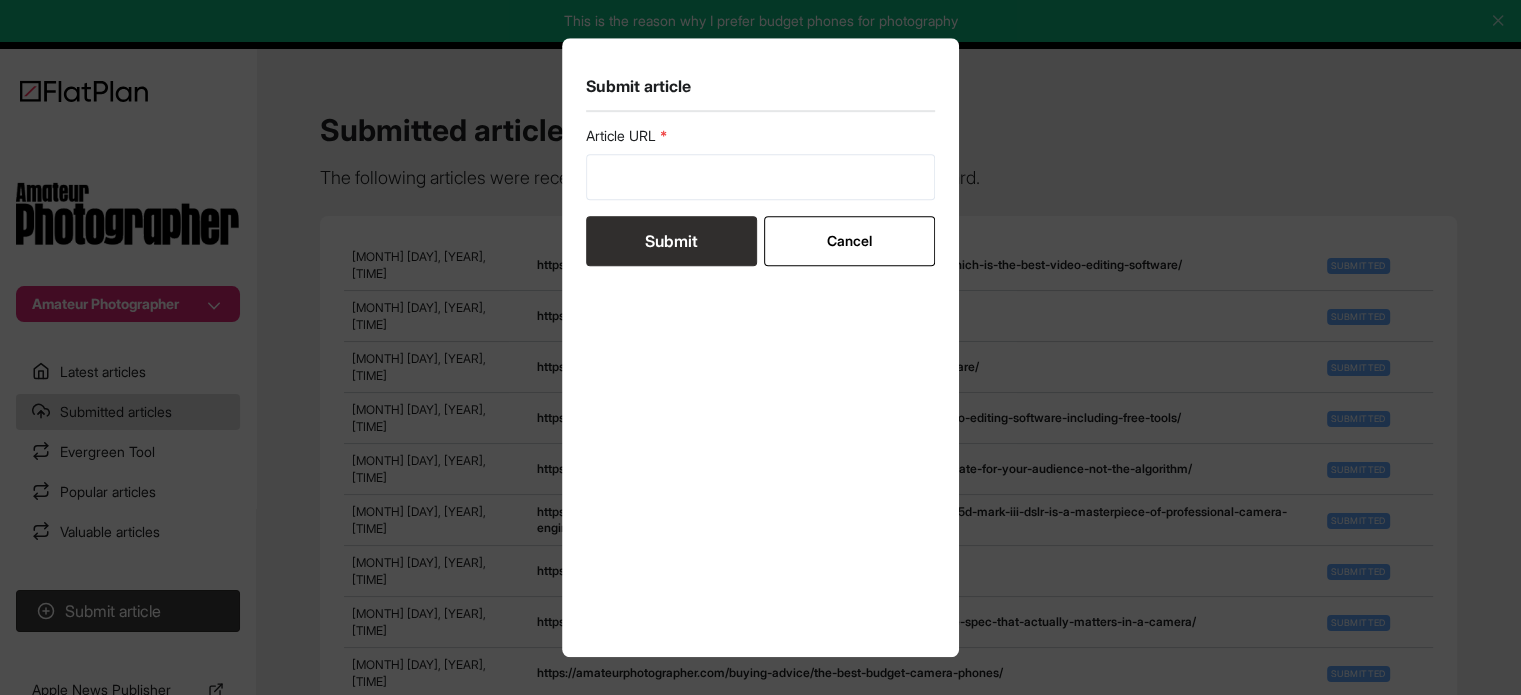 click on "Submit article Article URL Submit Cancel" at bounding box center (760, 347) 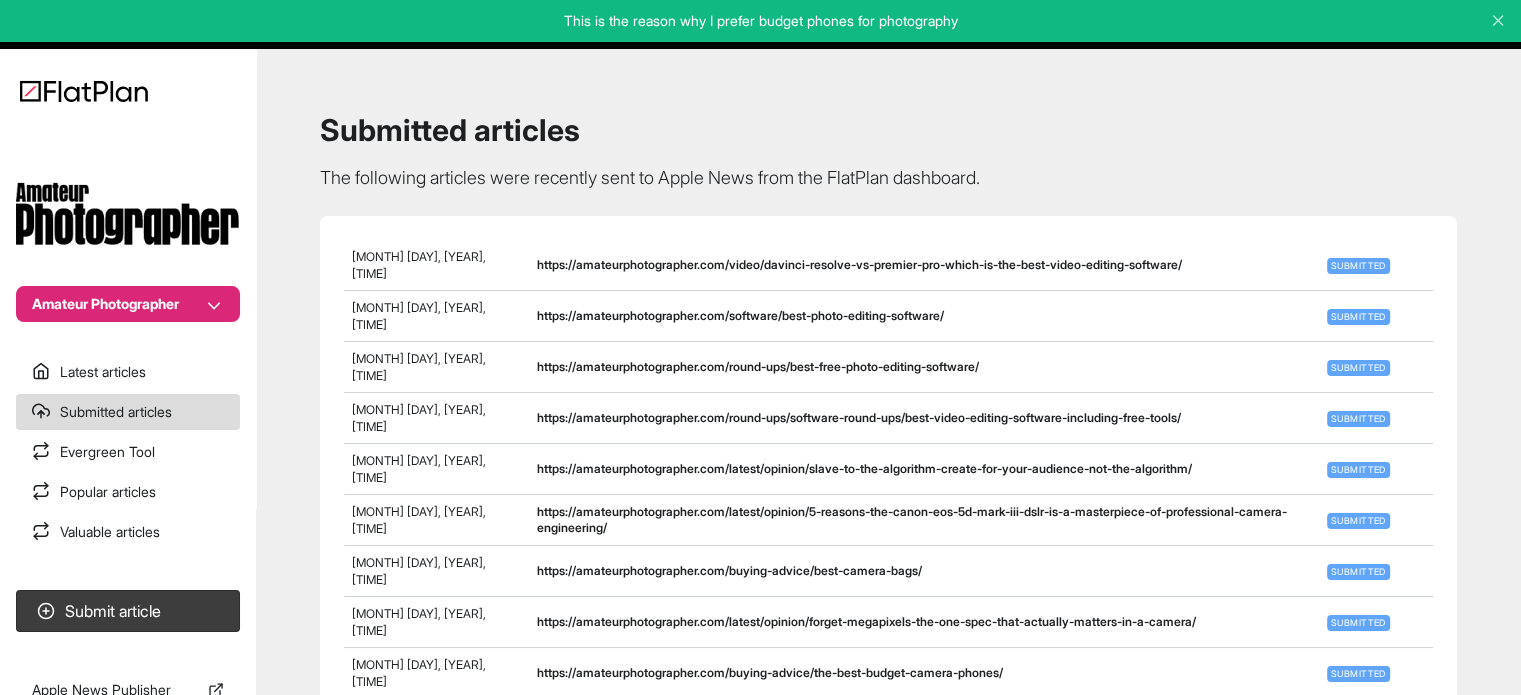 click on "Latest articles" at bounding box center [128, 372] 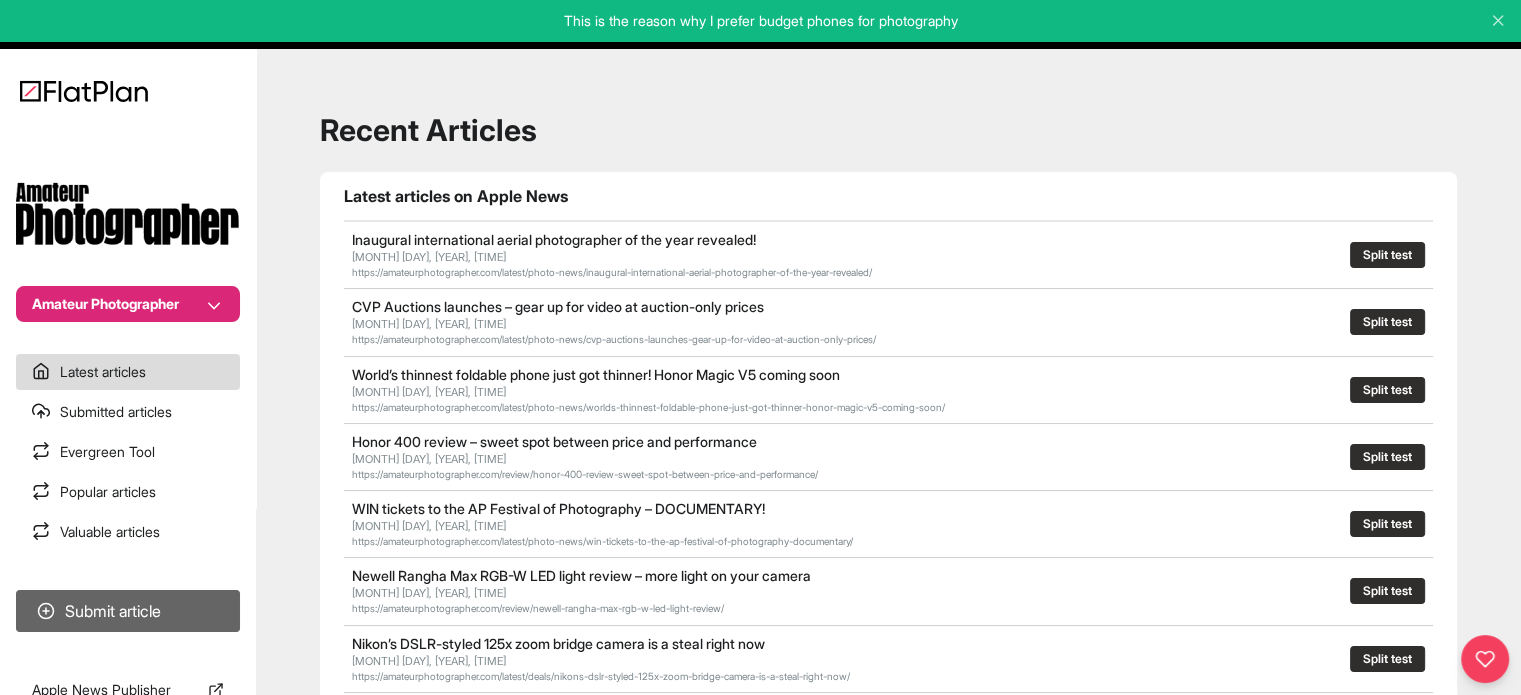 click on "Submit article" at bounding box center [128, 611] 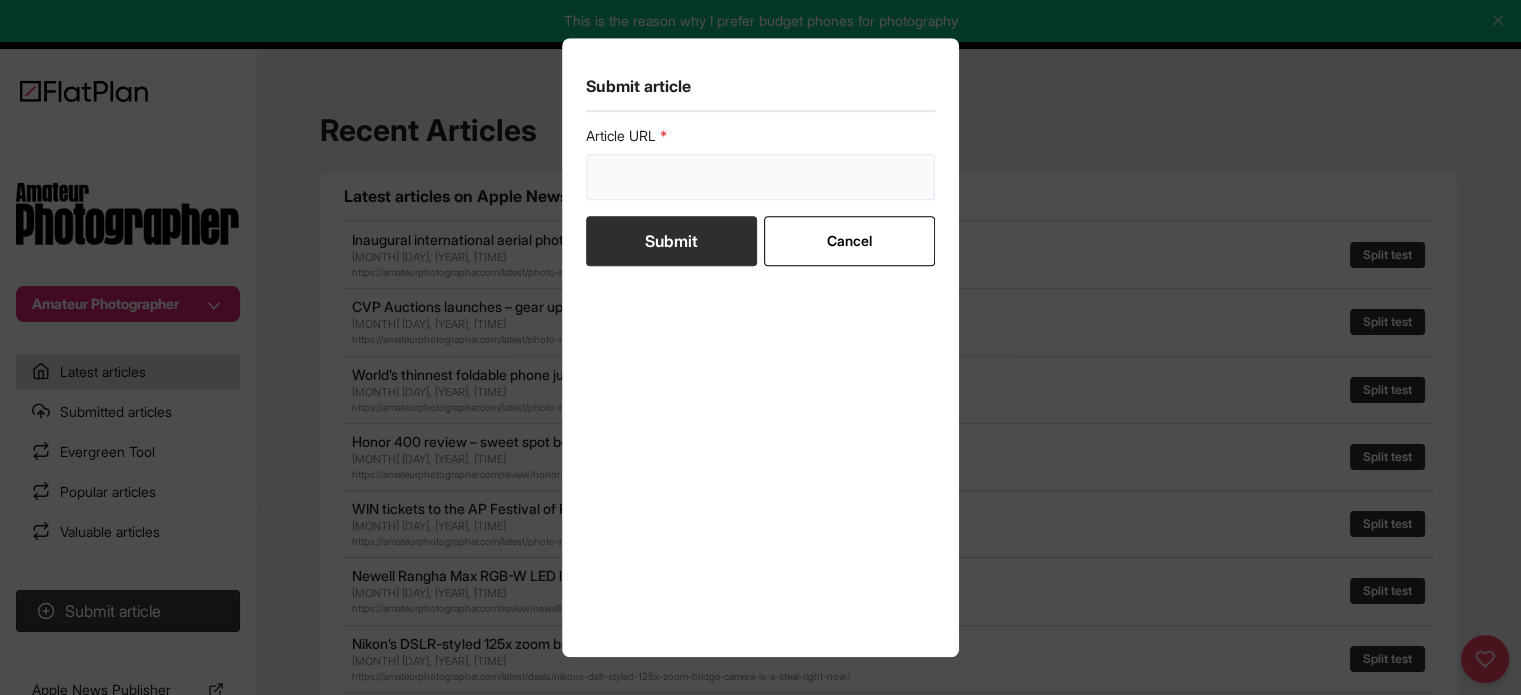 click at bounding box center [761, 177] 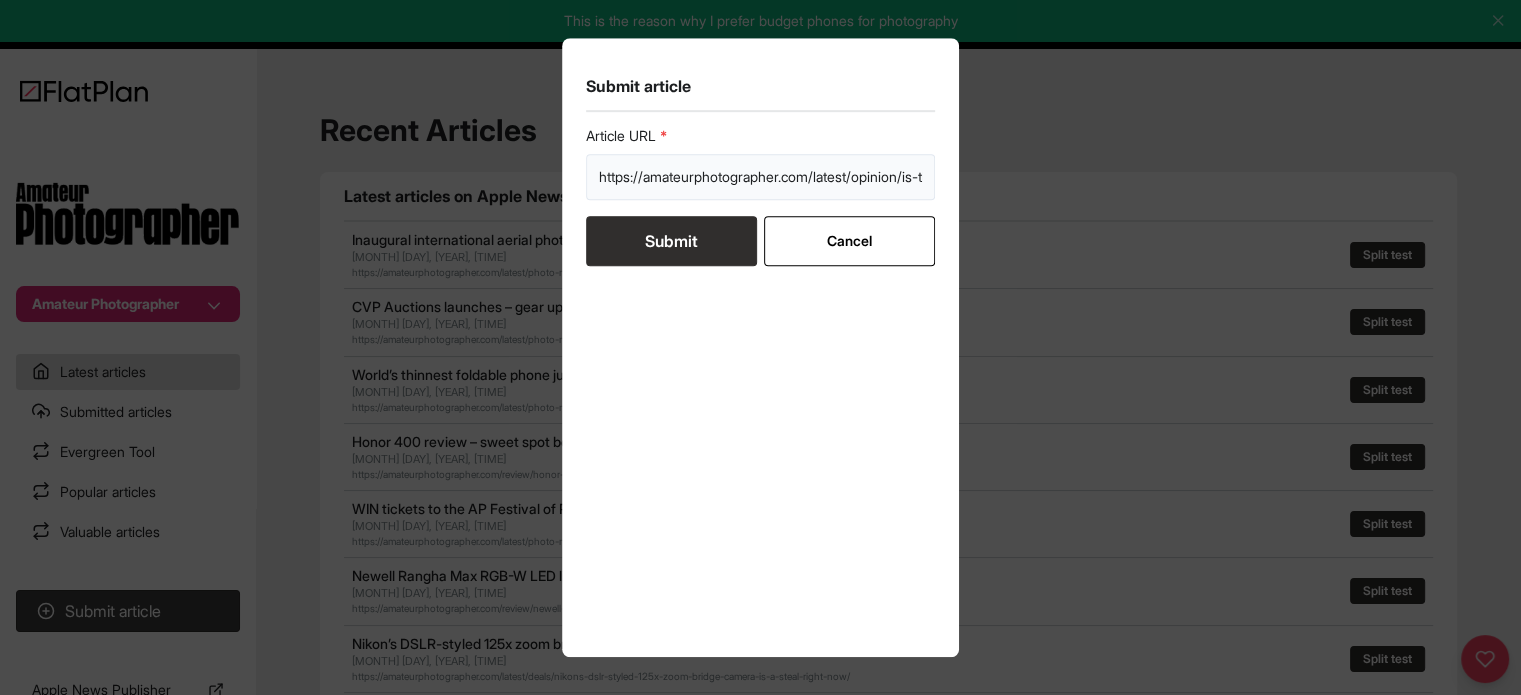 scroll, scrollTop: 0, scrollLeft: 358, axis: horizontal 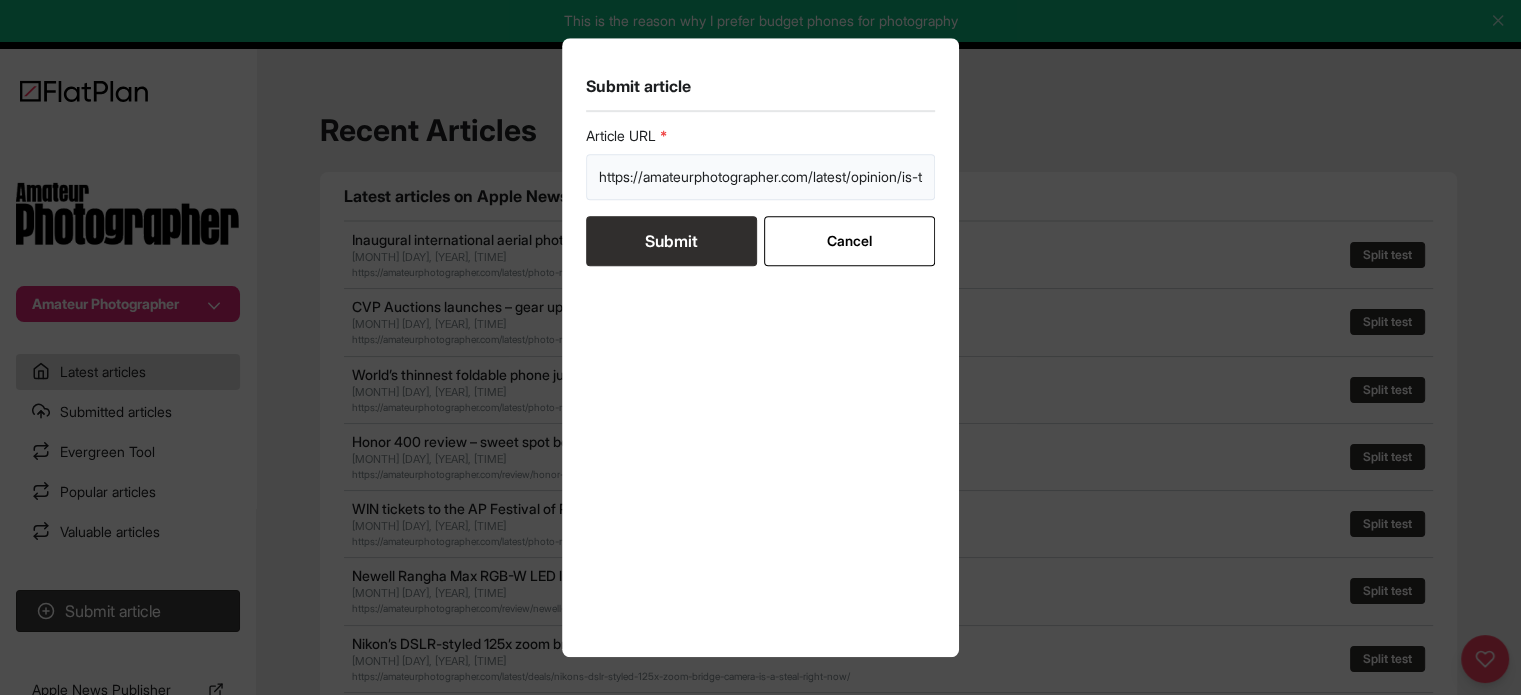 drag, startPoint x: 923, startPoint y: 179, endPoint x: 317, endPoint y: 207, distance: 606.64655 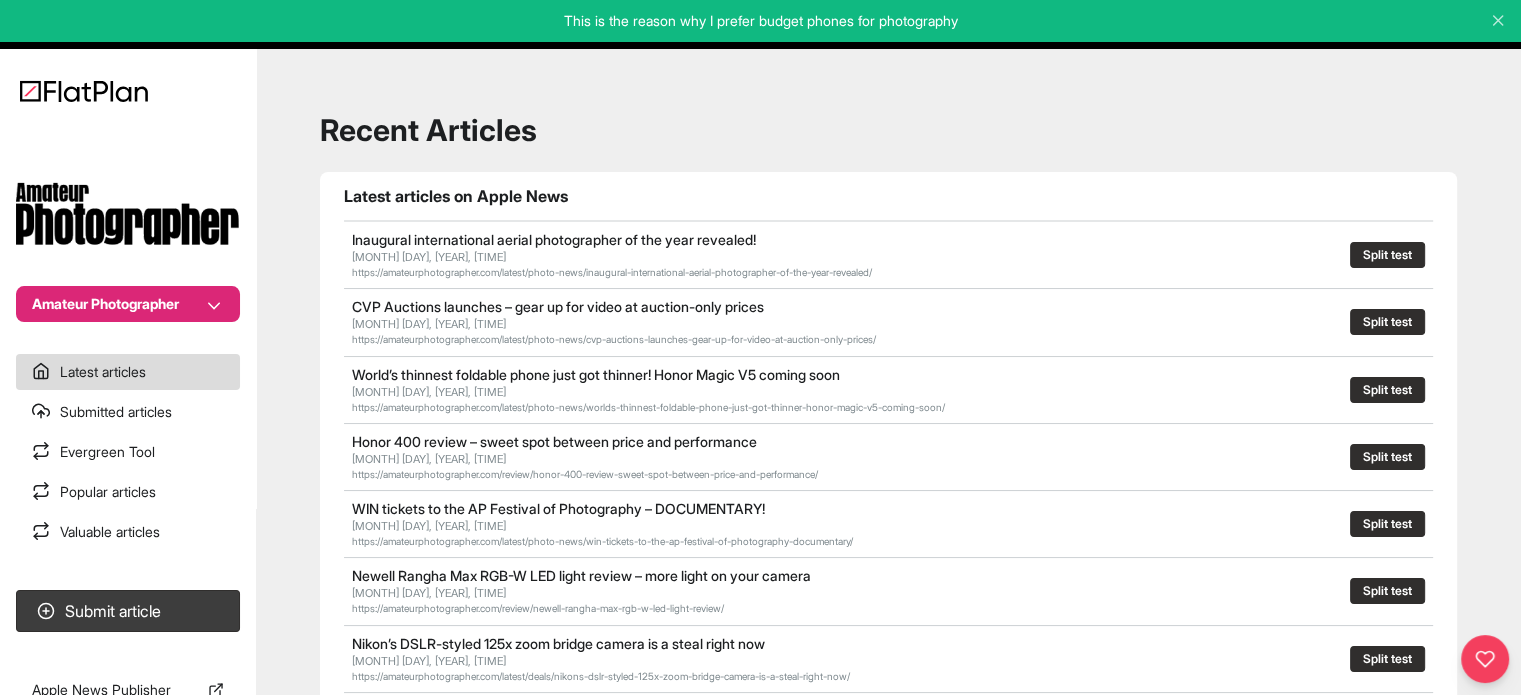 click on "Submitted articles" at bounding box center (128, 412) 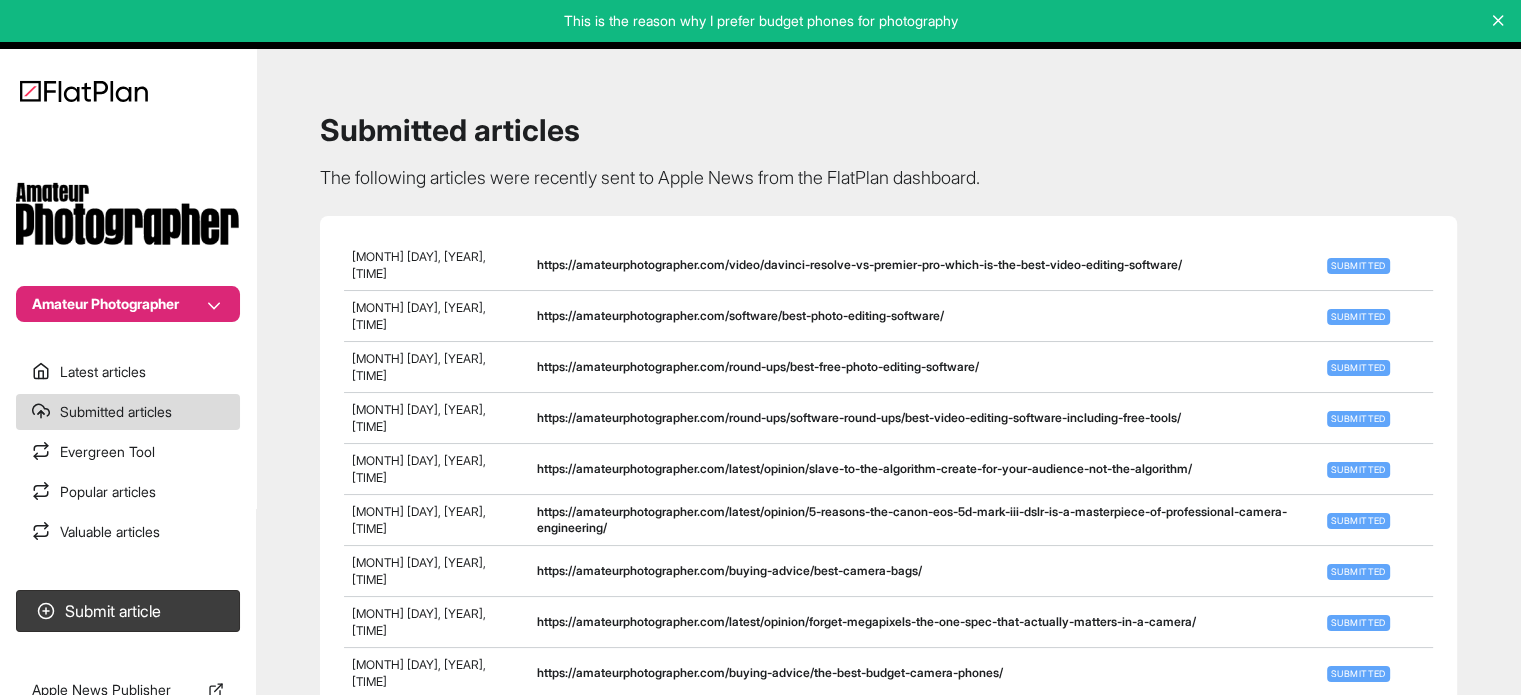 click at bounding box center [1498, 21] 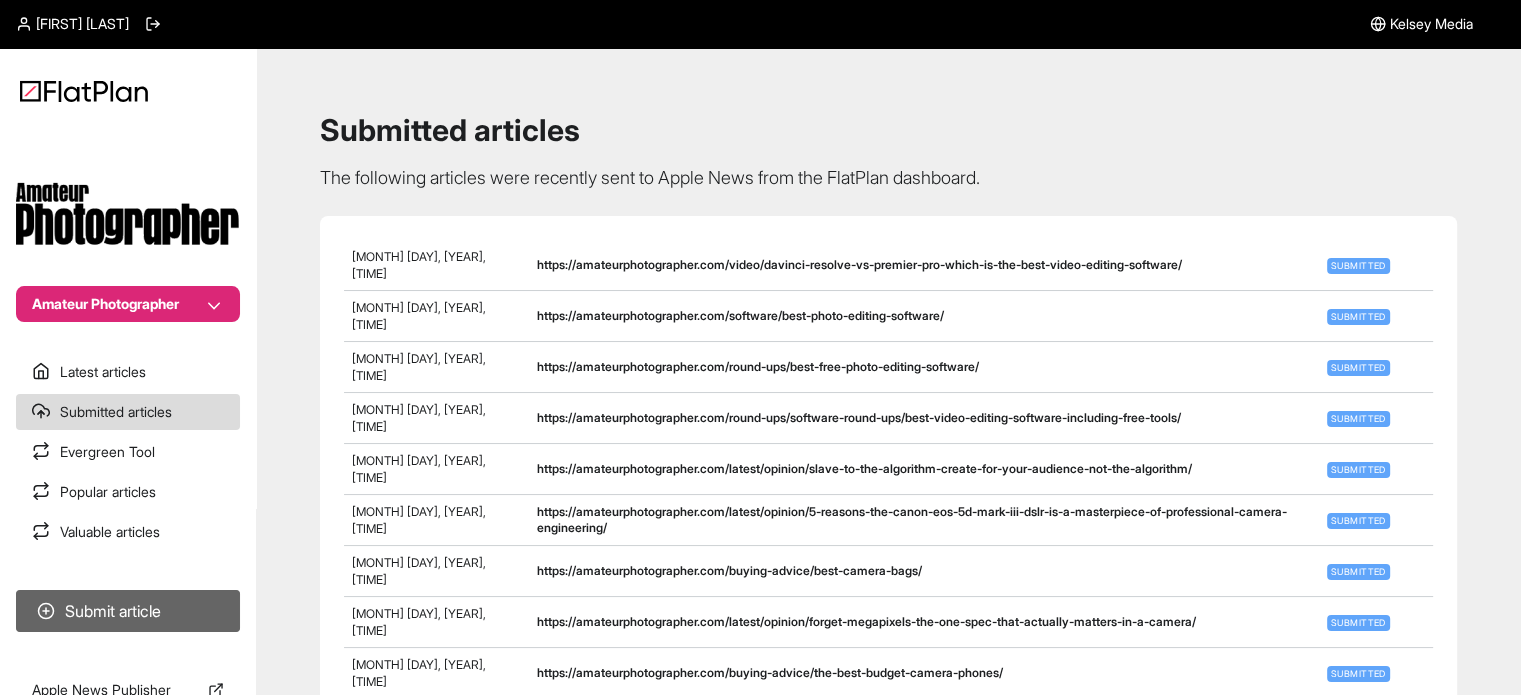 click on "Submit article" at bounding box center (128, 611) 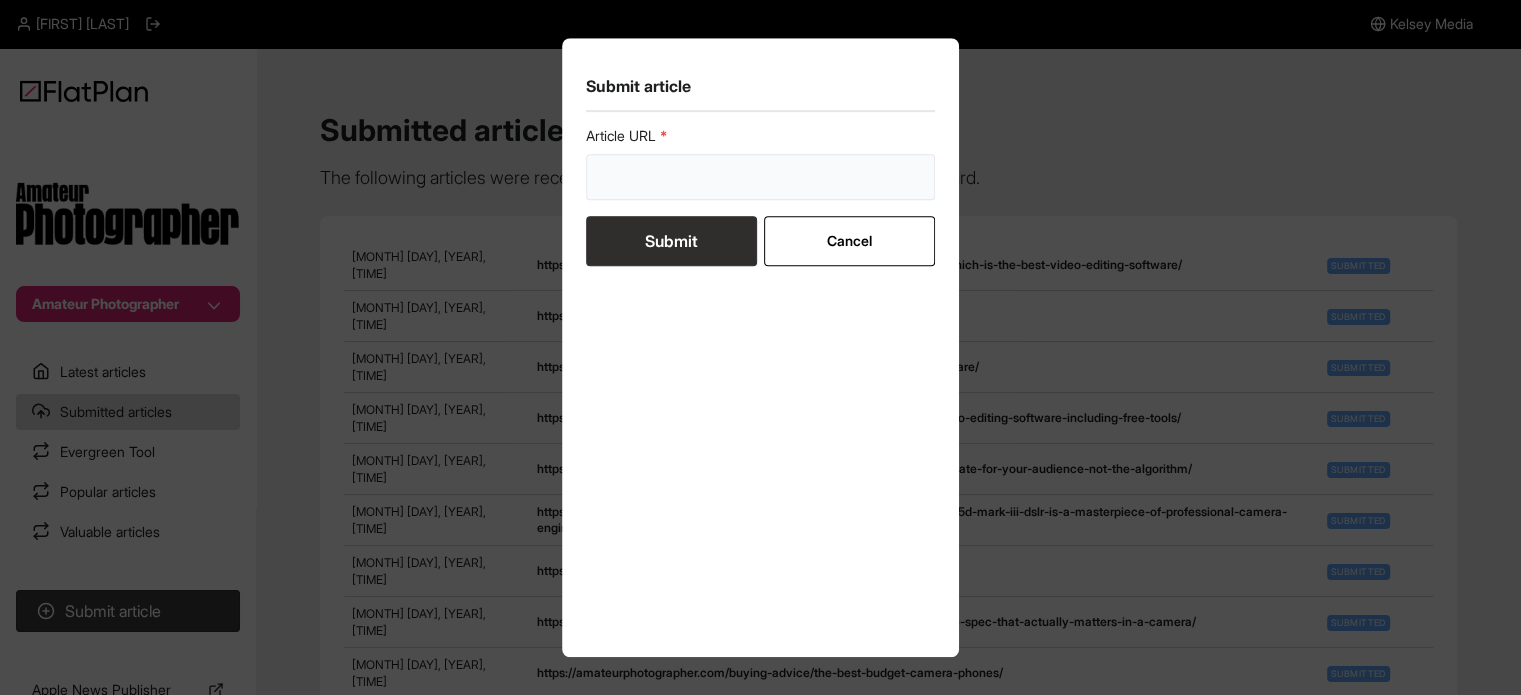 click at bounding box center [761, 177] 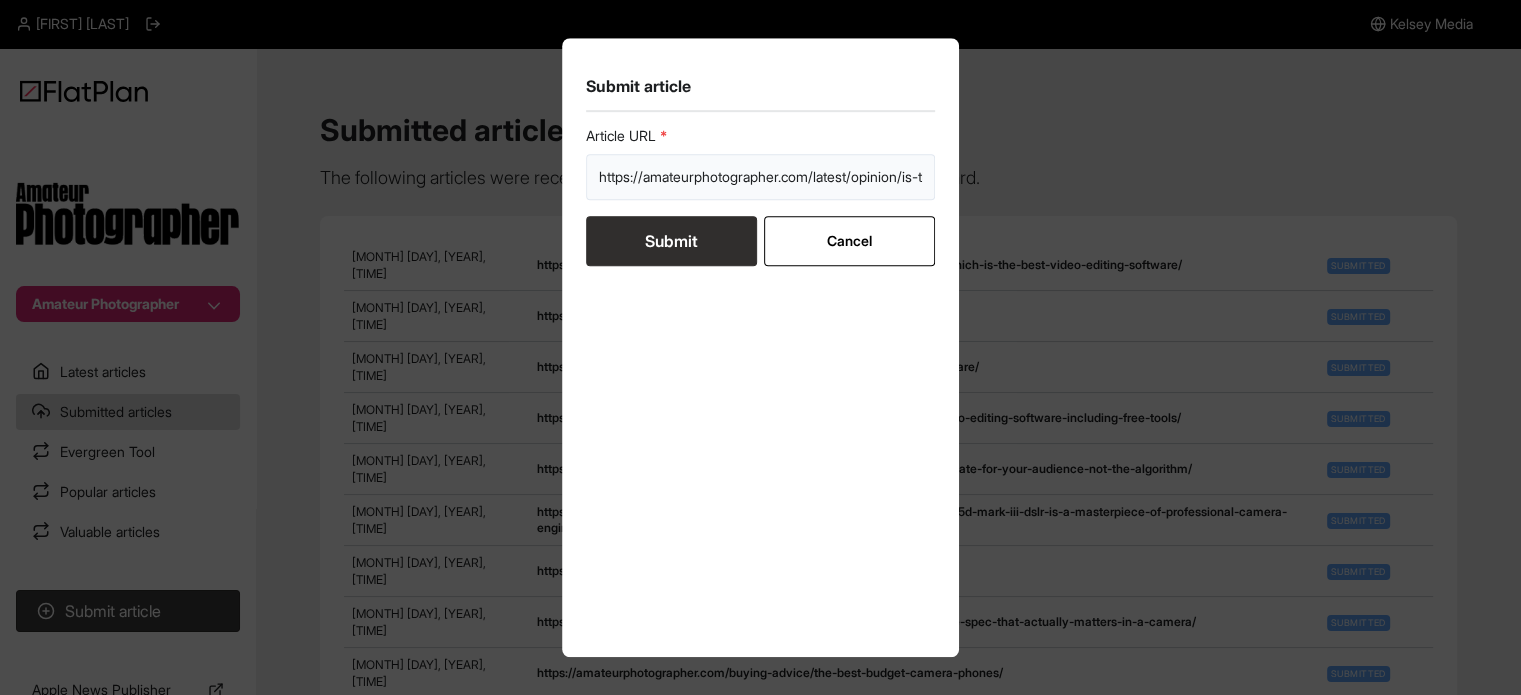scroll, scrollTop: 0, scrollLeft: 358, axis: horizontal 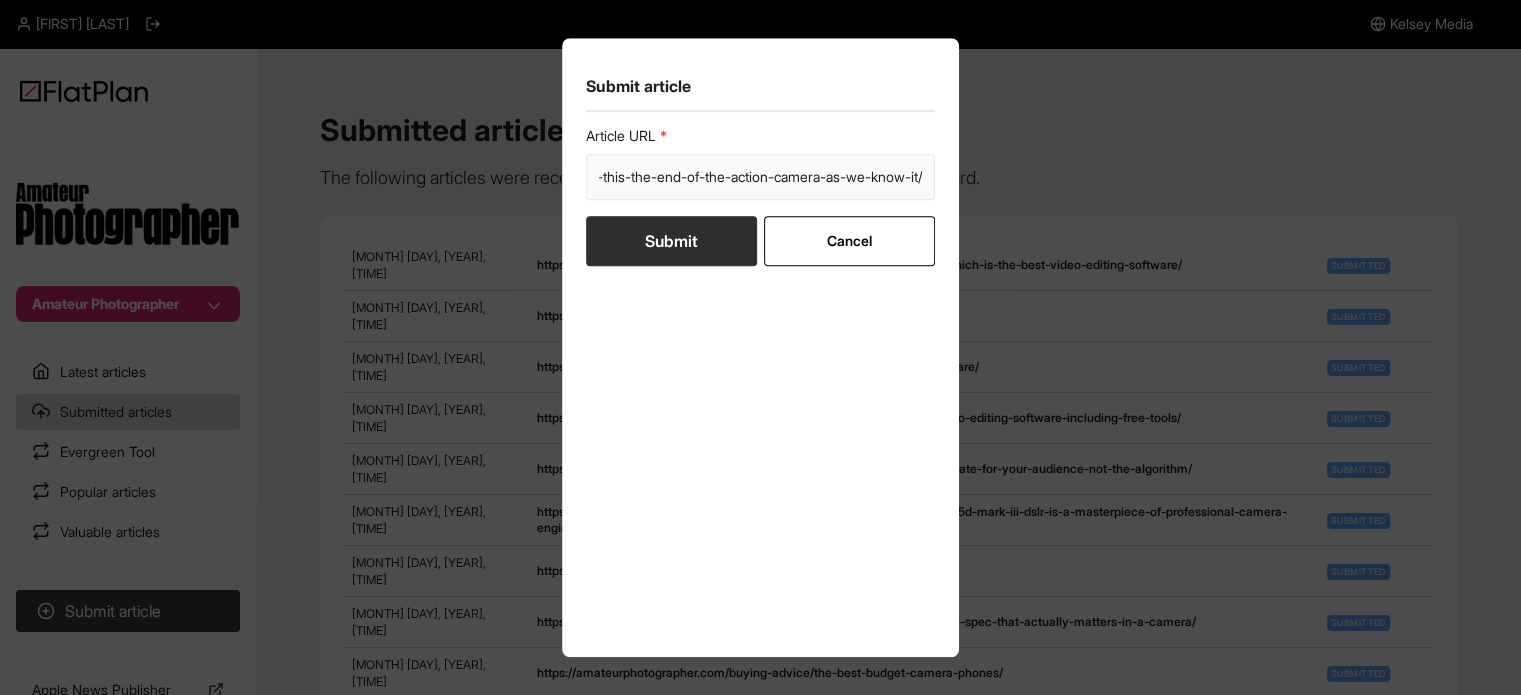 type on "https://amateurphotographer.com/latest/opinion/is-this-the-end-of-the-action-camera-as-we-know-it/" 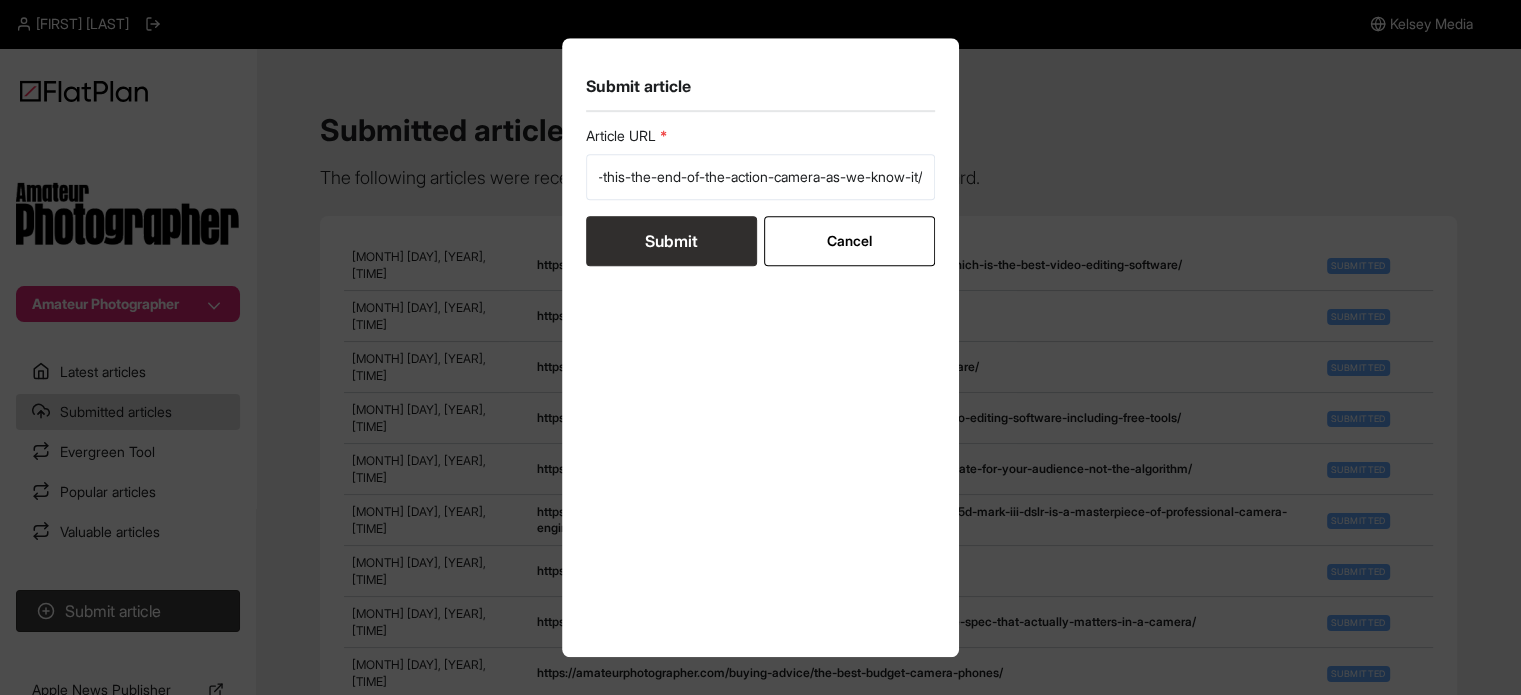 scroll, scrollTop: 0, scrollLeft: 0, axis: both 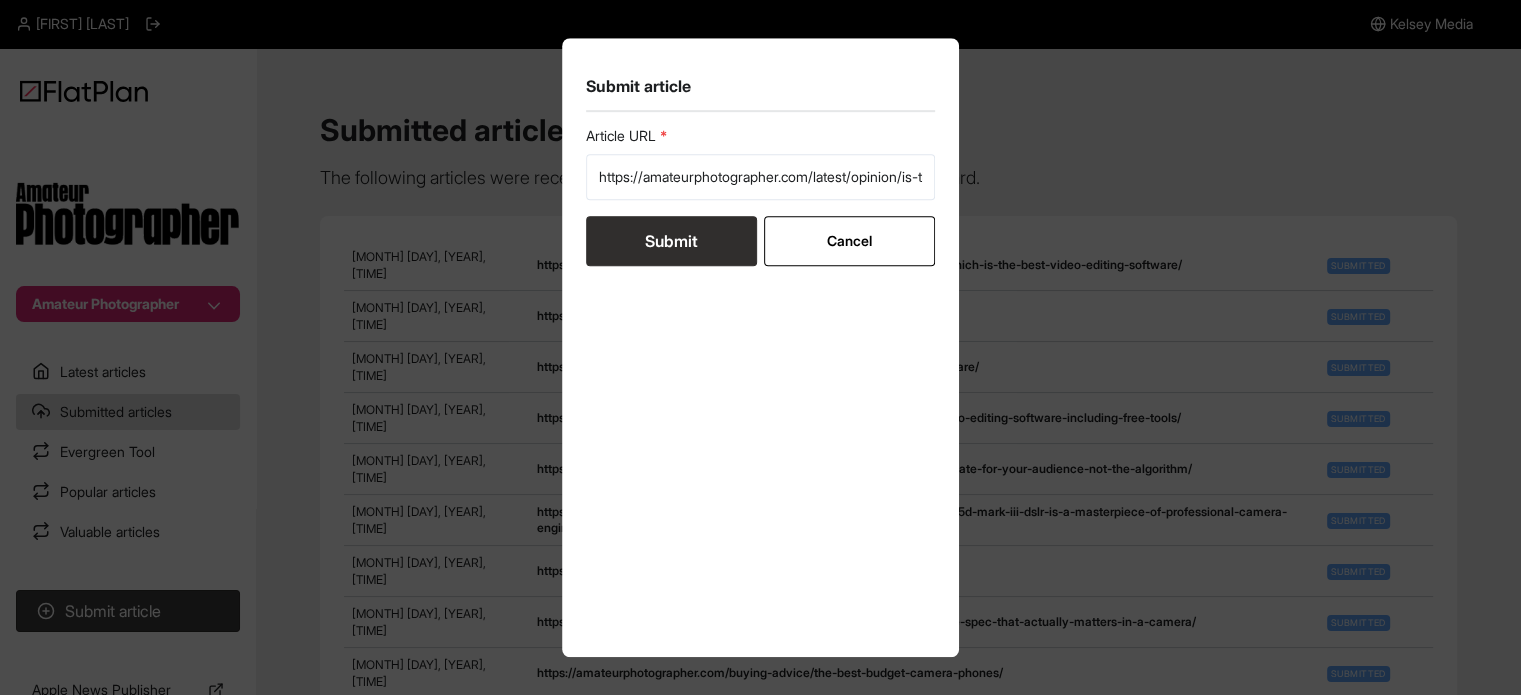 click on "Submit" at bounding box center [671, 241] 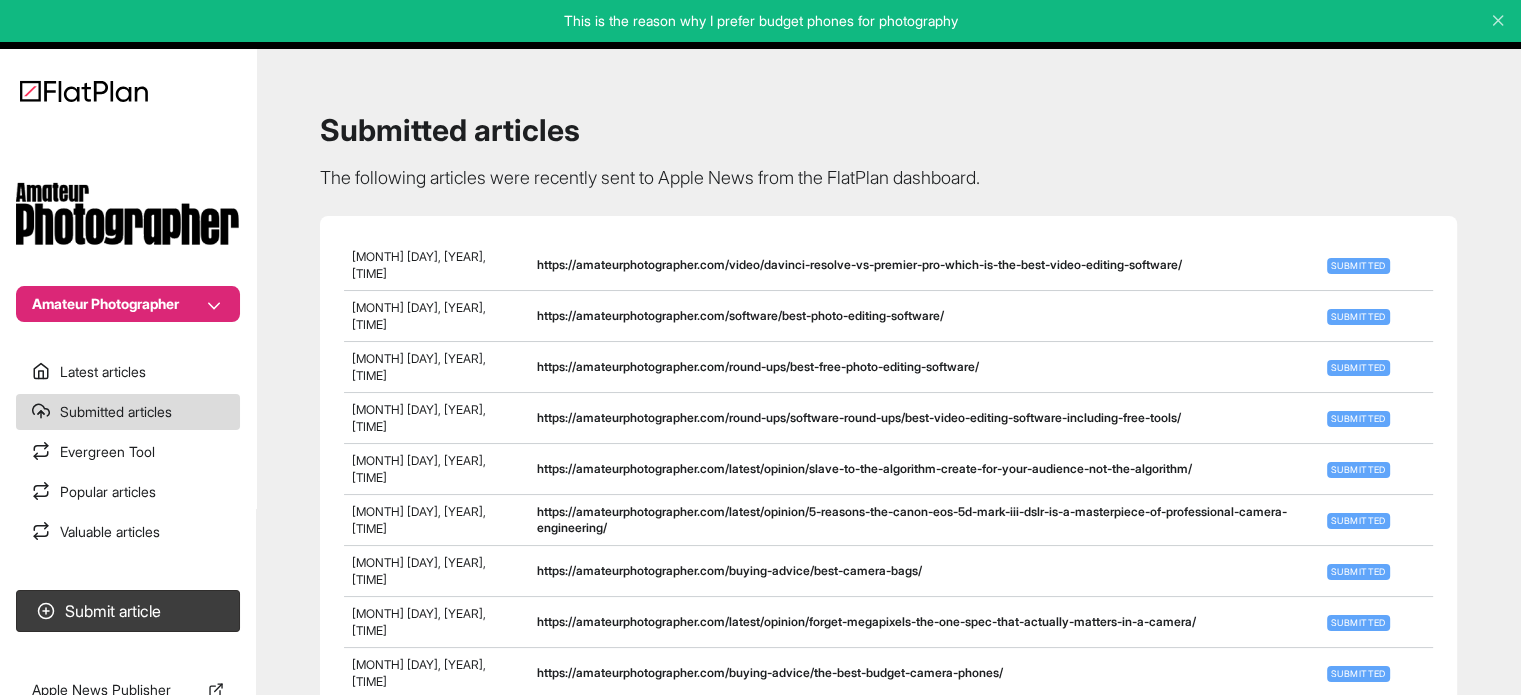 click on "Latest articles" at bounding box center [128, 372] 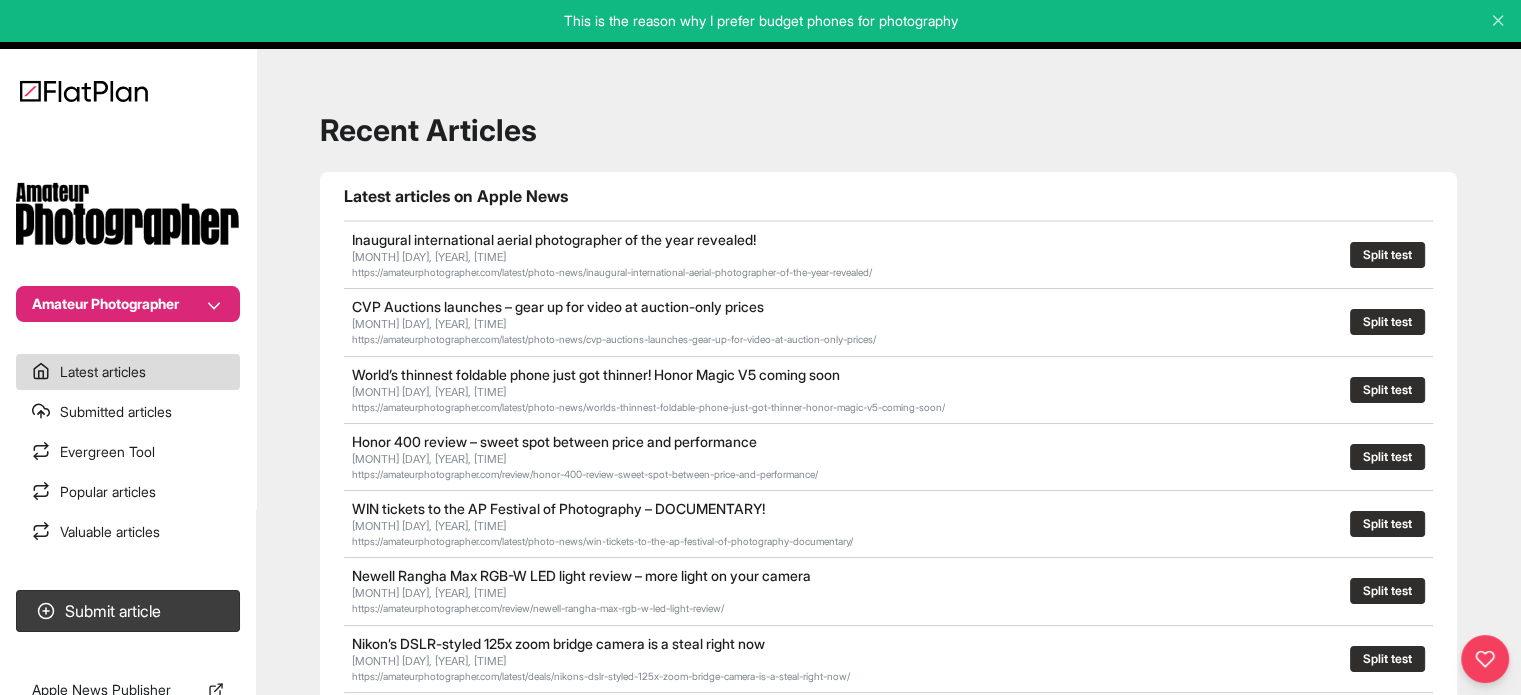 click on "Submitted articles" at bounding box center (128, 412) 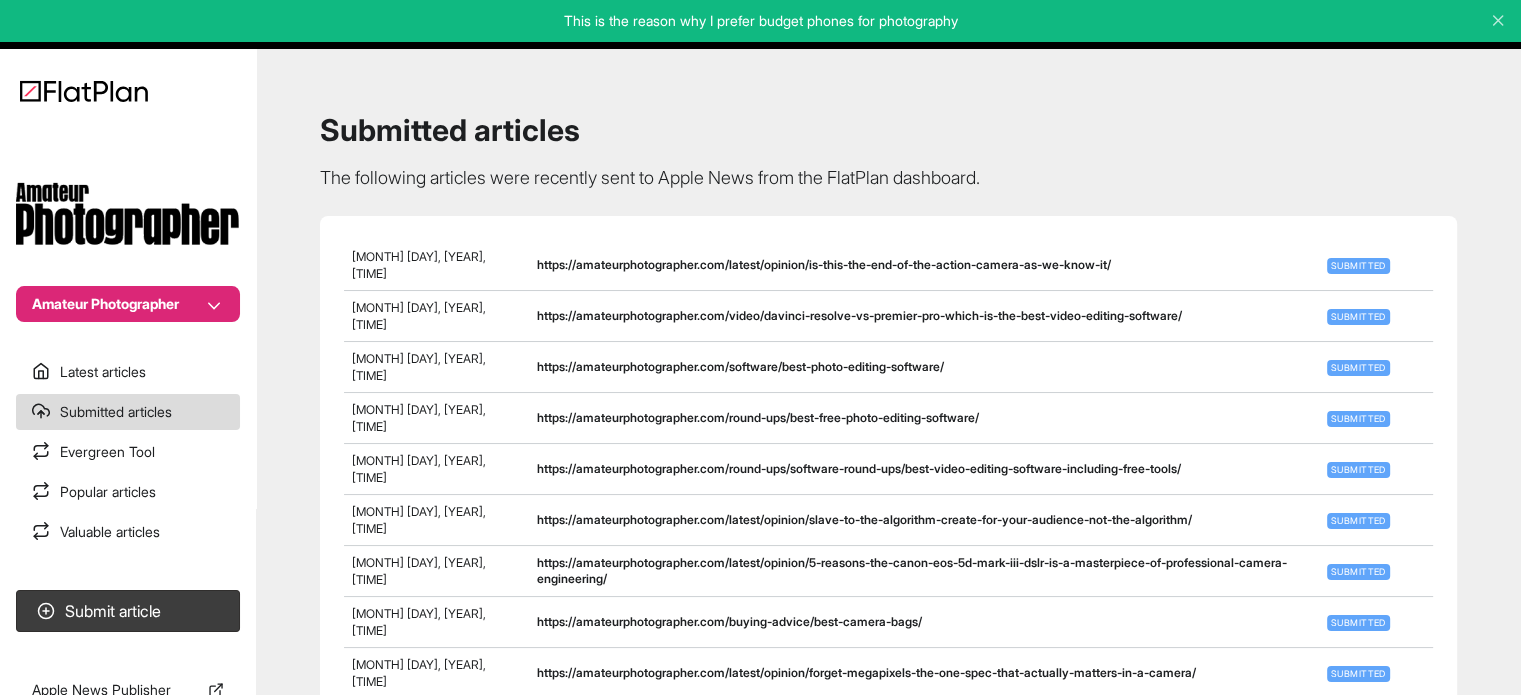 click on "Latest articles" at bounding box center [128, 372] 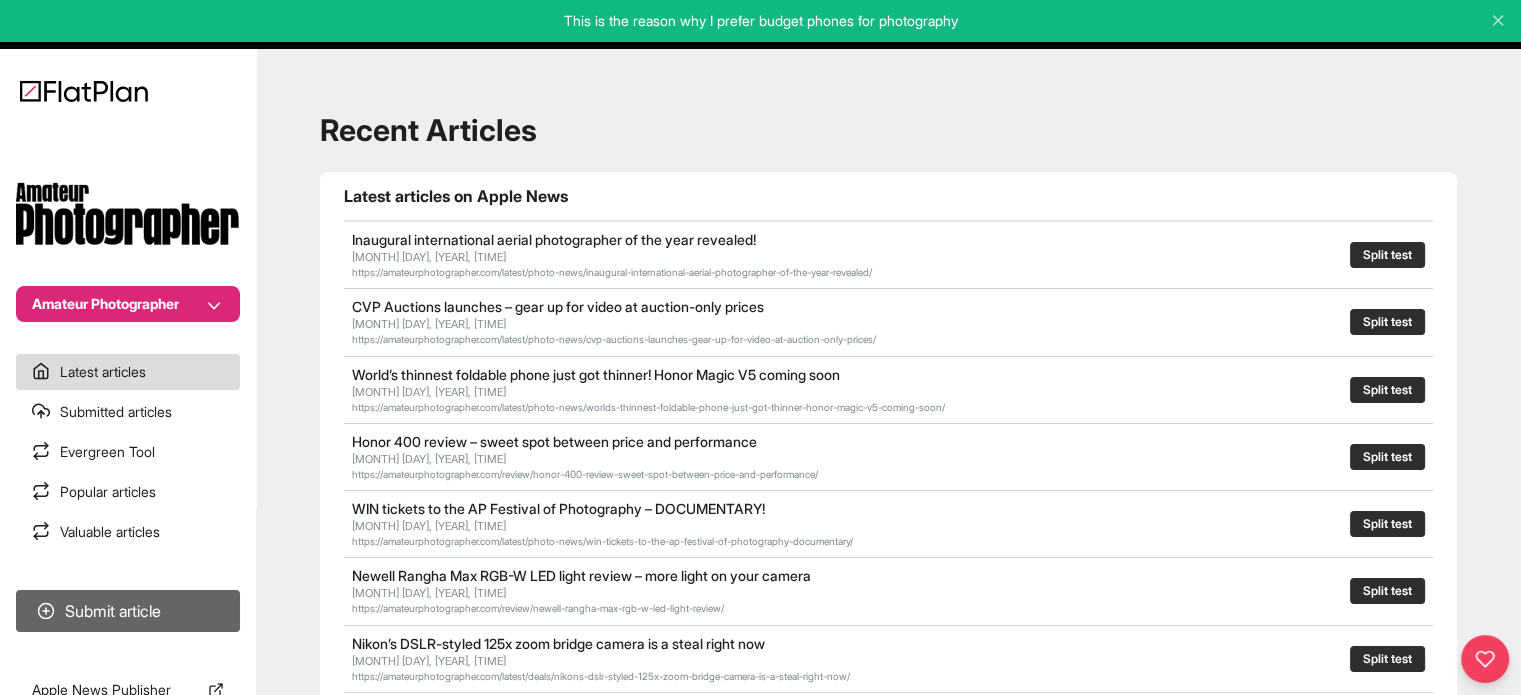 click on "Submit article" at bounding box center (128, 611) 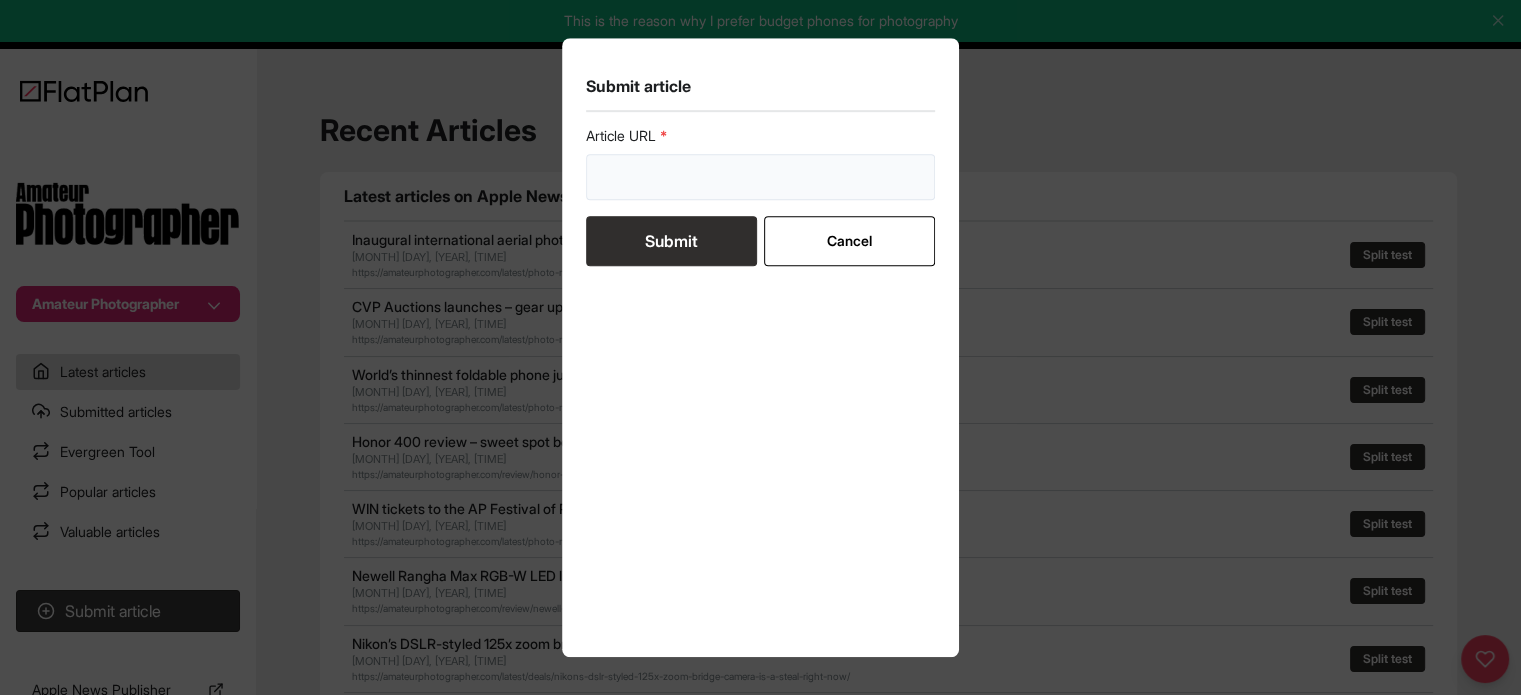 click at bounding box center (761, 177) 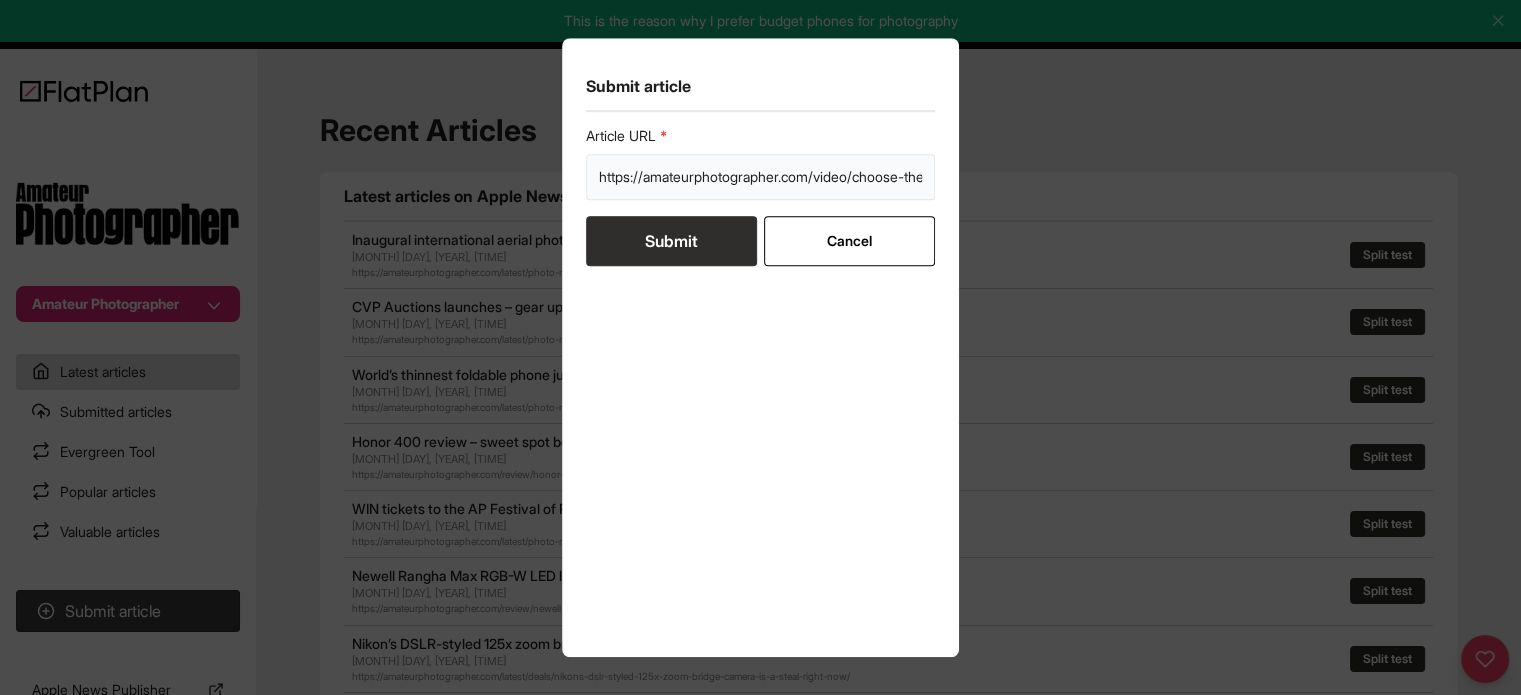 scroll, scrollTop: 0, scrollLeft: 502, axis: horizontal 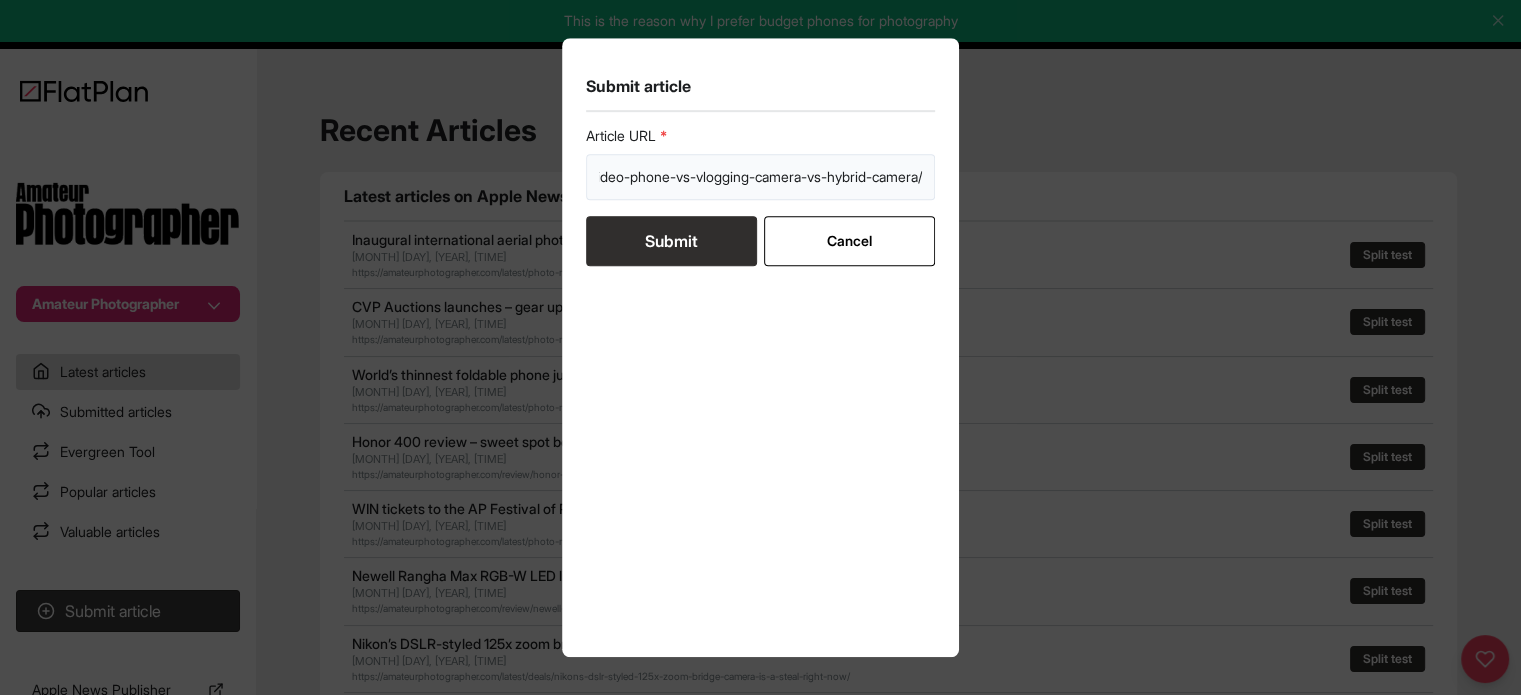 type on "https://amateurphotographer.com/video/choose-the-right-camera-for-video-phone-vs-vlogging-camera-vs-hybrid-camera/" 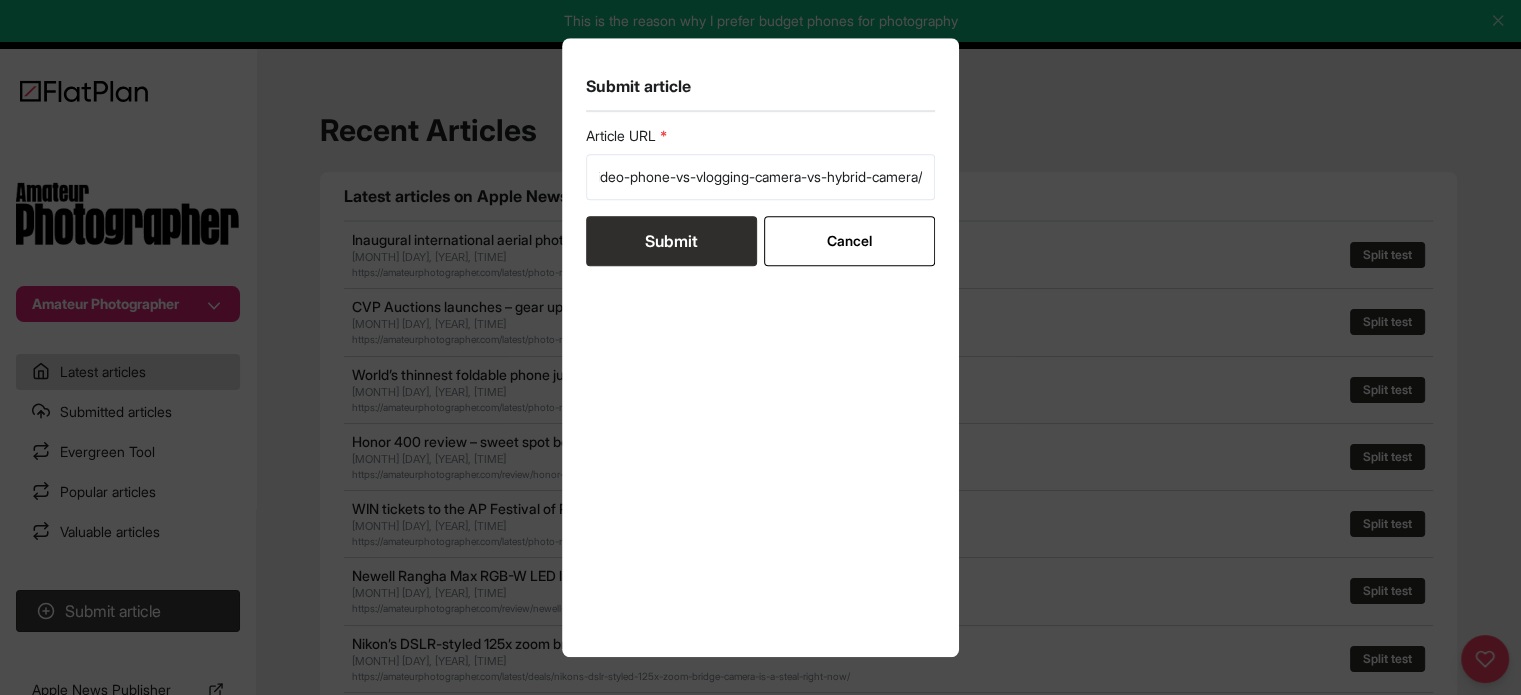 scroll, scrollTop: 0, scrollLeft: 0, axis: both 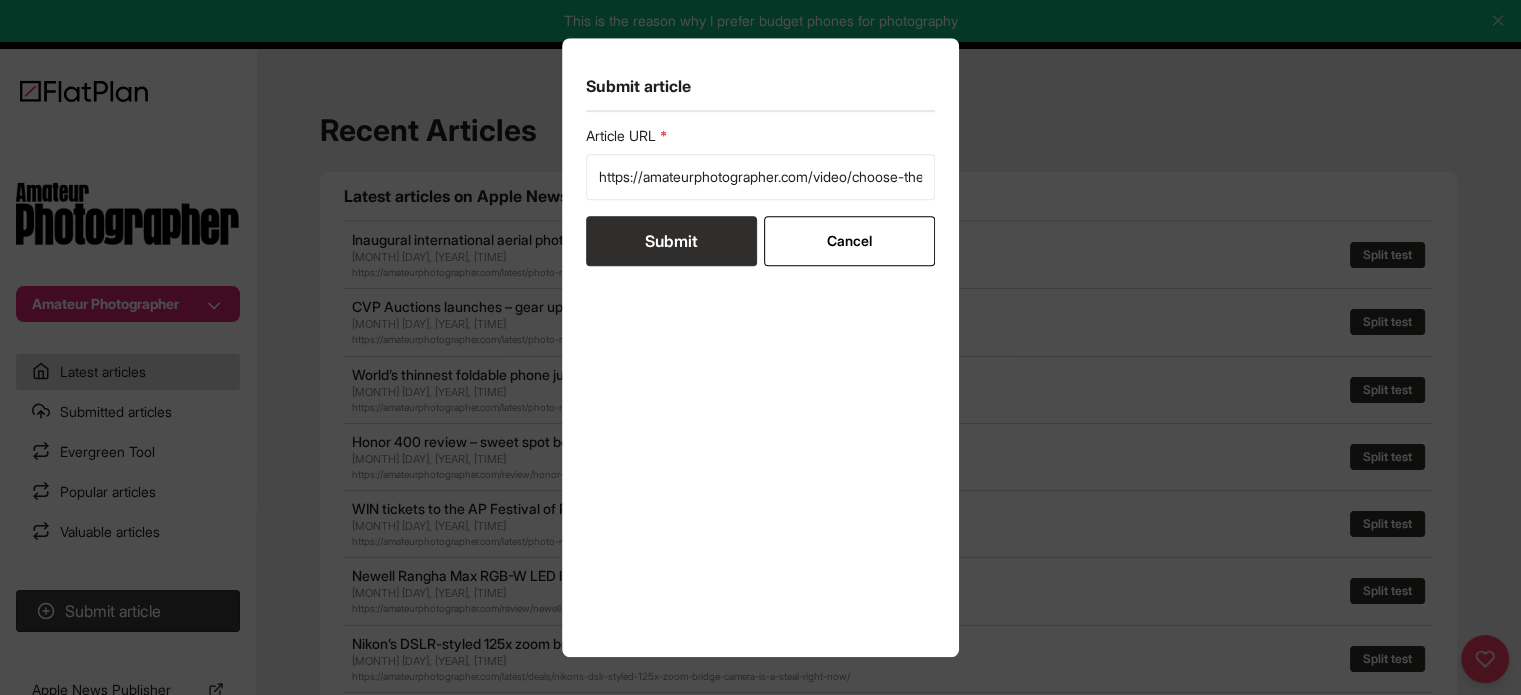click on "Submit" at bounding box center [671, 241] 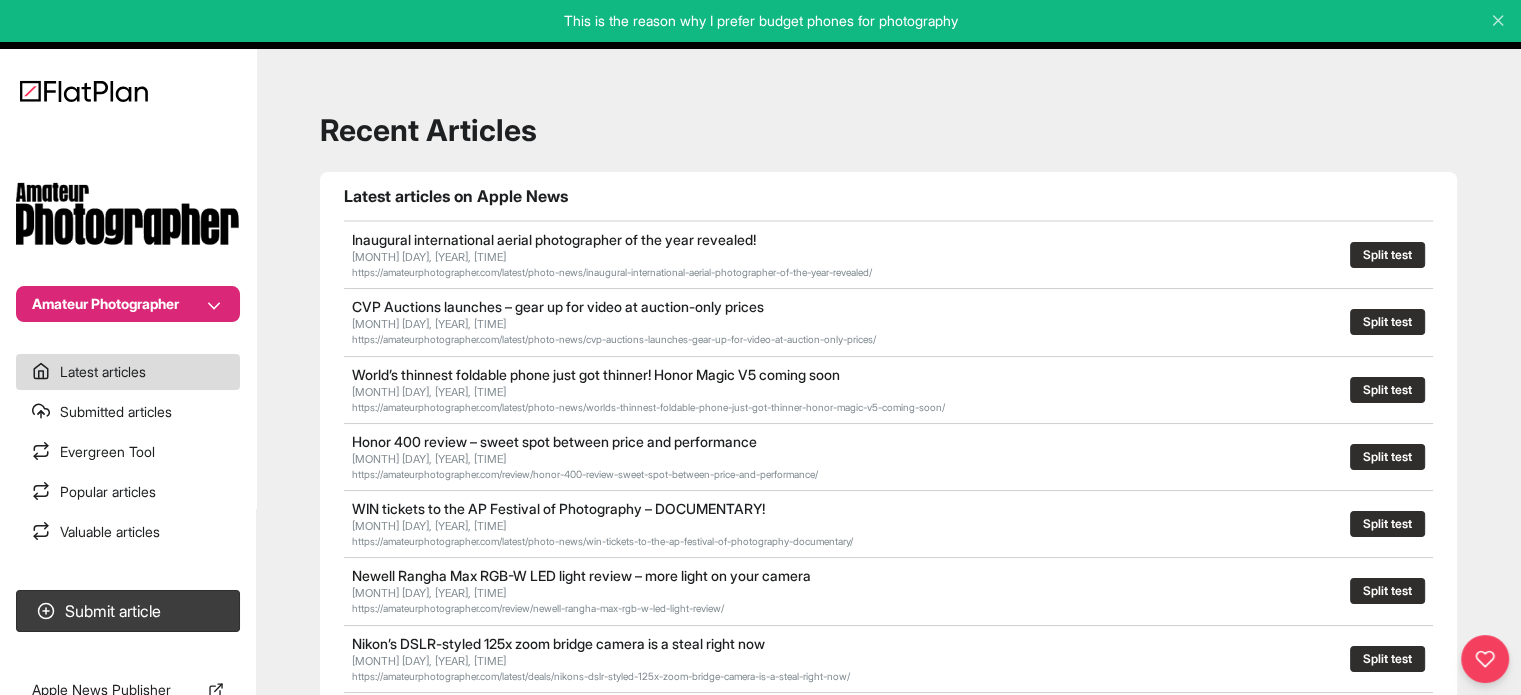 click on "Submitted articles" at bounding box center (128, 412) 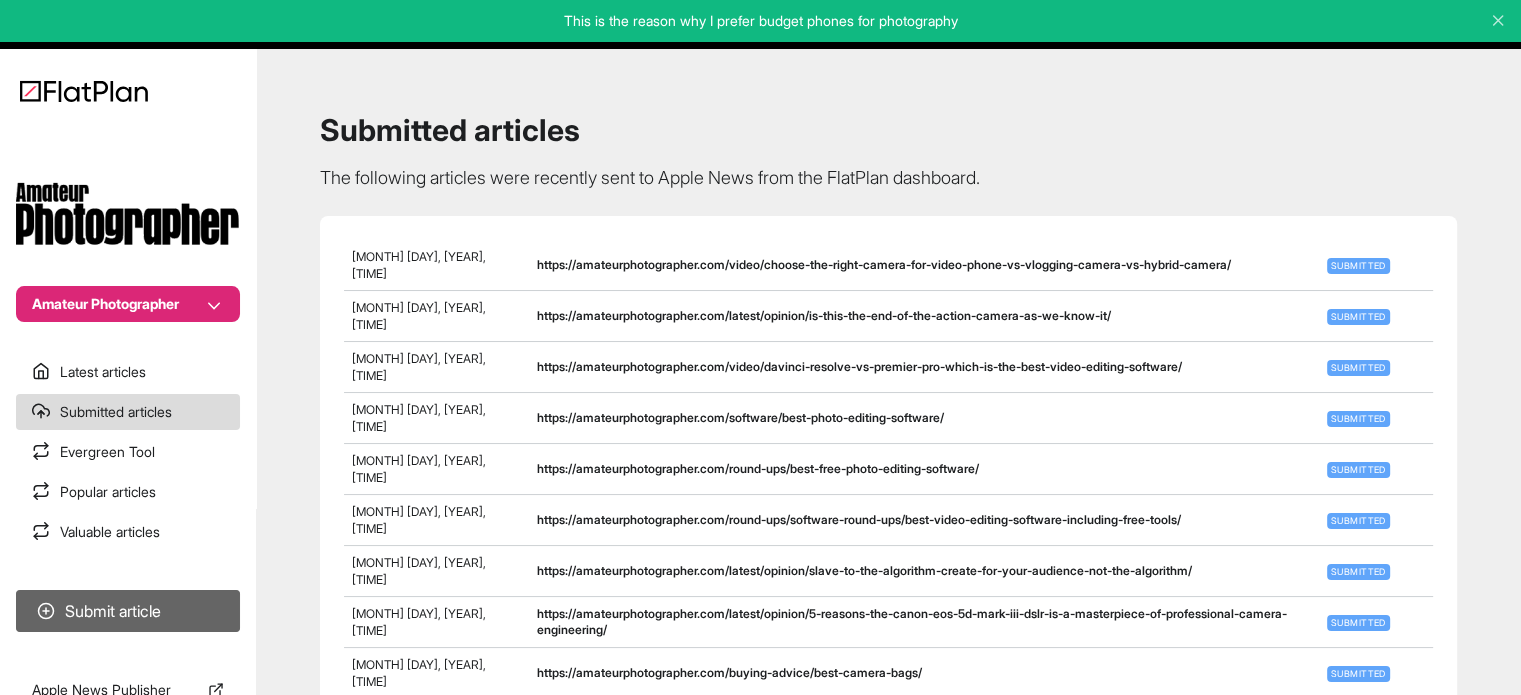 click on "Submit article" at bounding box center (128, 611) 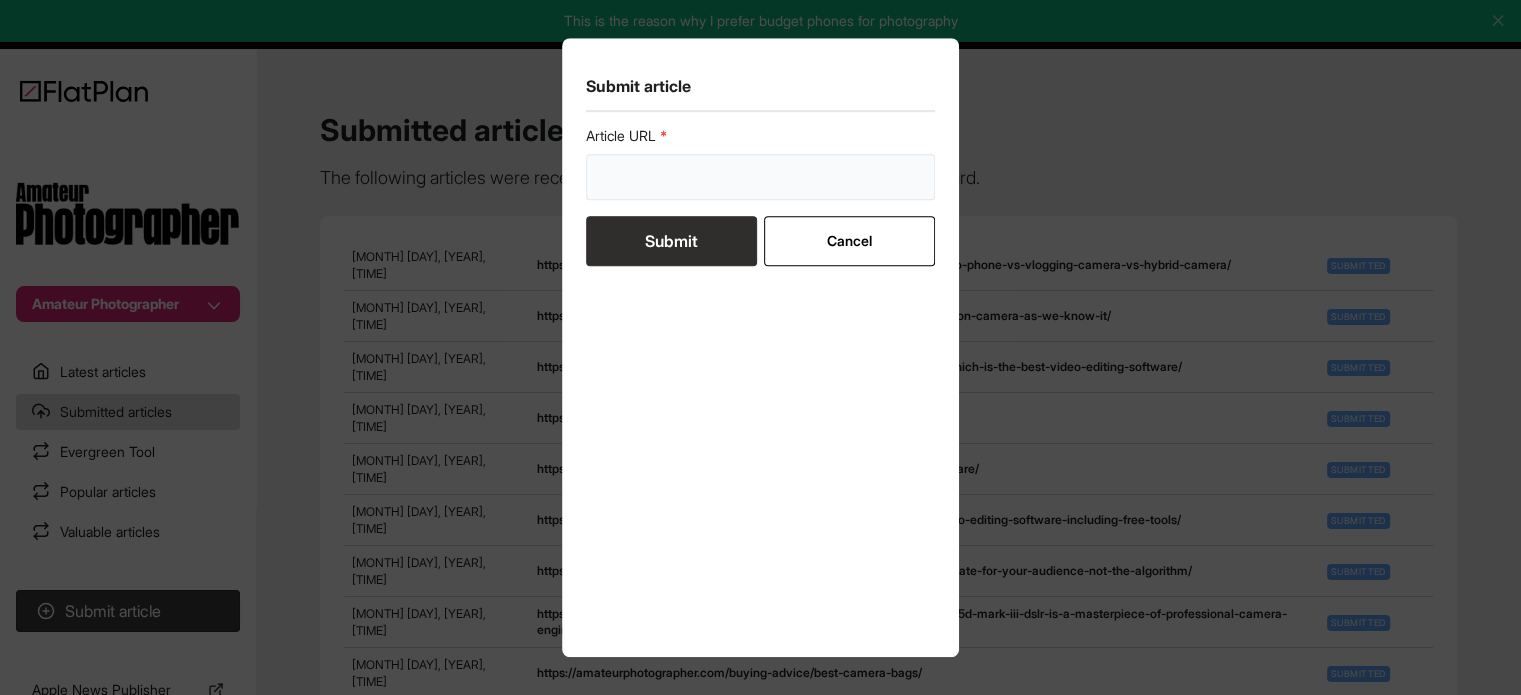 click at bounding box center [761, 177] 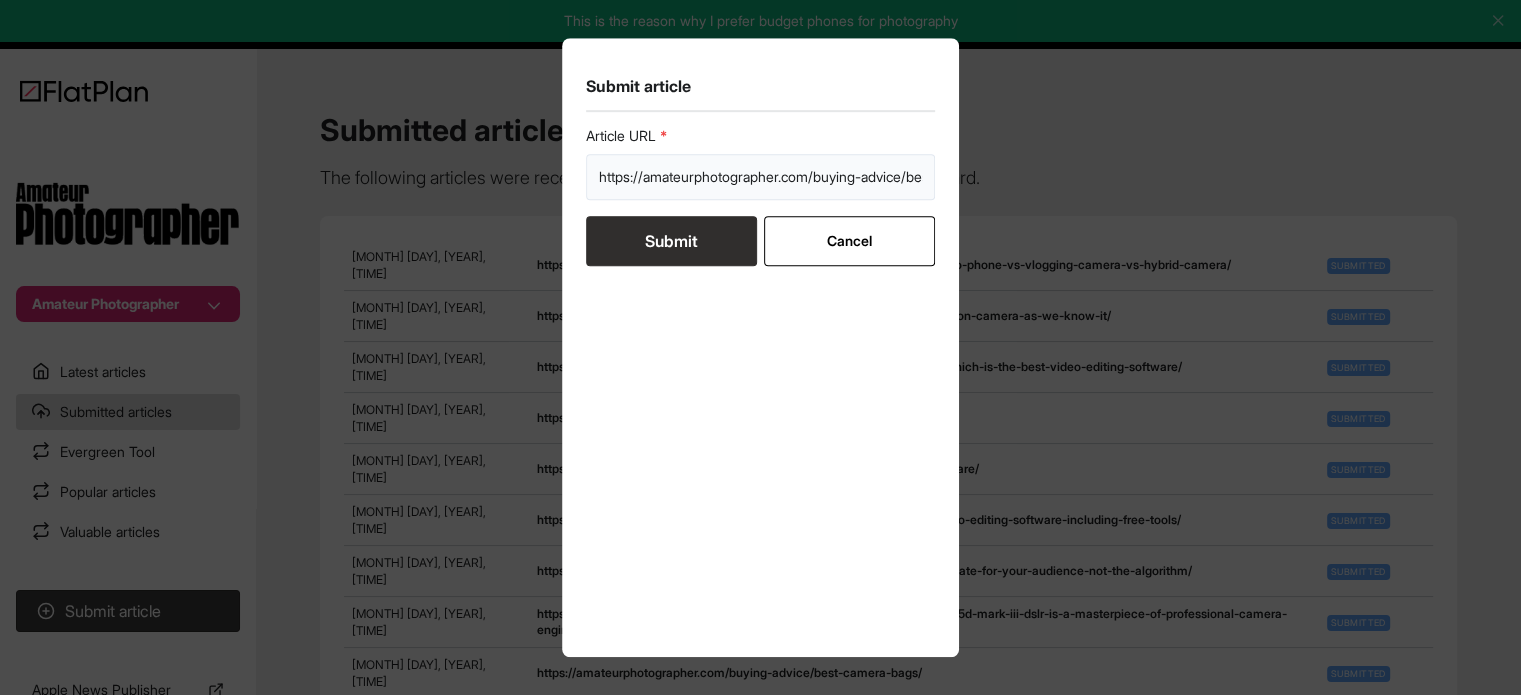 scroll, scrollTop: 0, scrollLeft: 158, axis: horizontal 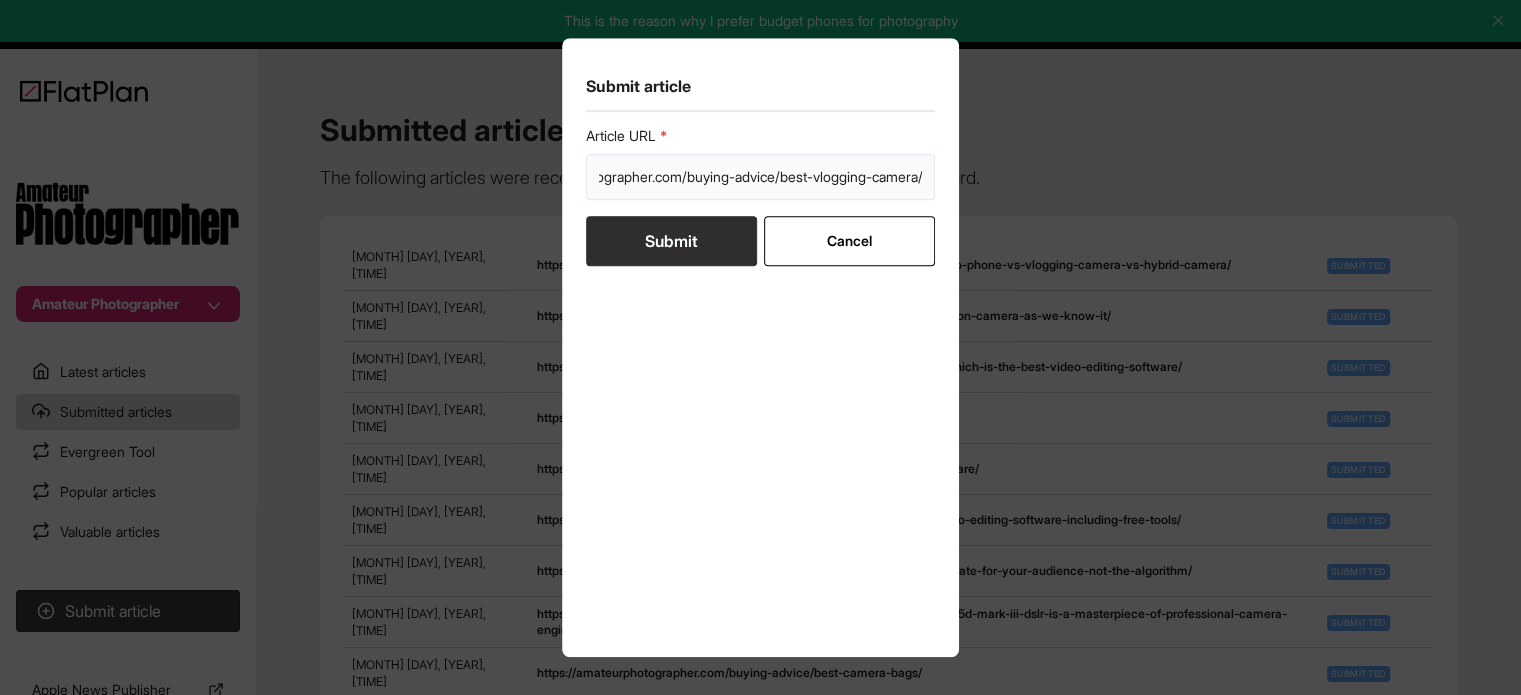 type on "https://amateurphotographer.com/buying-advice/best-vlogging-camera/" 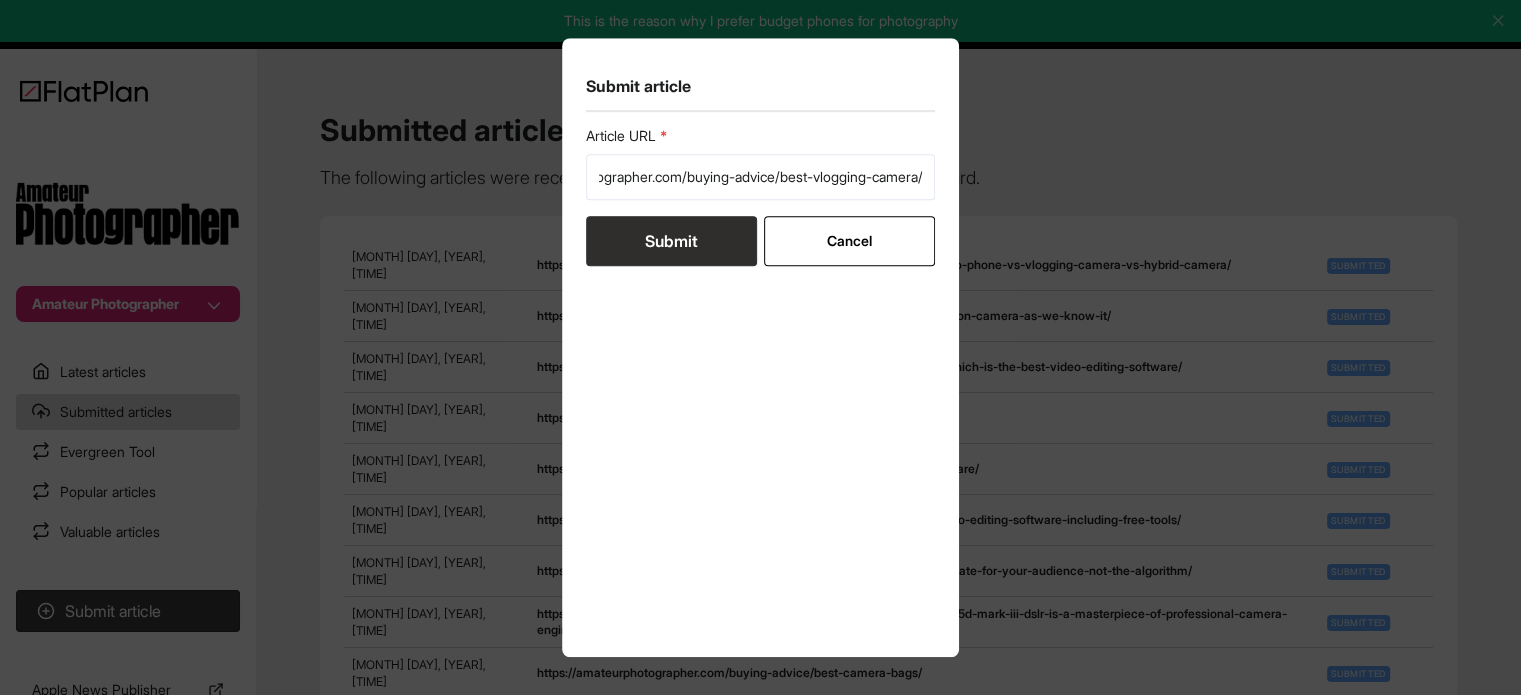 click on "Submit" at bounding box center [671, 241] 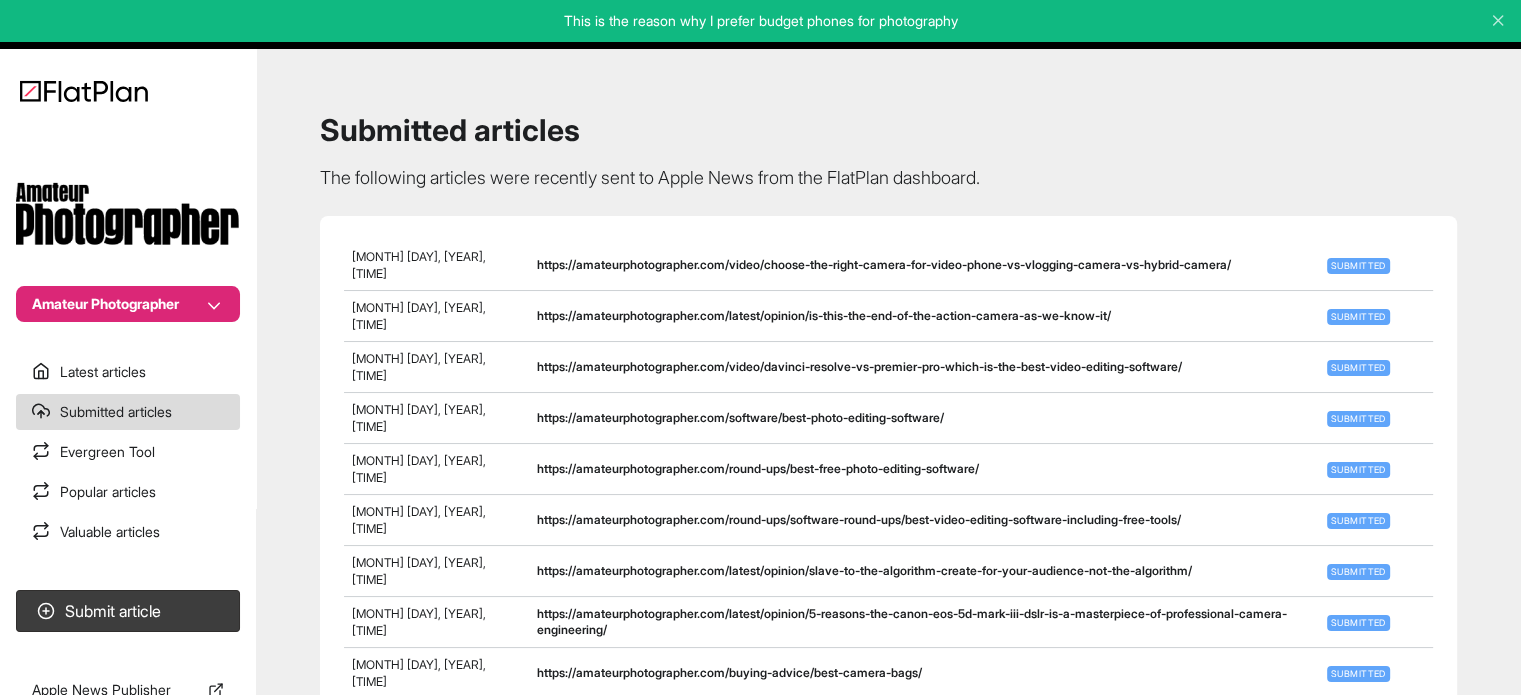 click on "Latest articles" at bounding box center (128, 372) 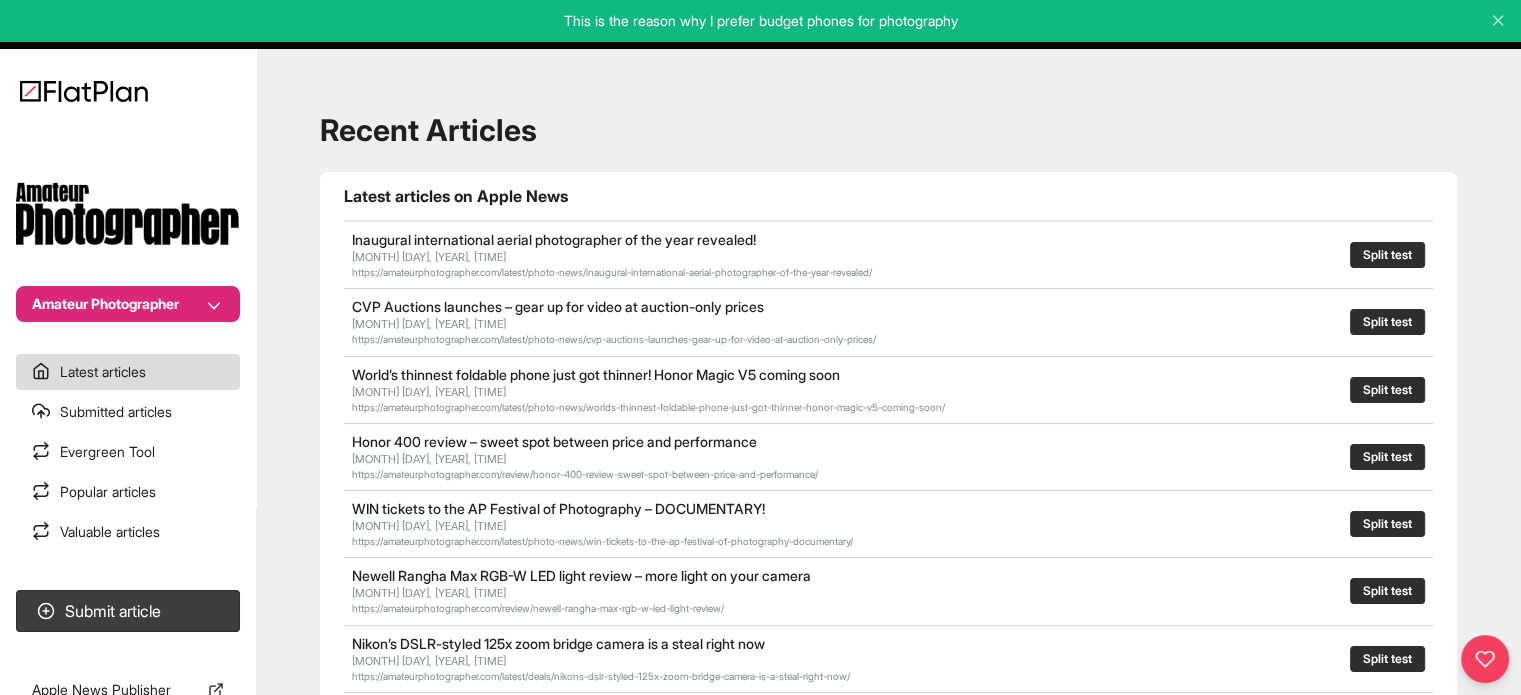 click on "Submitted articles" at bounding box center (128, 412) 